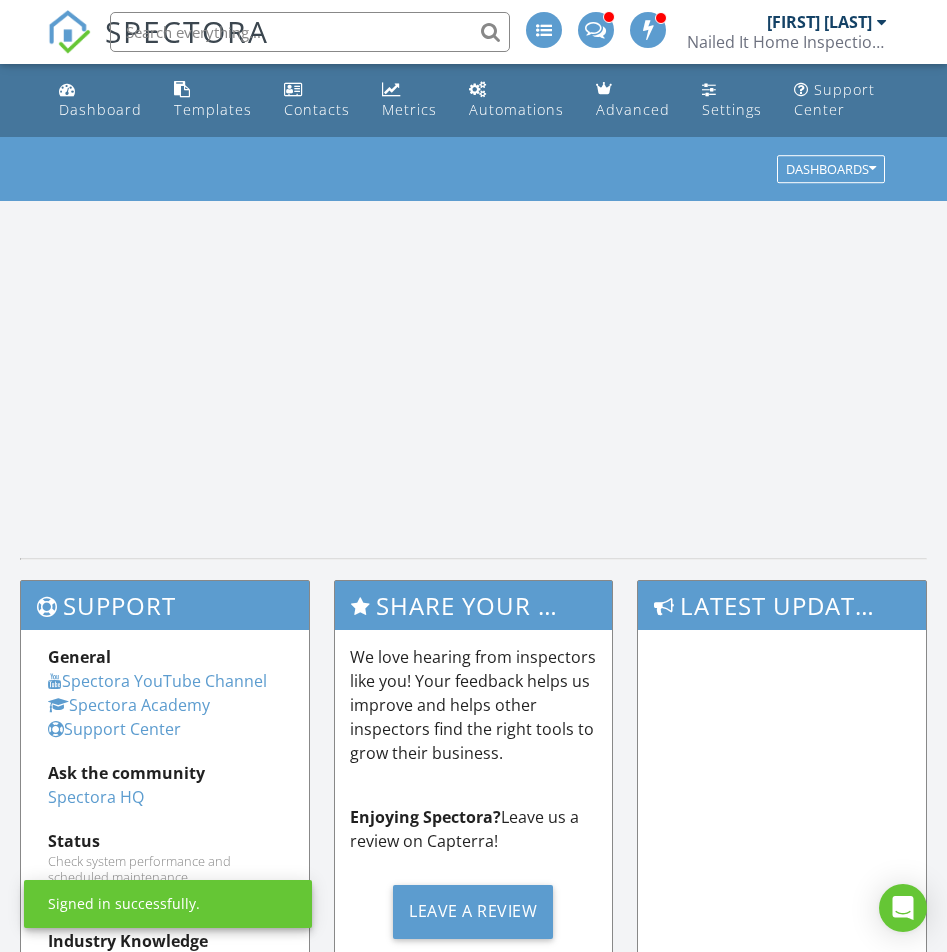 scroll, scrollTop: 0, scrollLeft: 0, axis: both 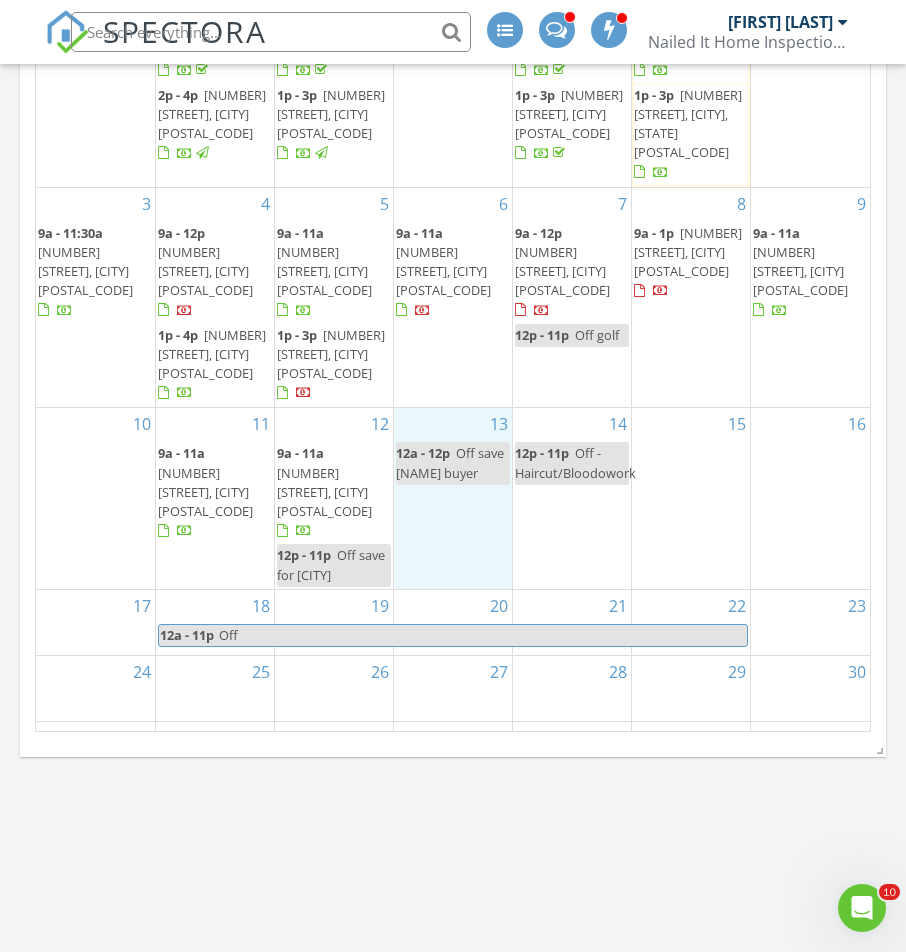 click on "13
12a - 12p
Off save Ryan halls buyer" at bounding box center [453, 498] 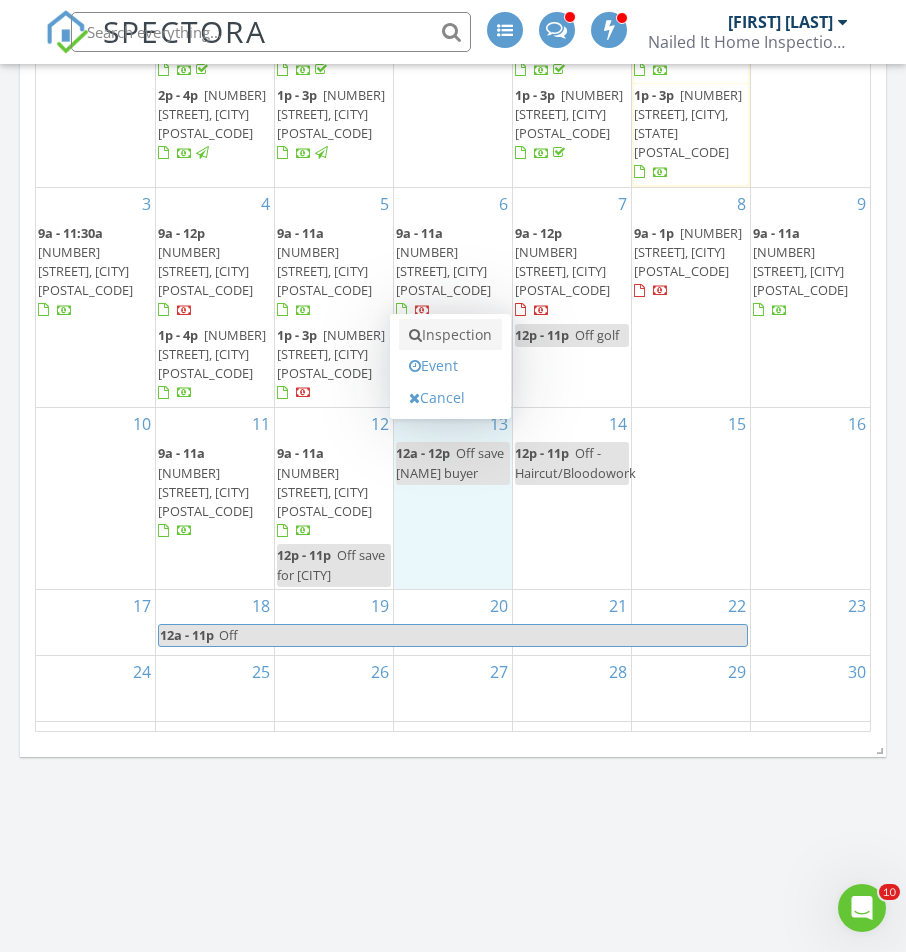 click on "Inspection" at bounding box center [450, 335] 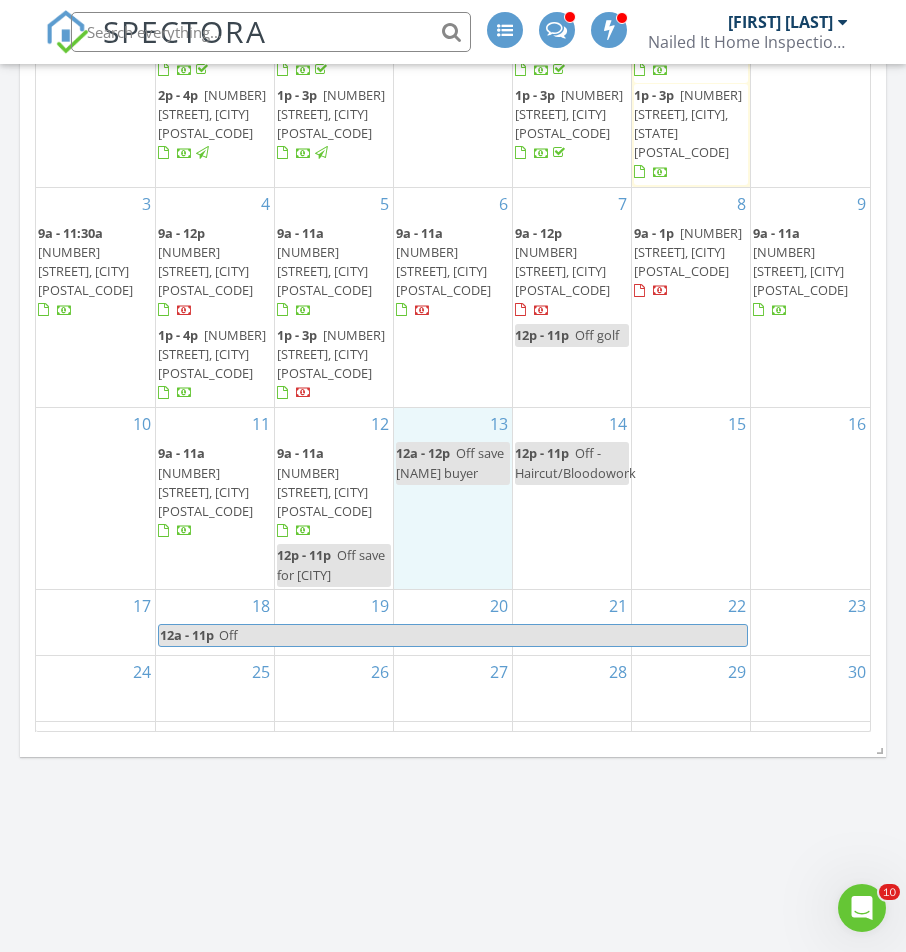 click on "13
12a - 12p
Off save Ryan halls buyer" at bounding box center (453, 498) 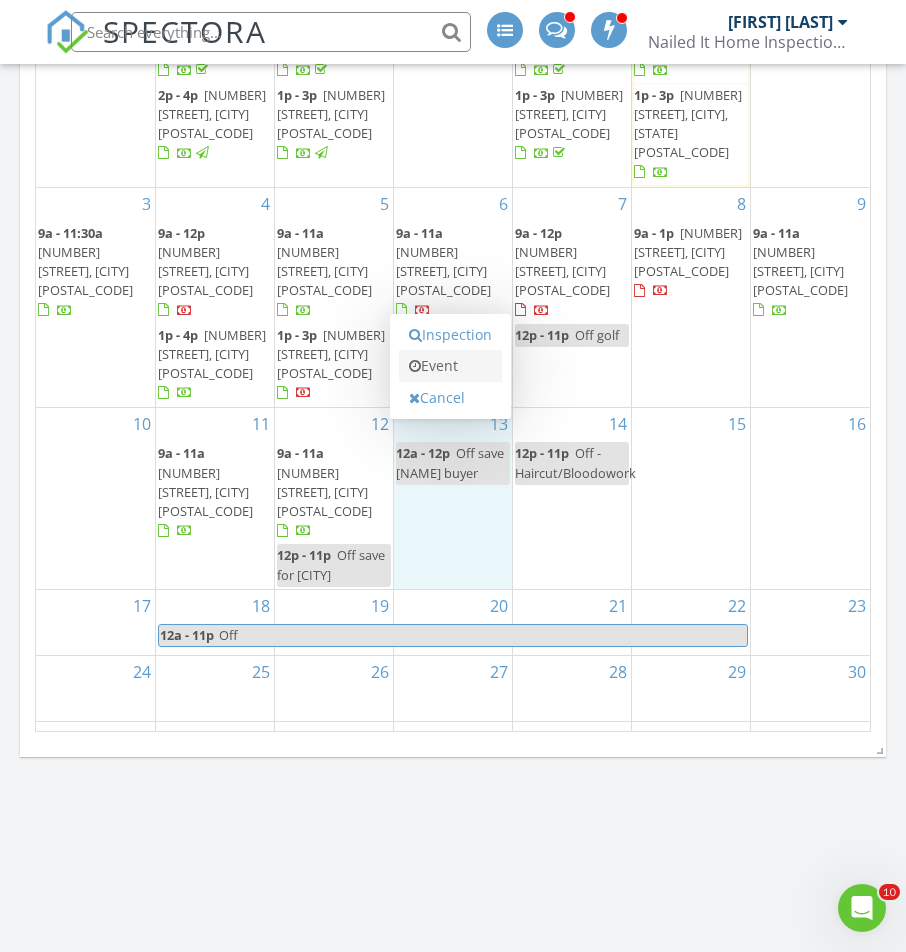 click on "Event" at bounding box center (450, 366) 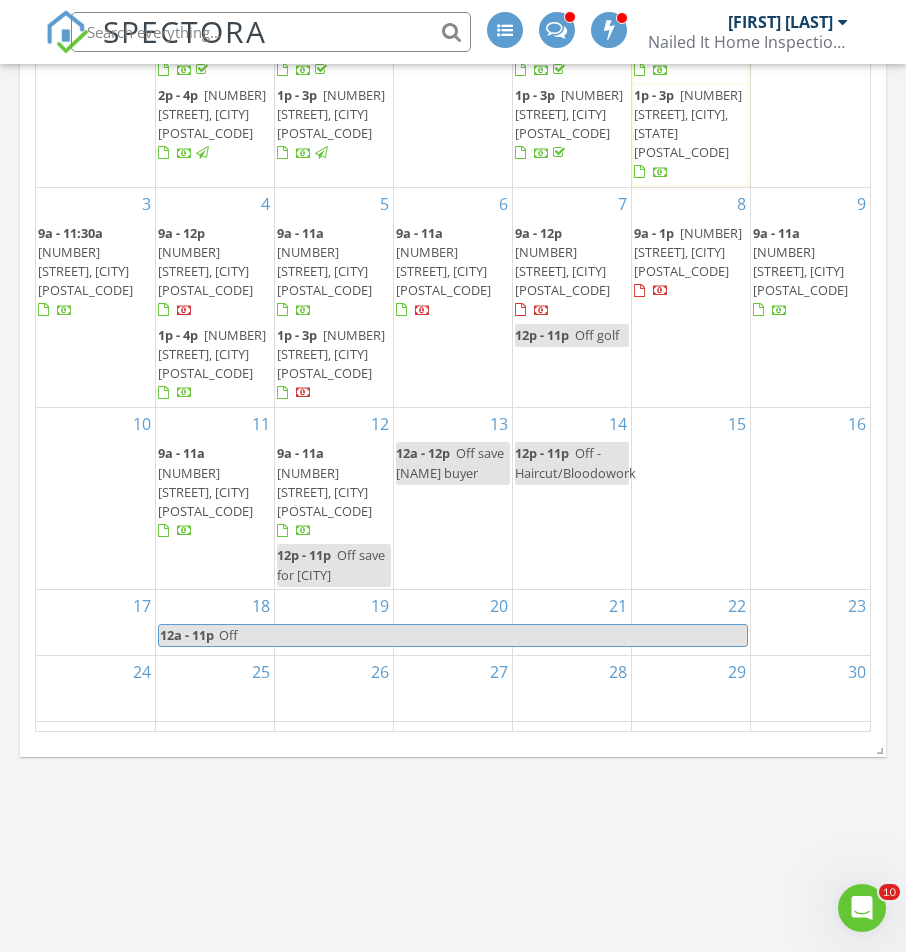 click on "13
12a - 12p
Off save Ryan halls buyer" at bounding box center [453, 498] 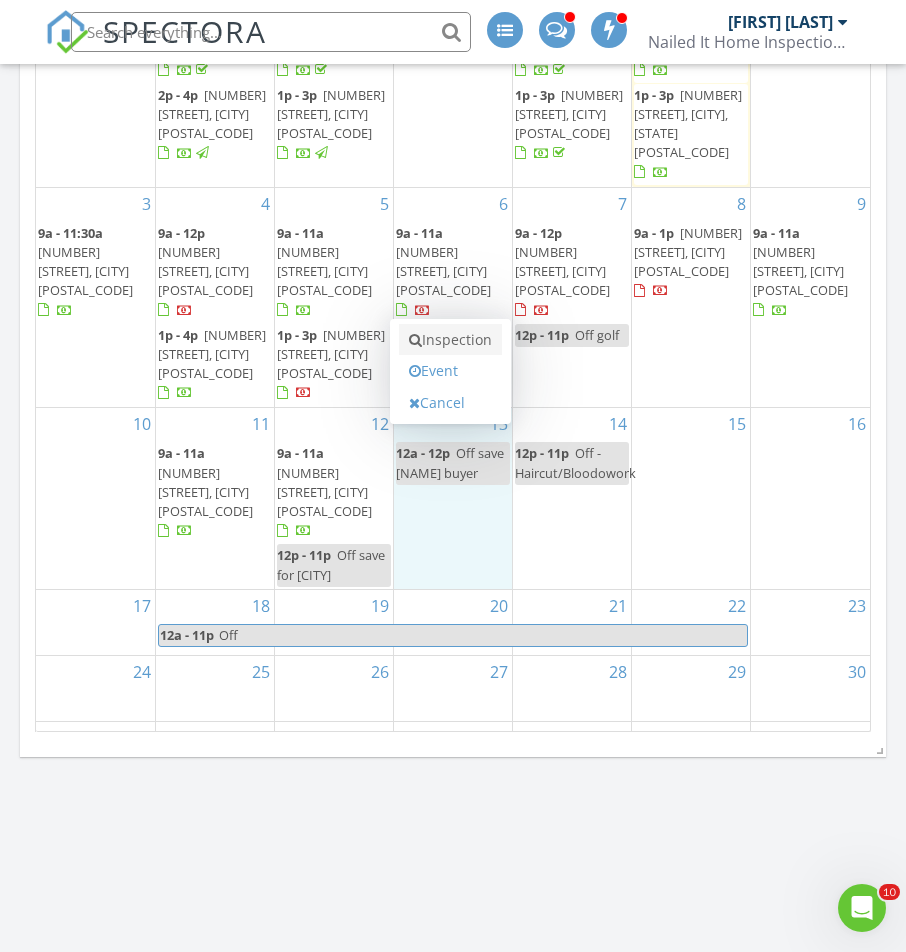 drag, startPoint x: 470, startPoint y: 374, endPoint x: 504, endPoint y: 375, distance: 34.0147 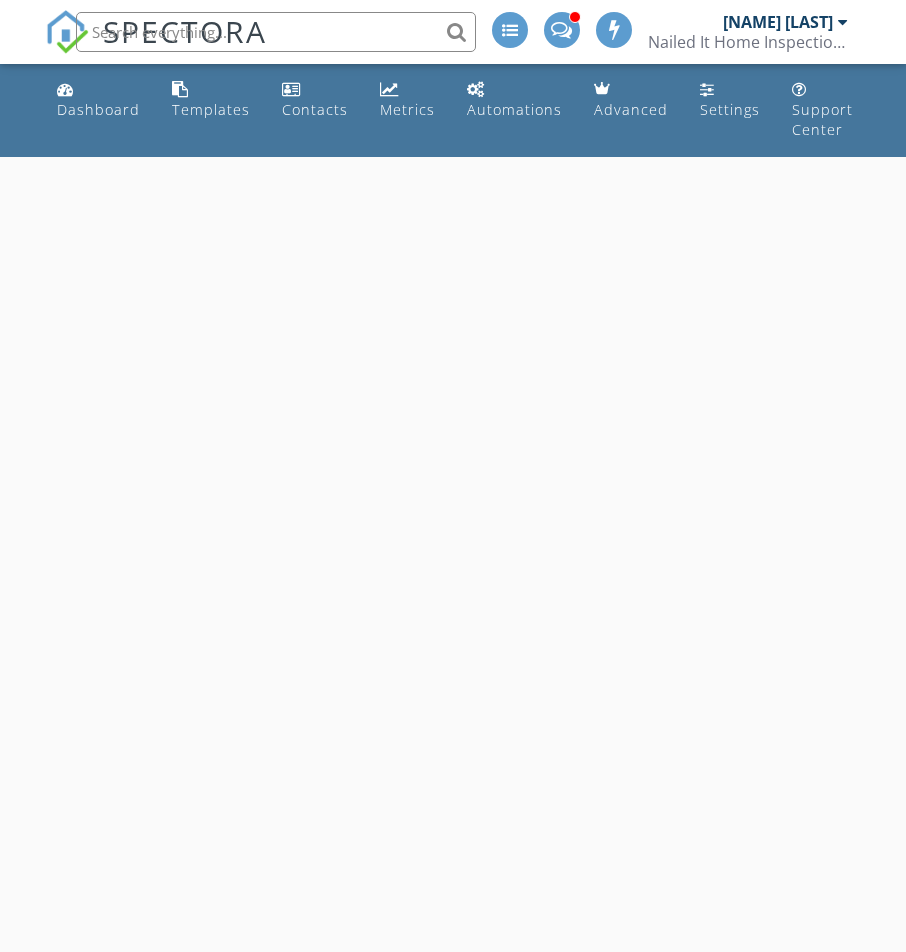 scroll, scrollTop: 0, scrollLeft: 0, axis: both 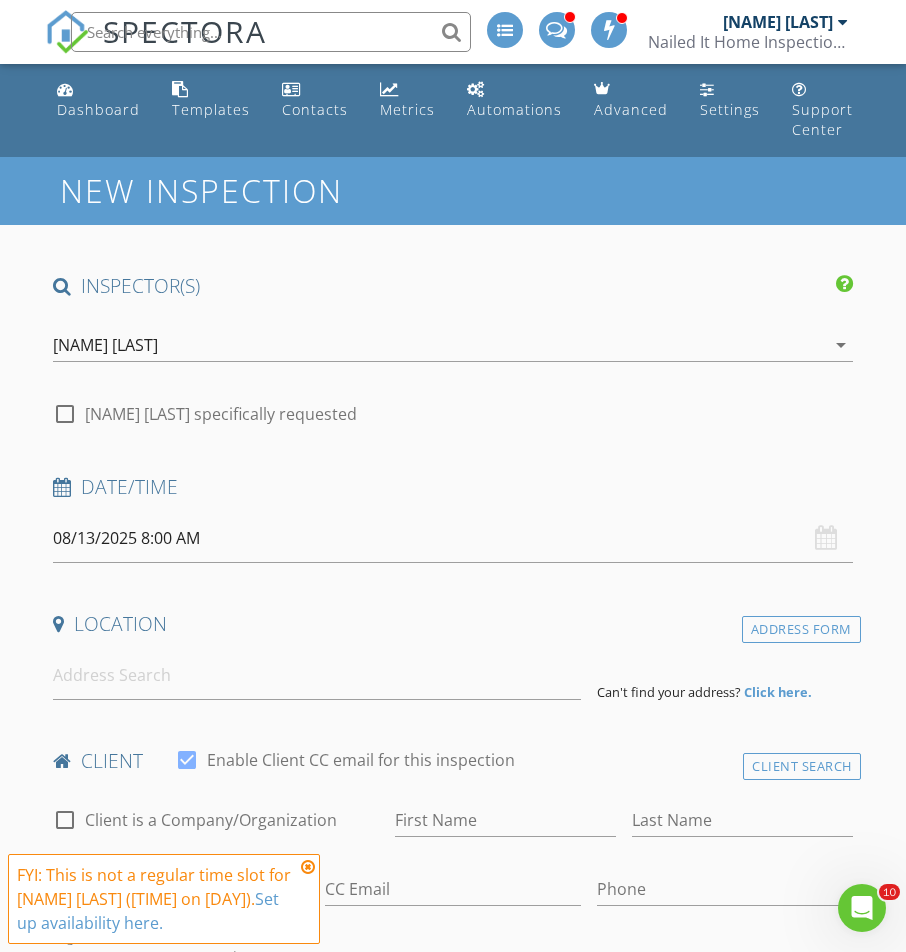 click on "08/13/2025 8:00 AM" at bounding box center [452, 538] 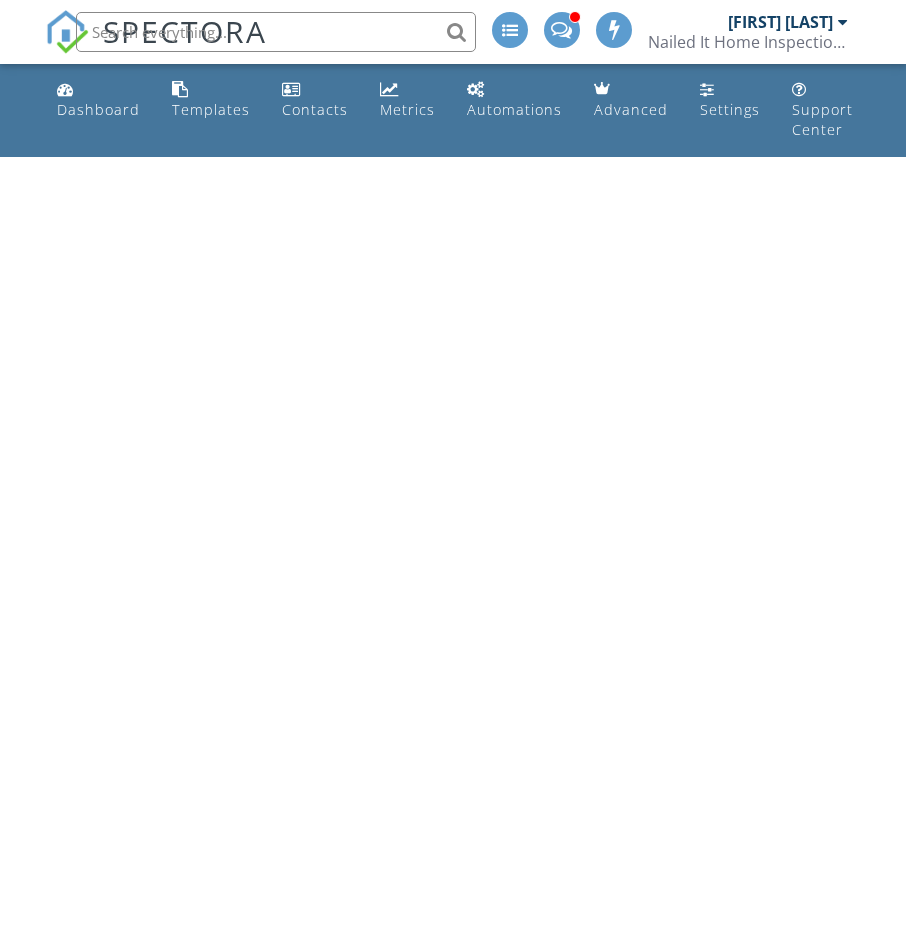 scroll, scrollTop: 0, scrollLeft: 0, axis: both 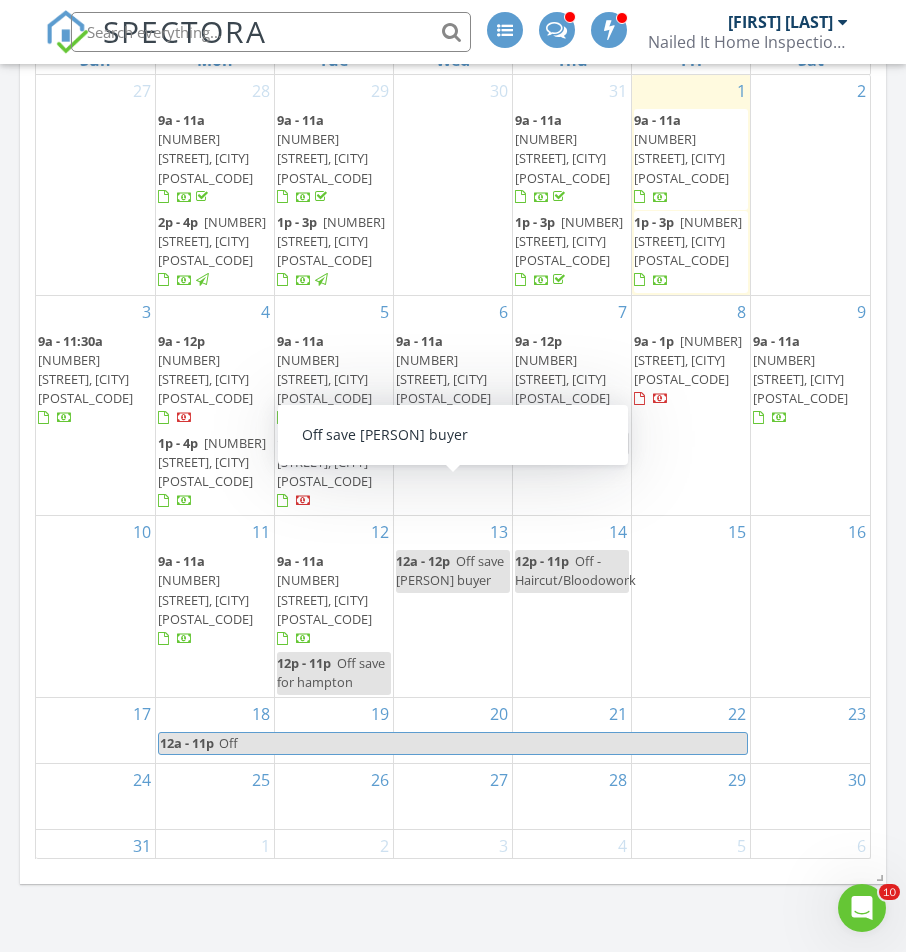 click on "13
12a - 12p
Off save Ryan halls buyer" at bounding box center (453, 606) 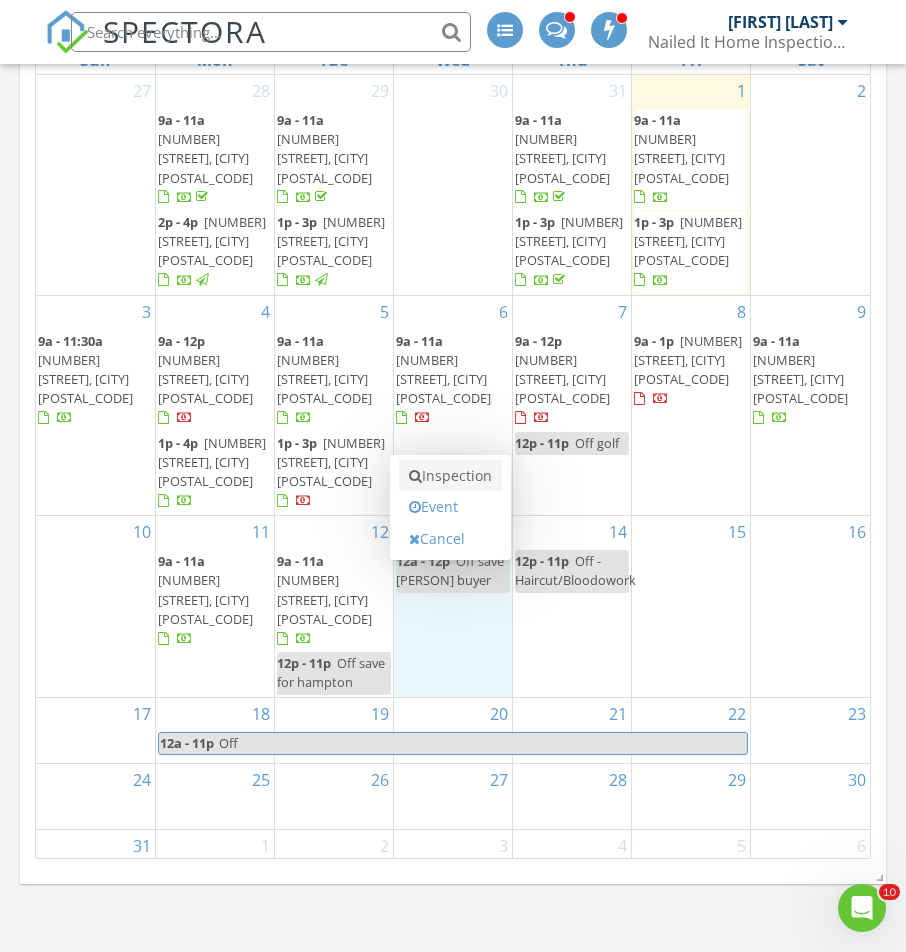 click on "Inspection" at bounding box center [450, 476] 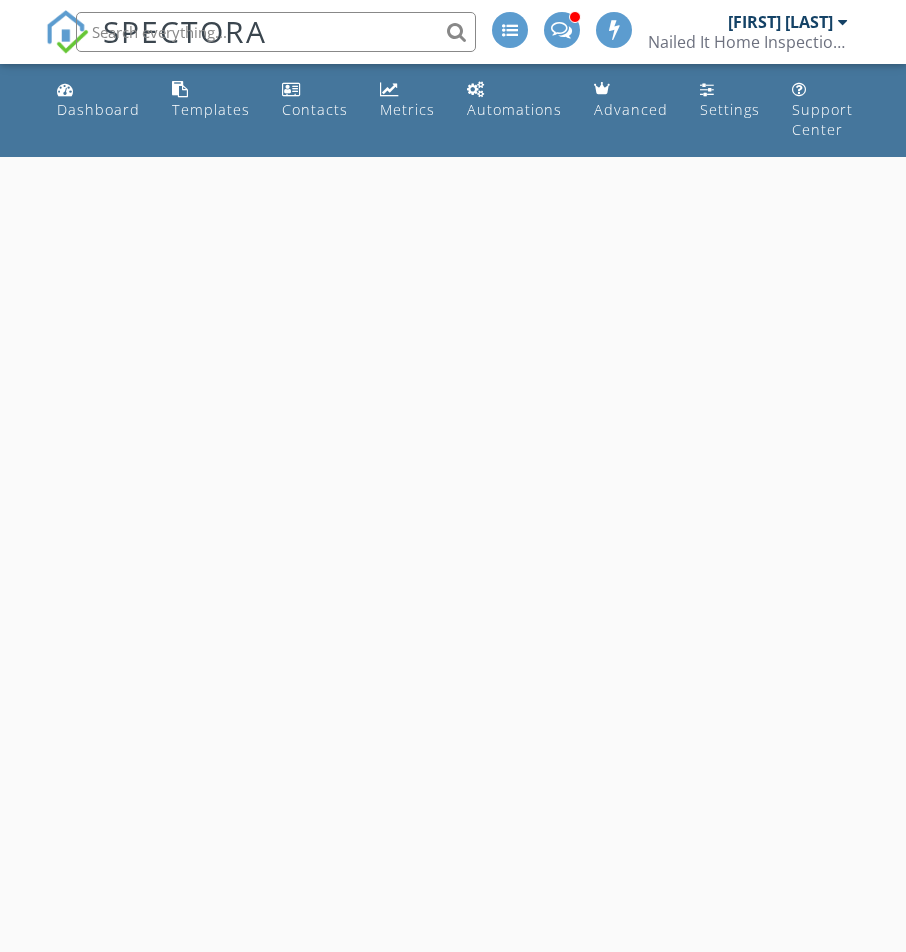 scroll, scrollTop: 0, scrollLeft: 0, axis: both 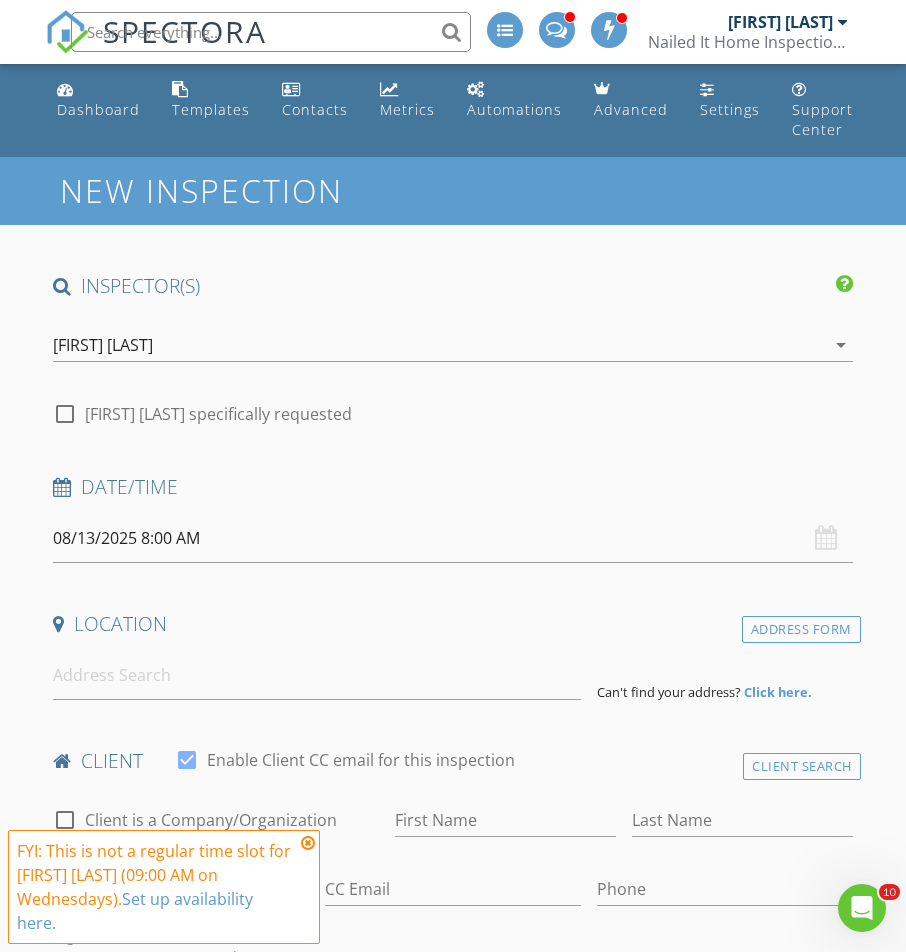 click on "08/13/2025 8:00 AM" at bounding box center (452, 538) 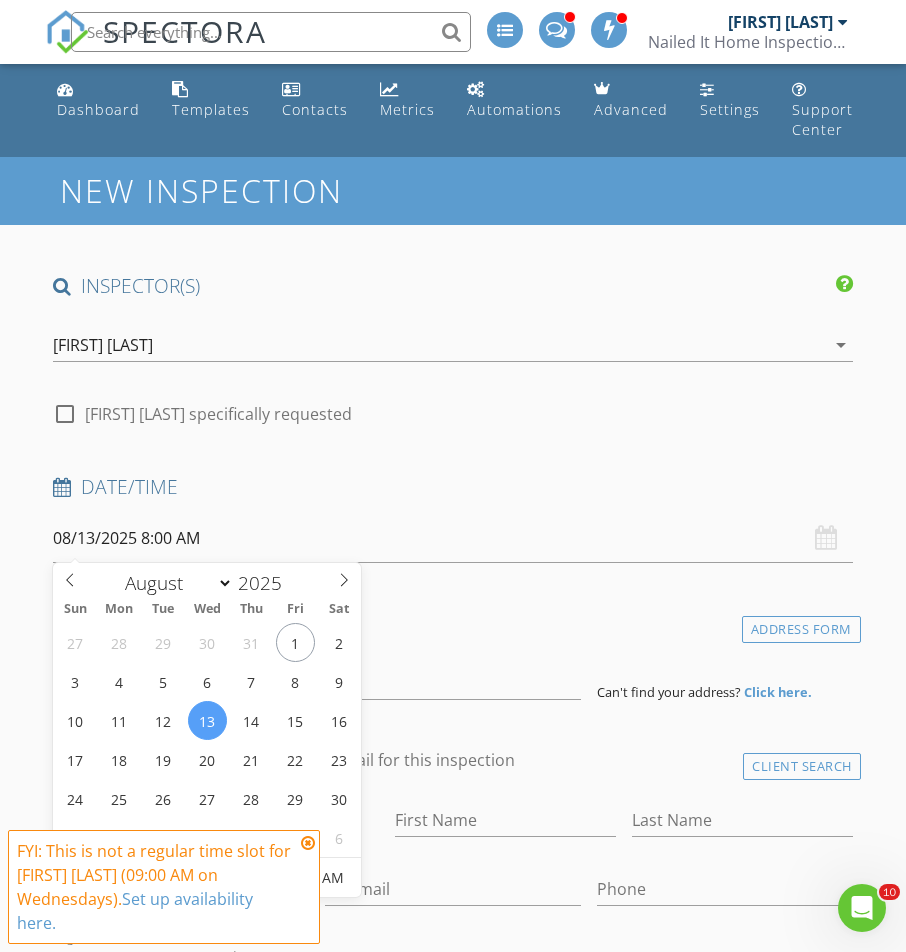 click at bounding box center [308, 843] 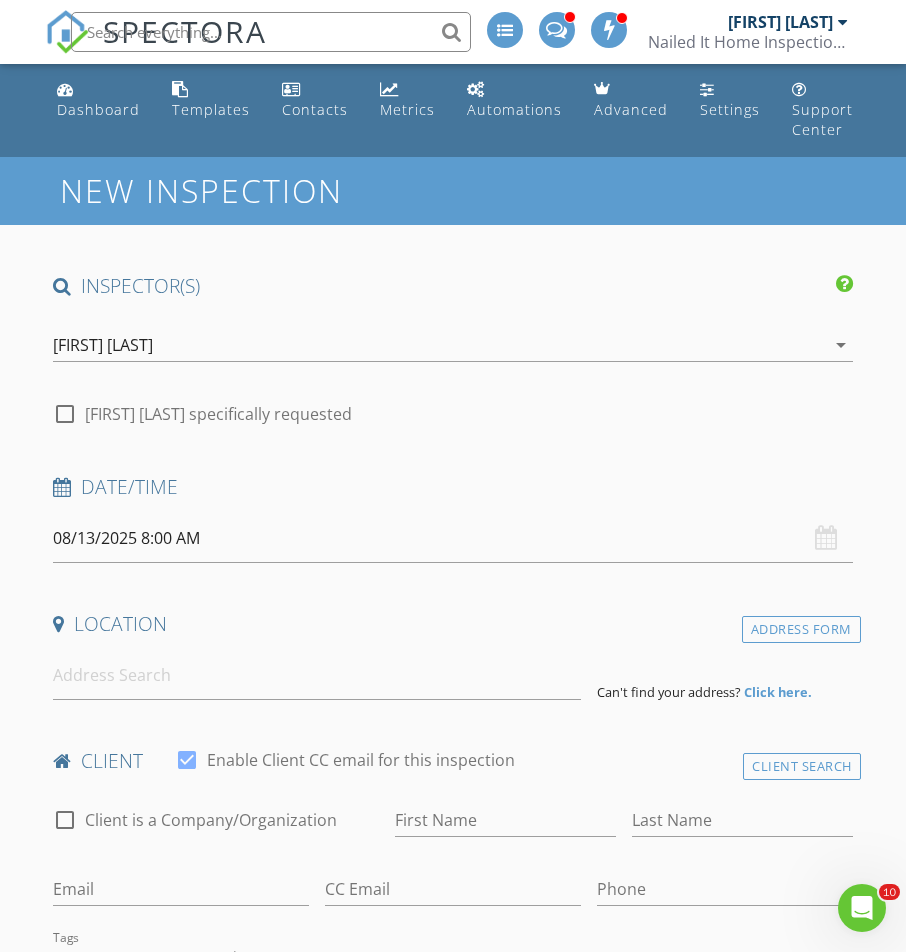 drag, startPoint x: 191, startPoint y: 533, endPoint x: 193, endPoint y: 543, distance: 10.198039 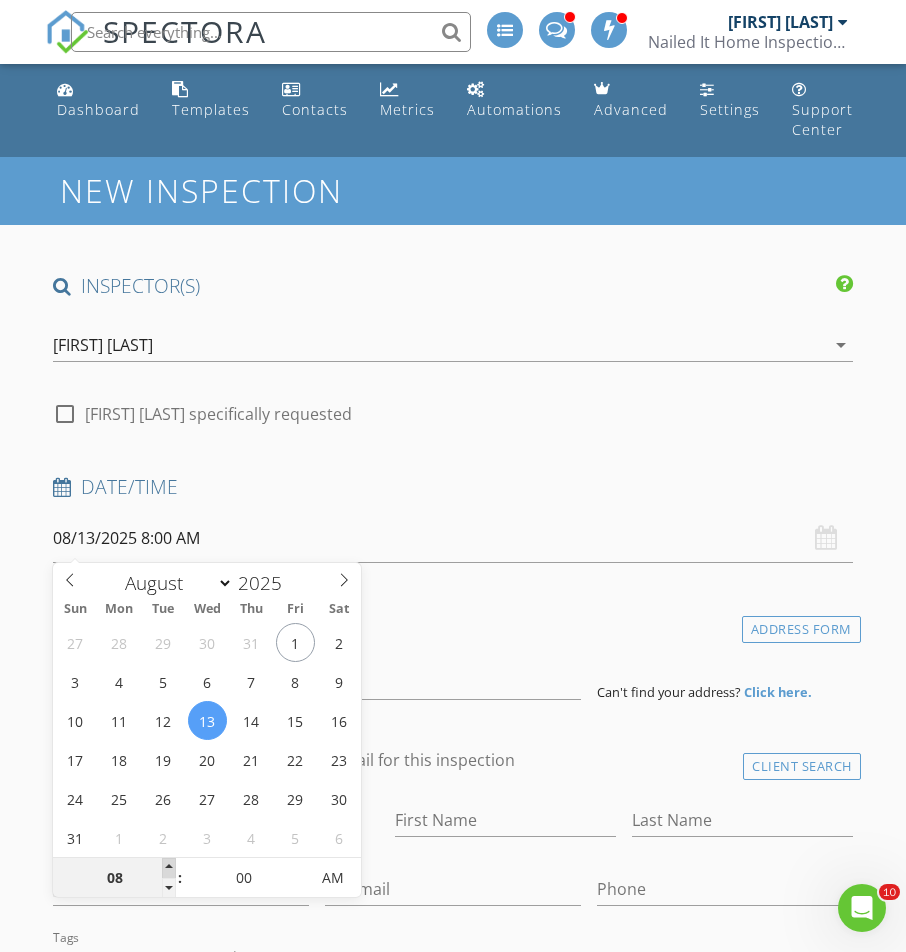 type on "09" 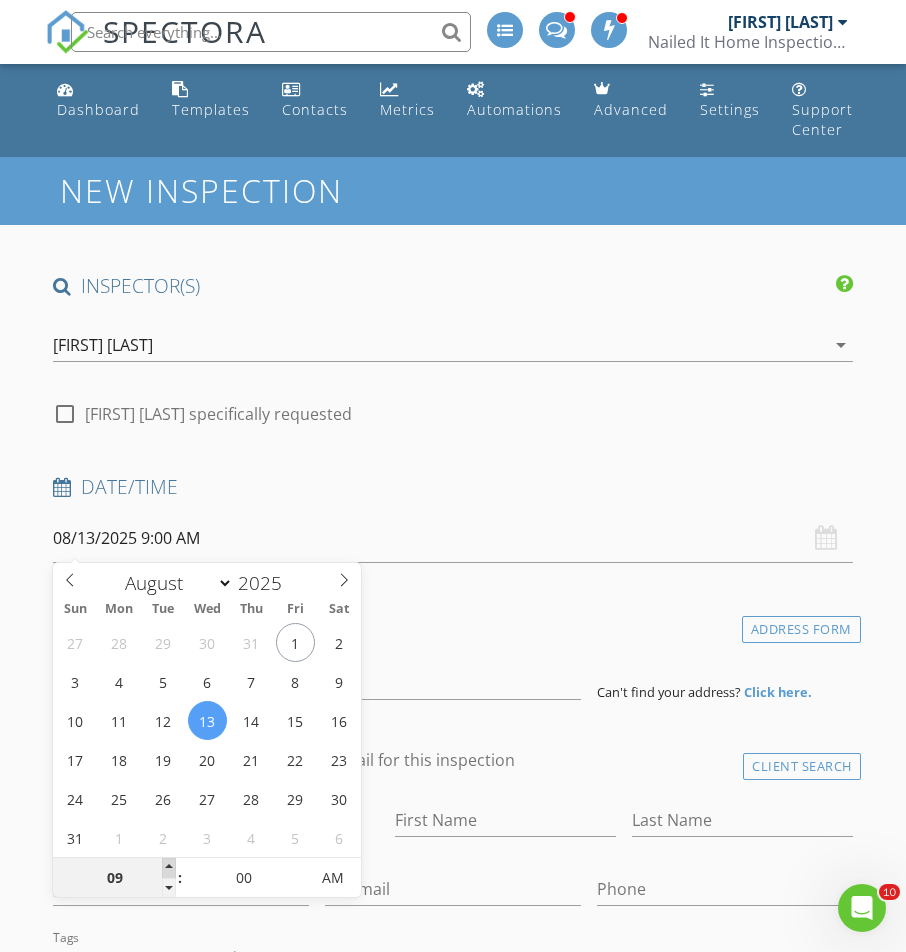 click at bounding box center [169, 868] 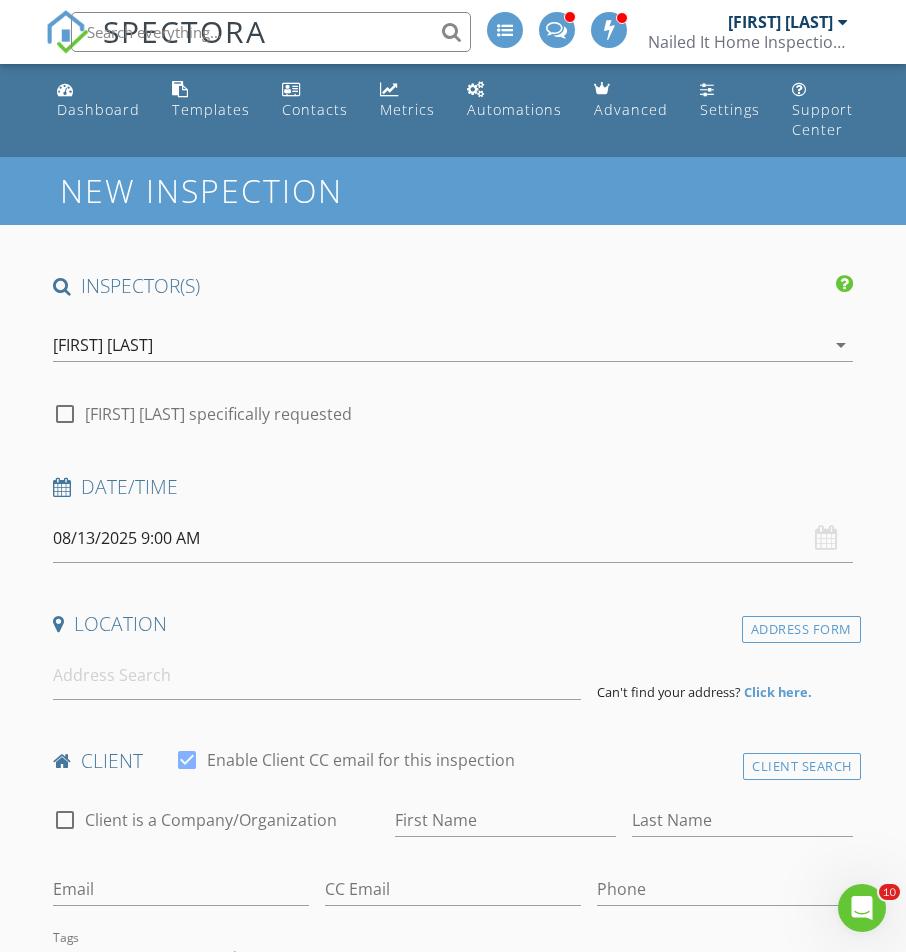 click on "New Inspection
INSPECTOR(S)
check_box   Nick Slanina   PRIMARY   Nick Slanina arrow_drop_down   check_box_outline_blank Nick Slanina specifically requested
Date/Time
08/13/2025 9:00 AM
Location
Address Form       Can't find your address?   Click here.
client
check_box Enable Client CC email for this inspection   Client Search     check_box_outline_blank Client is a Company/Organization     First Name   Last Name   Email   CC Email   Phone         Tags         Notes   Private Notes
ADD ADDITIONAL client
SERVICES
check_box_outline_blank   Home Inspection   check_box_outline_blank   Multi-Family Inspection   arrow_drop_down     Select Discount Code arrow_drop_down    Charges       TOTAL   $0.00    Duration    No services with durations selected      Templates" at bounding box center (453, 1902) 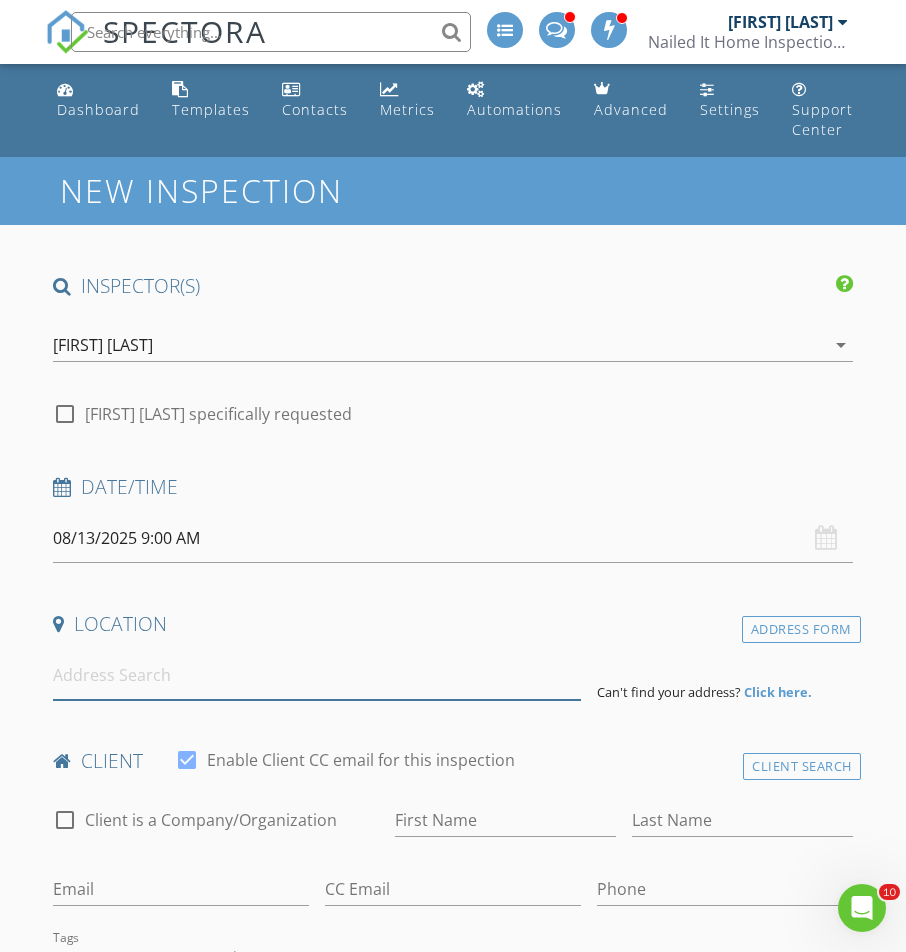 click at bounding box center [317, 675] 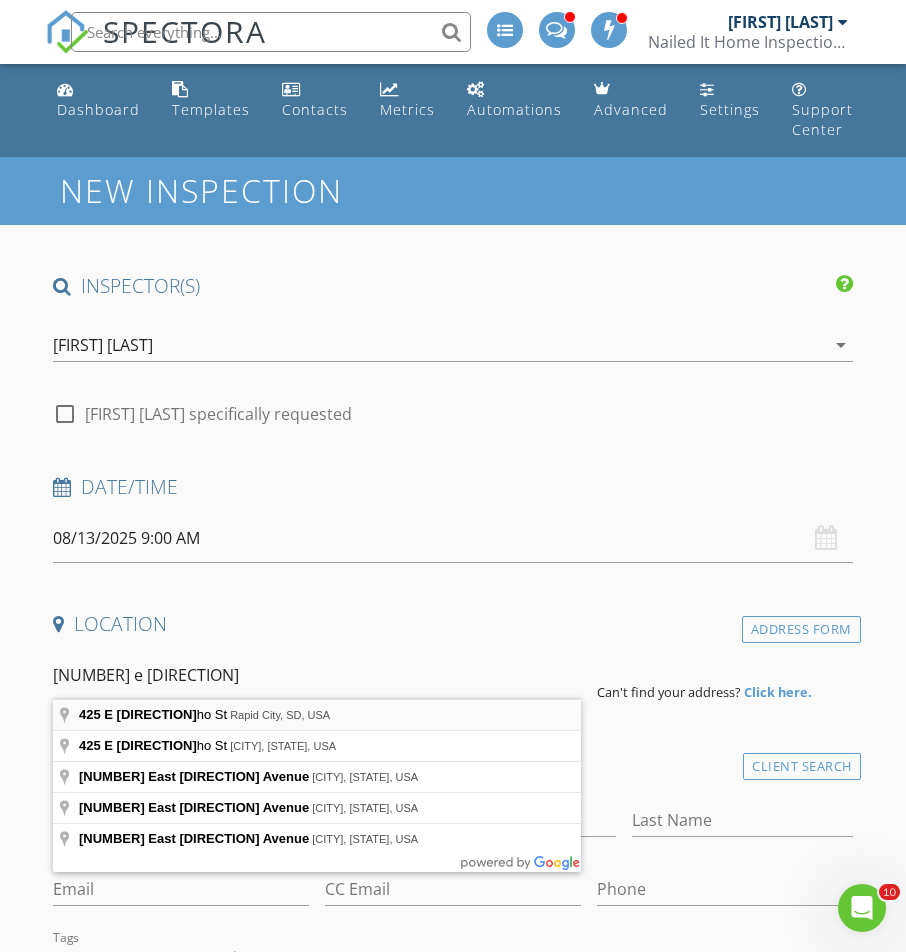 scroll, scrollTop: 3, scrollLeft: 1, axis: both 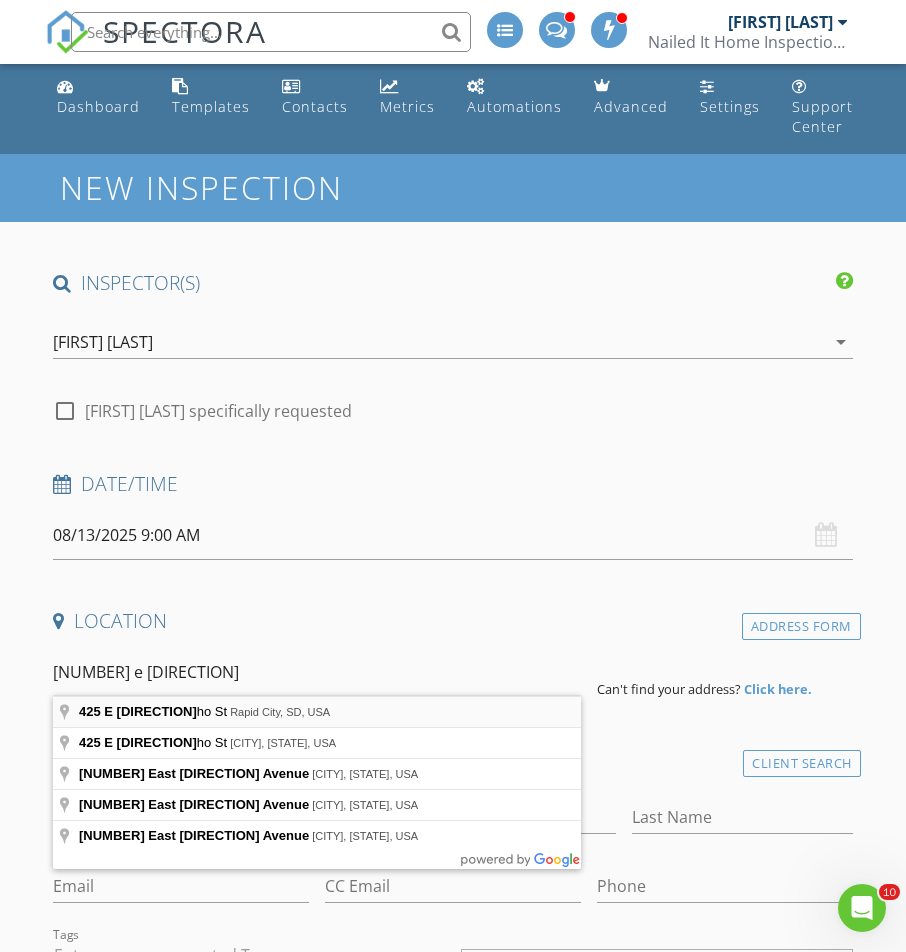 type on "425 E Idaho St, Rapid City, SD, USA" 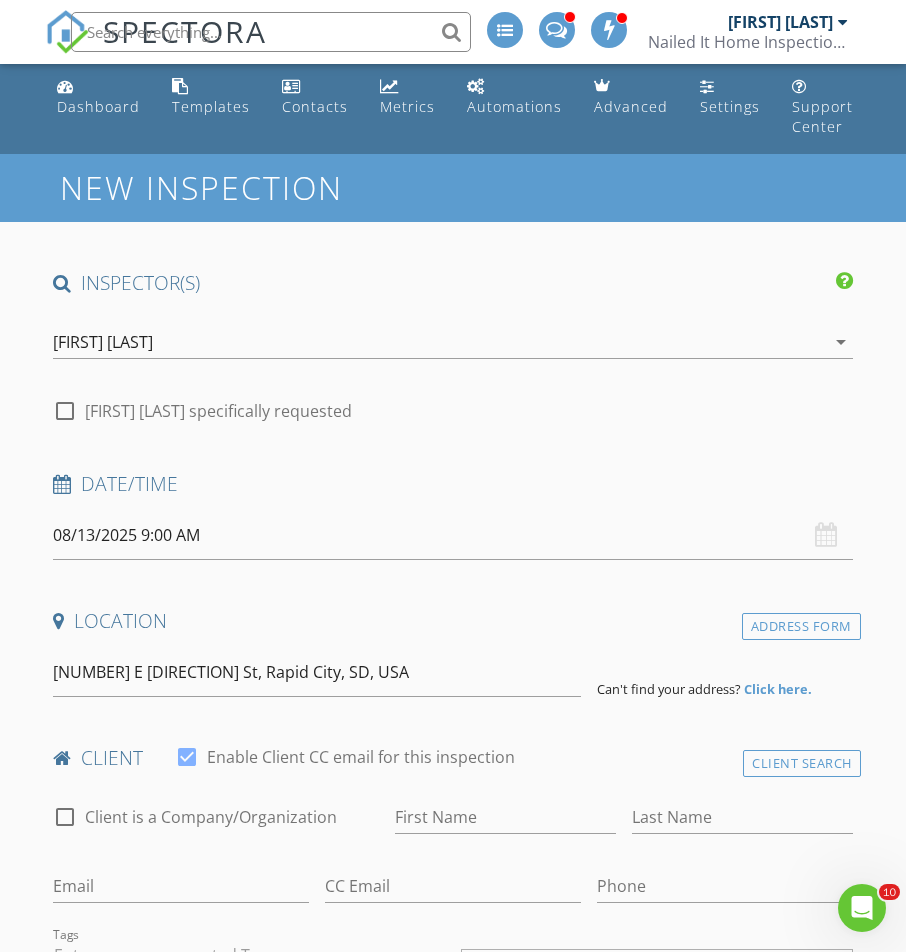 scroll, scrollTop: 4, scrollLeft: 0, axis: vertical 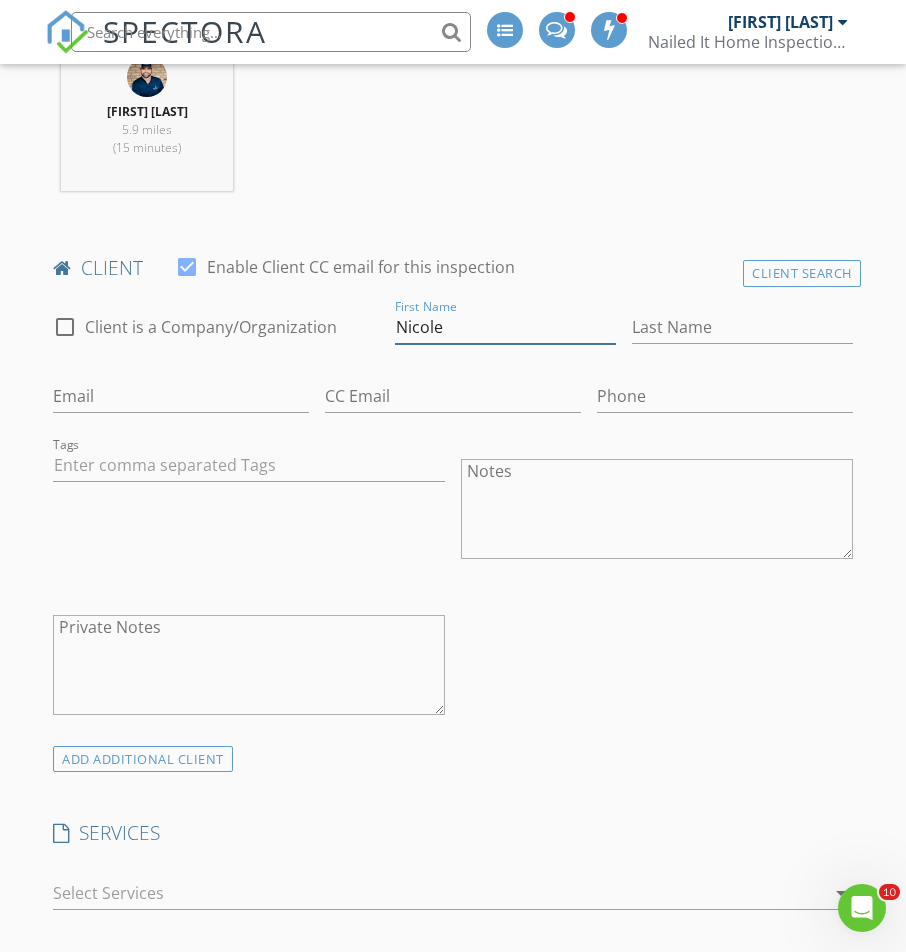 type on "Nicole" 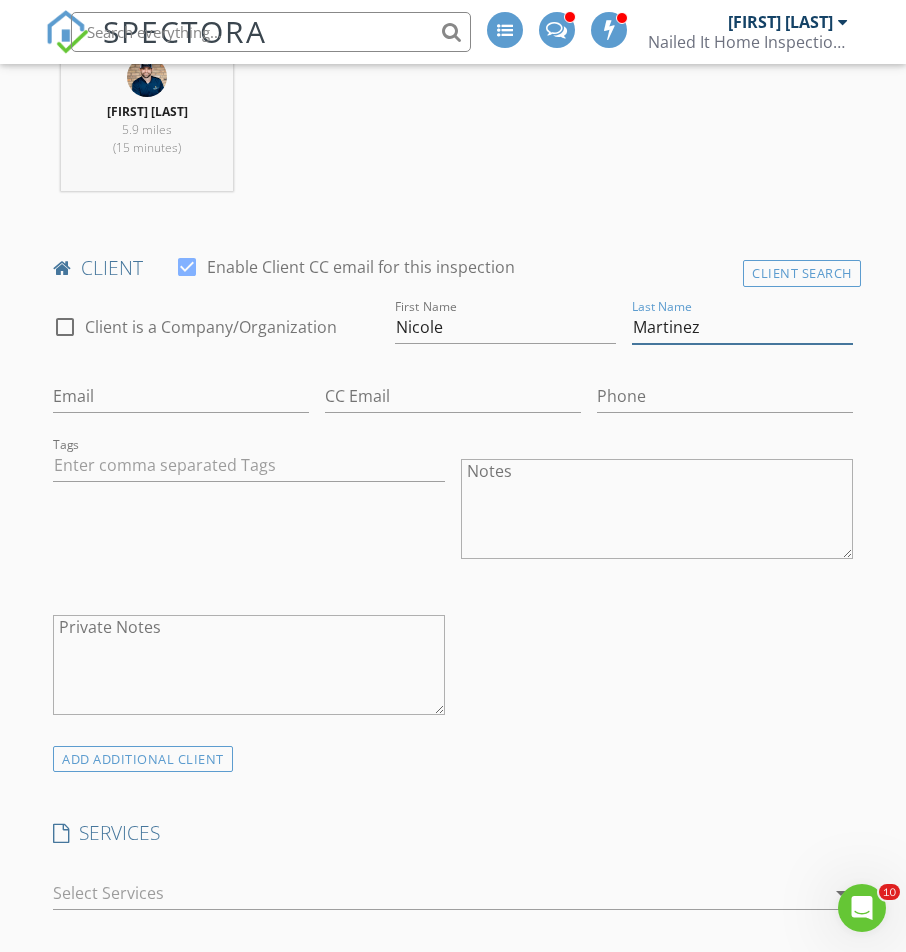 type on "Martinez" 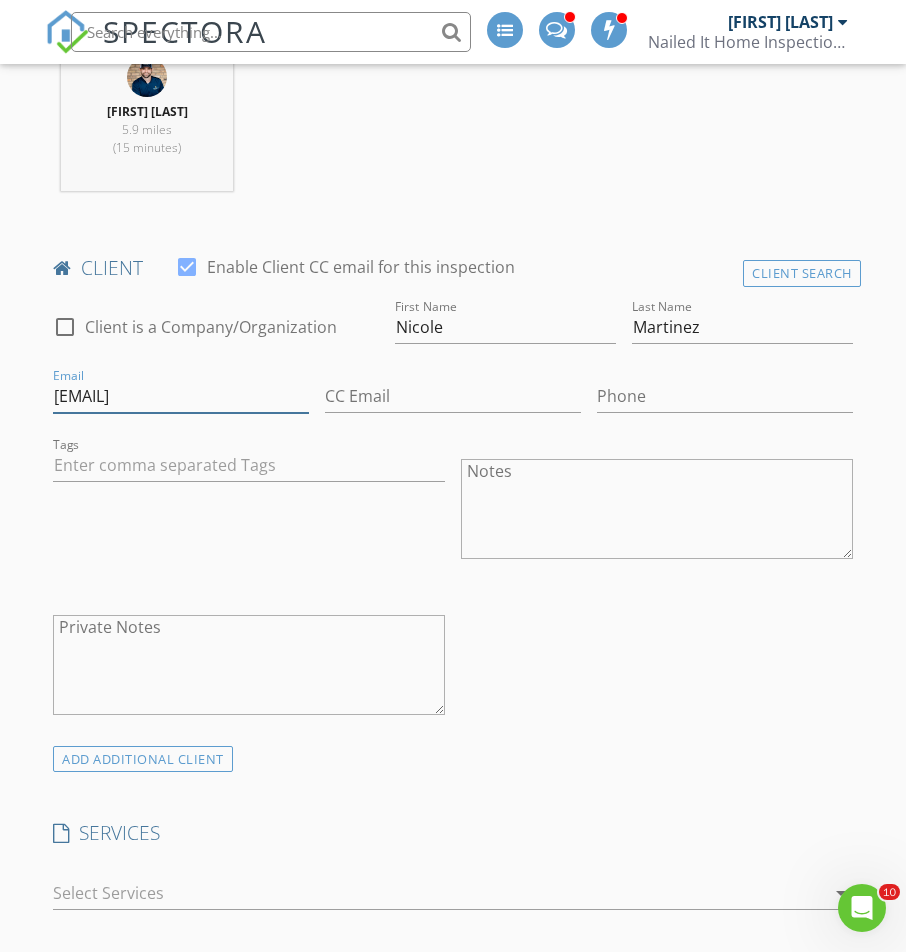 type on "N0419martinez@gmail.com" 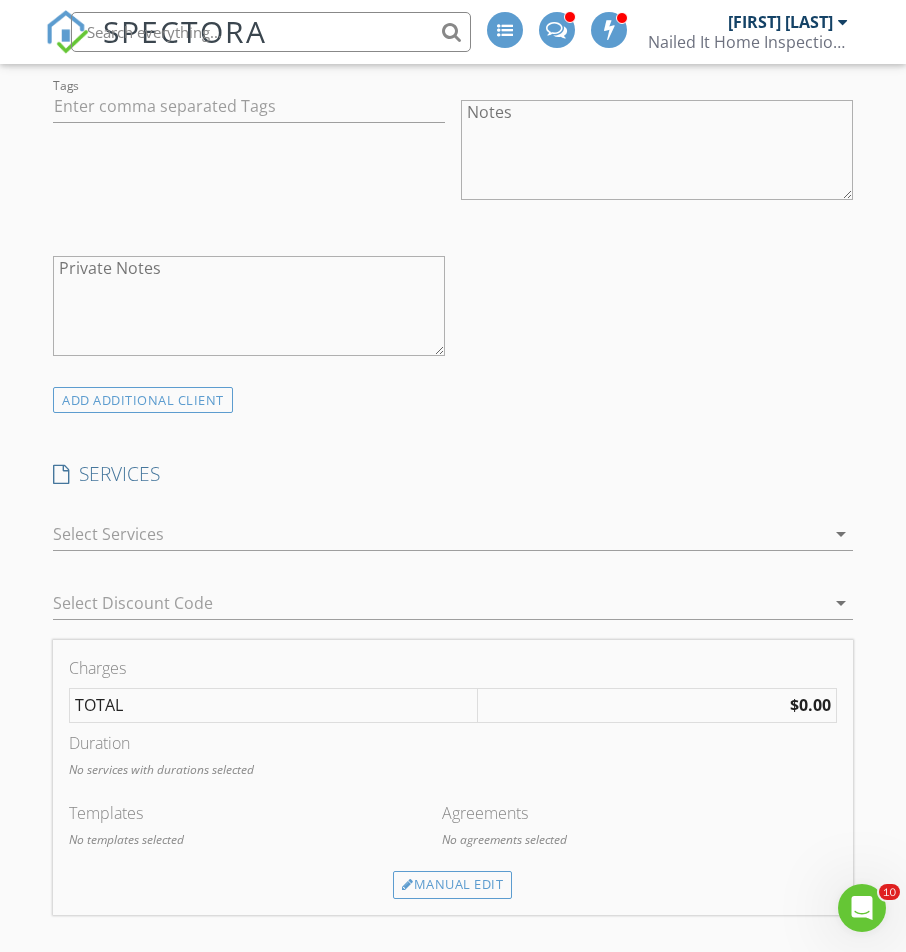 scroll, scrollTop: 1298, scrollLeft: 0, axis: vertical 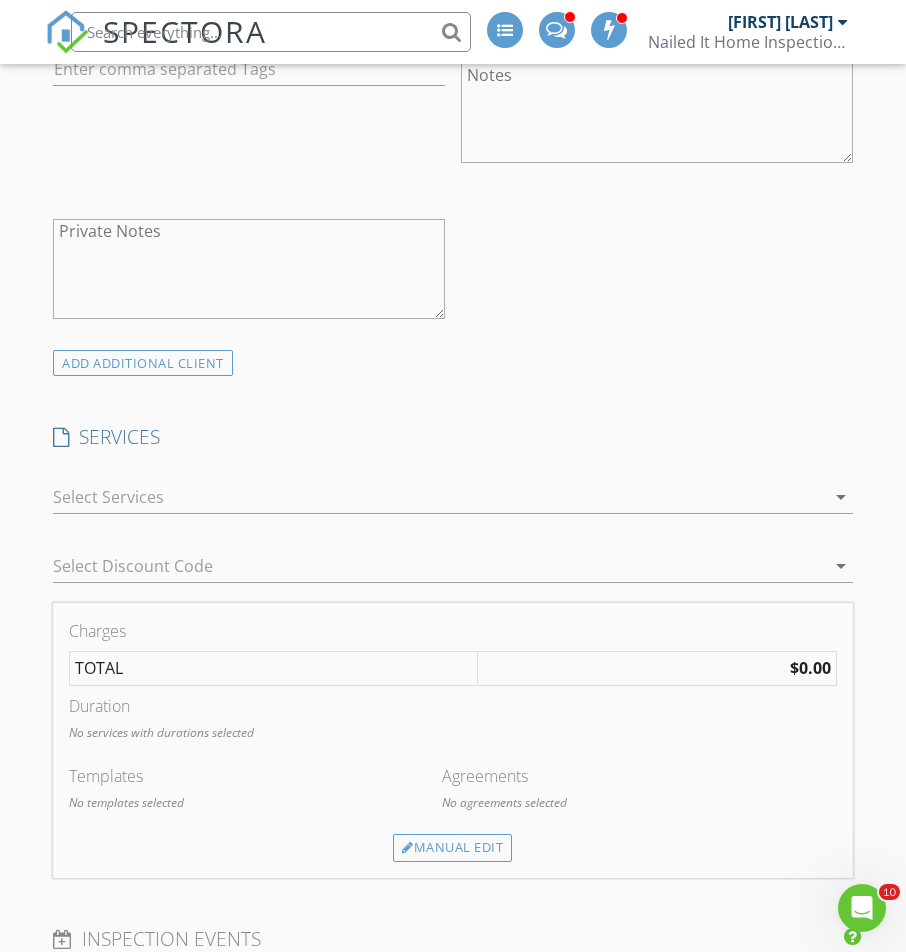 type on "605-510-8518" 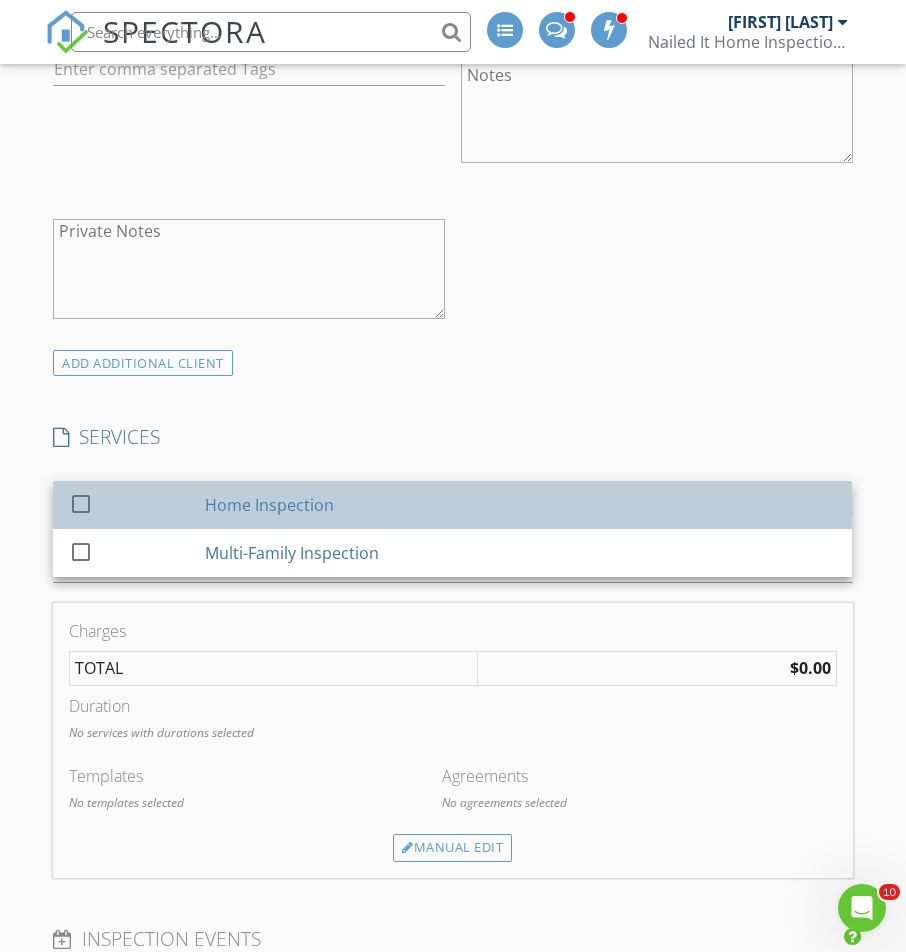 click on "Home Inspection" at bounding box center [520, 505] 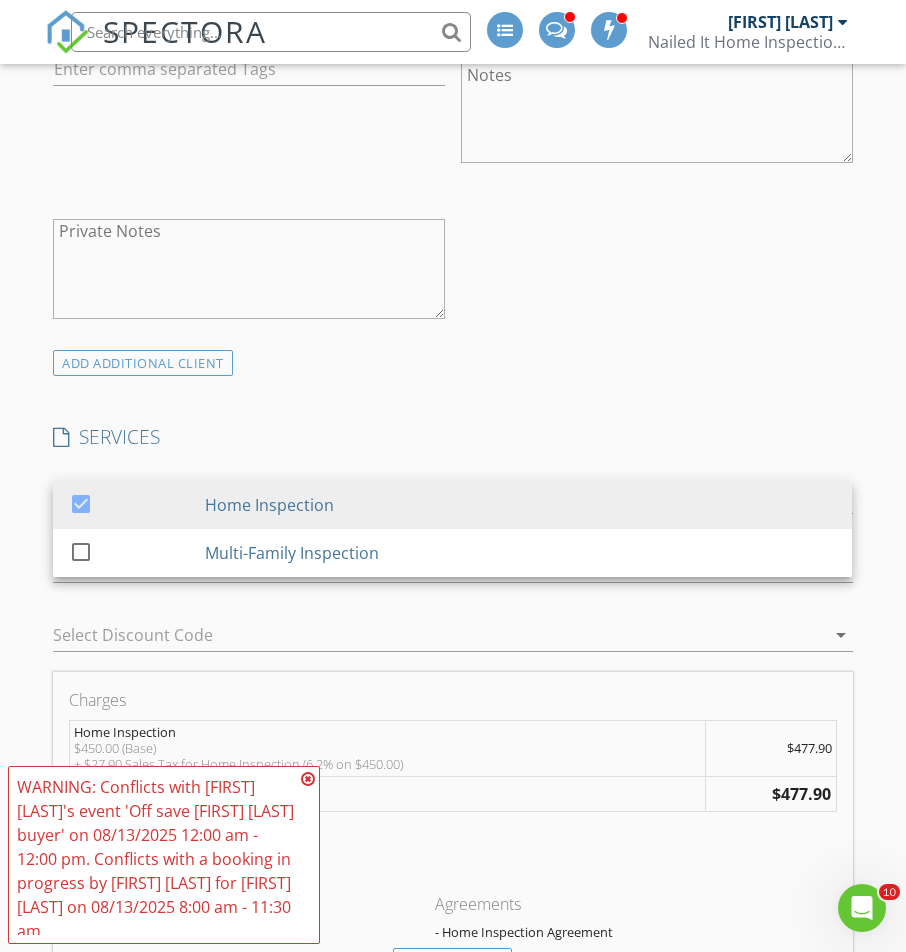 drag, startPoint x: 619, startPoint y: 430, endPoint x: 568, endPoint y: 519, distance: 102.5768 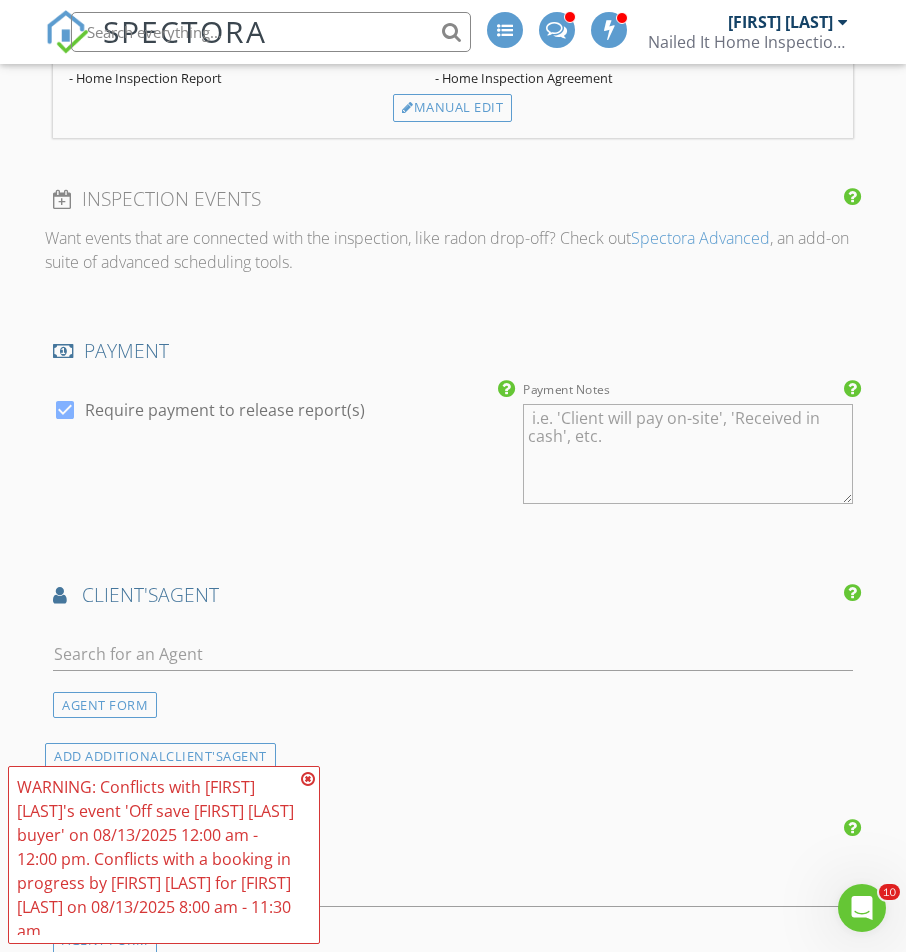scroll, scrollTop: 2266, scrollLeft: 0, axis: vertical 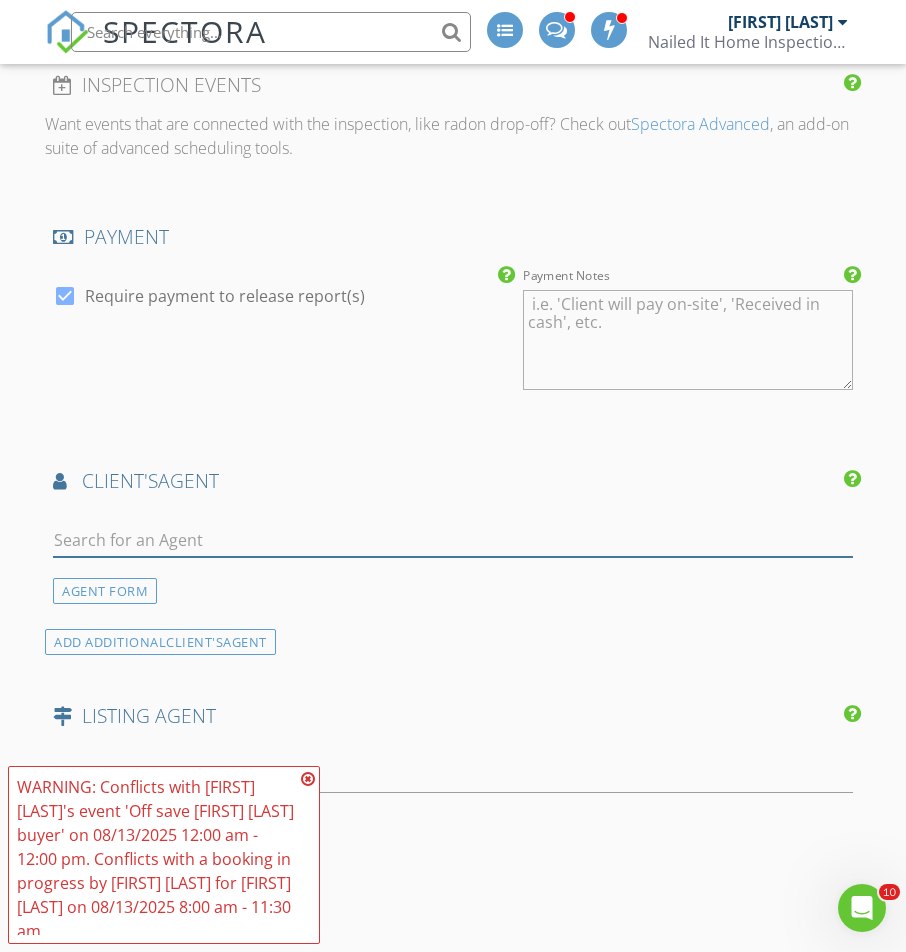 click at bounding box center (452, 540) 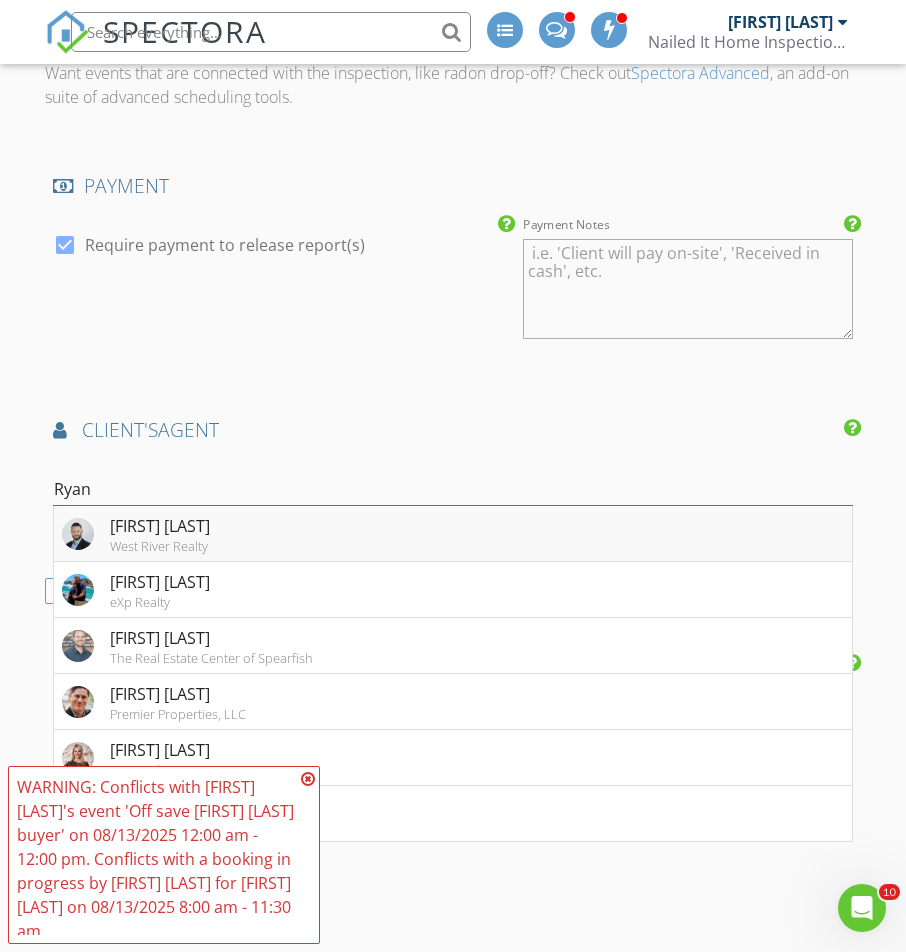 scroll, scrollTop: 2322, scrollLeft: 0, axis: vertical 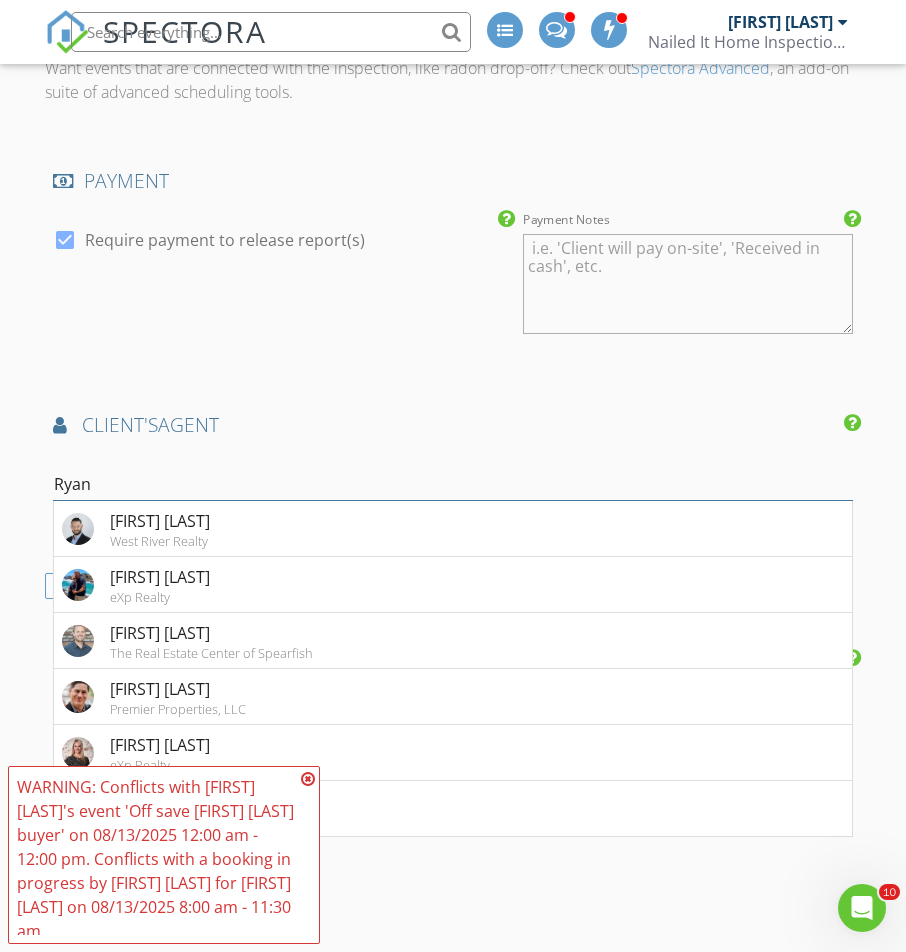 type on "Ryan" 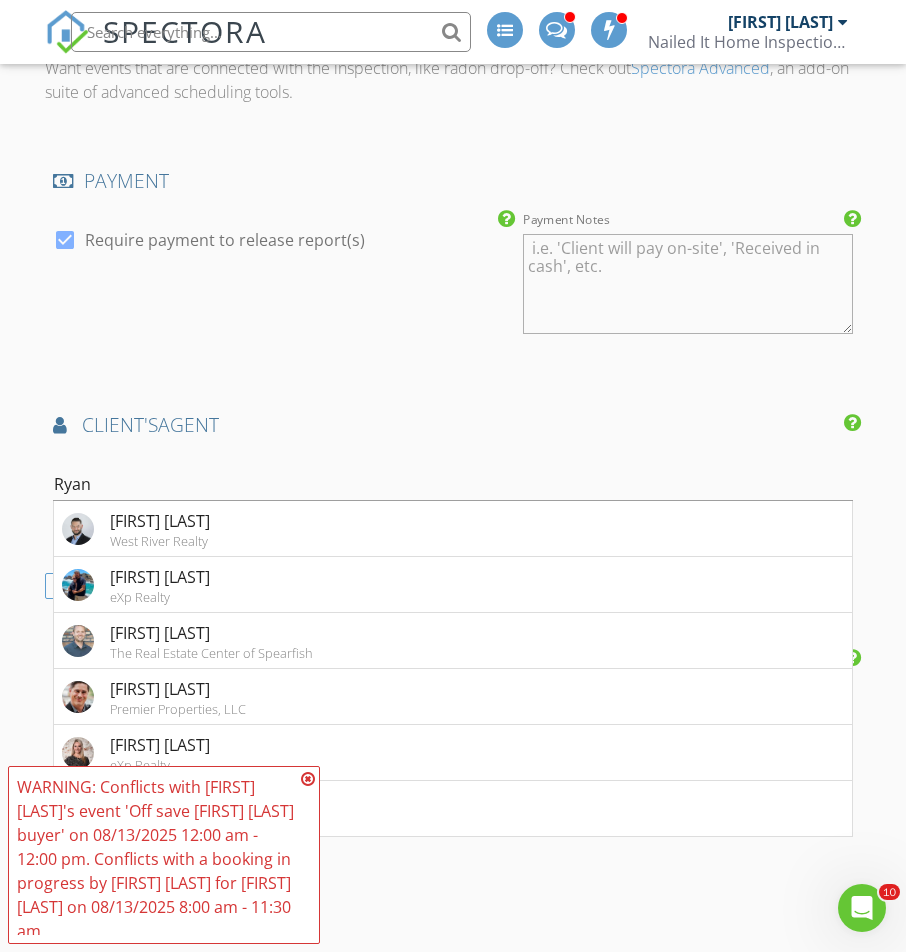 click on "Ryan Hall
Premier Properties, LLC" at bounding box center (452, 697) 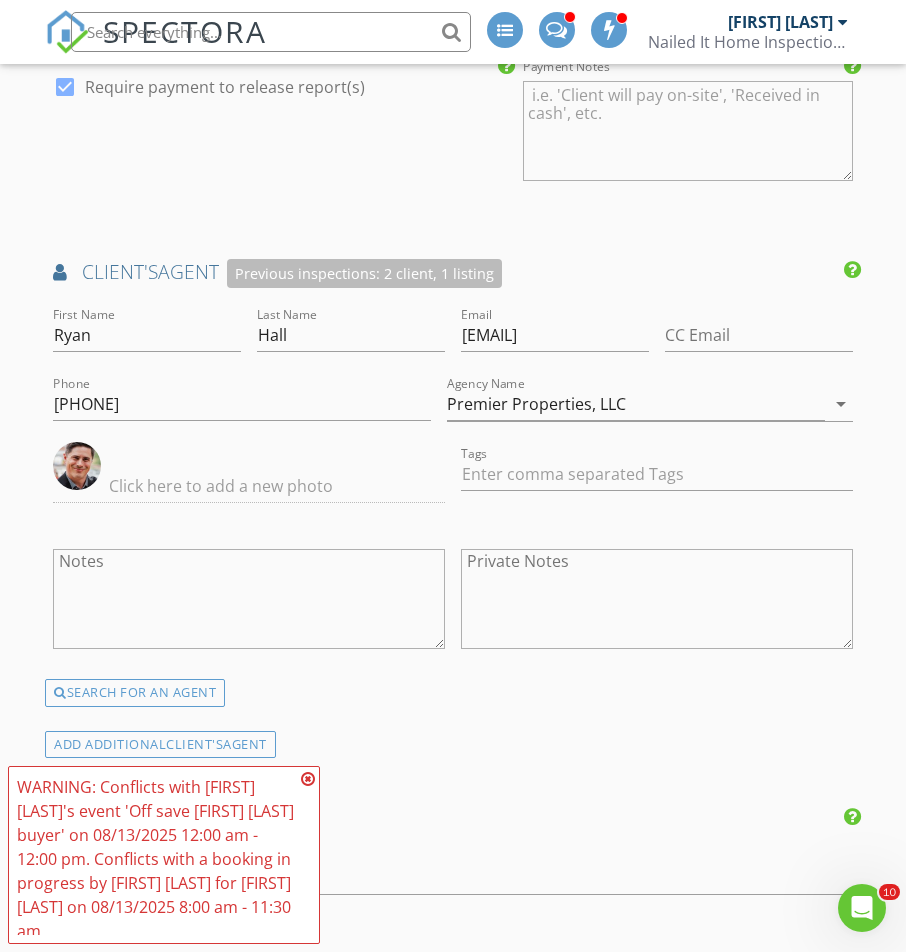 click at bounding box center [308, 779] 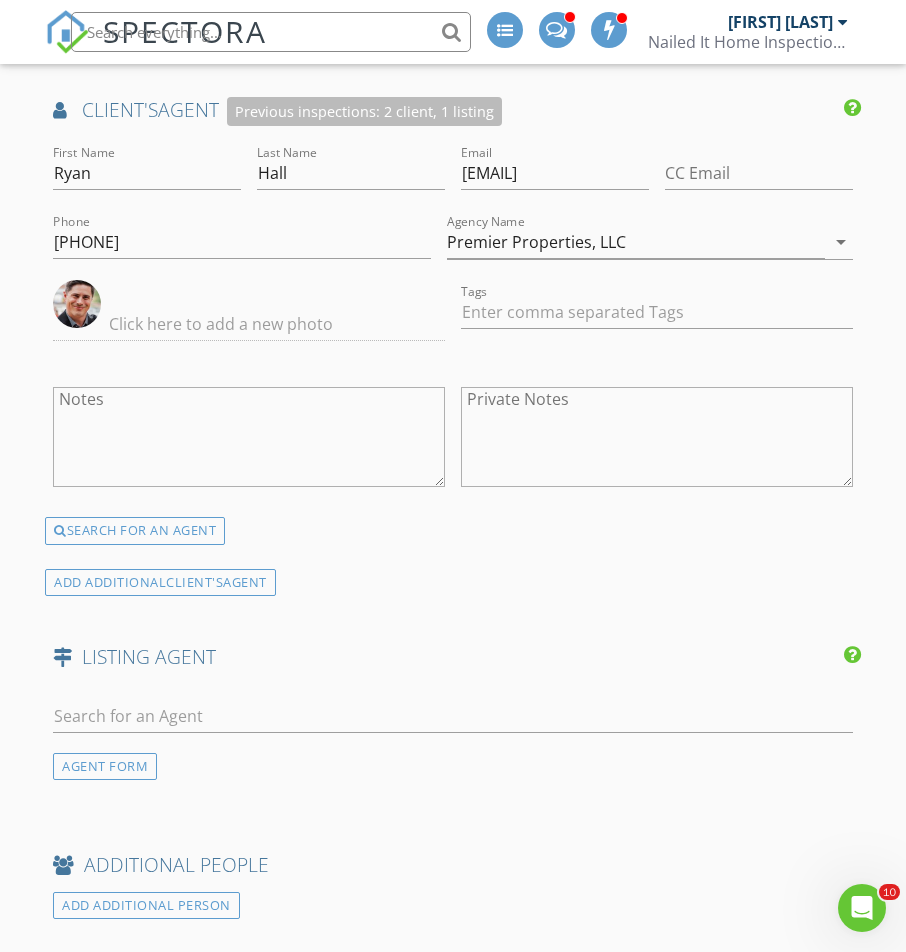 scroll, scrollTop: 2637, scrollLeft: 0, axis: vertical 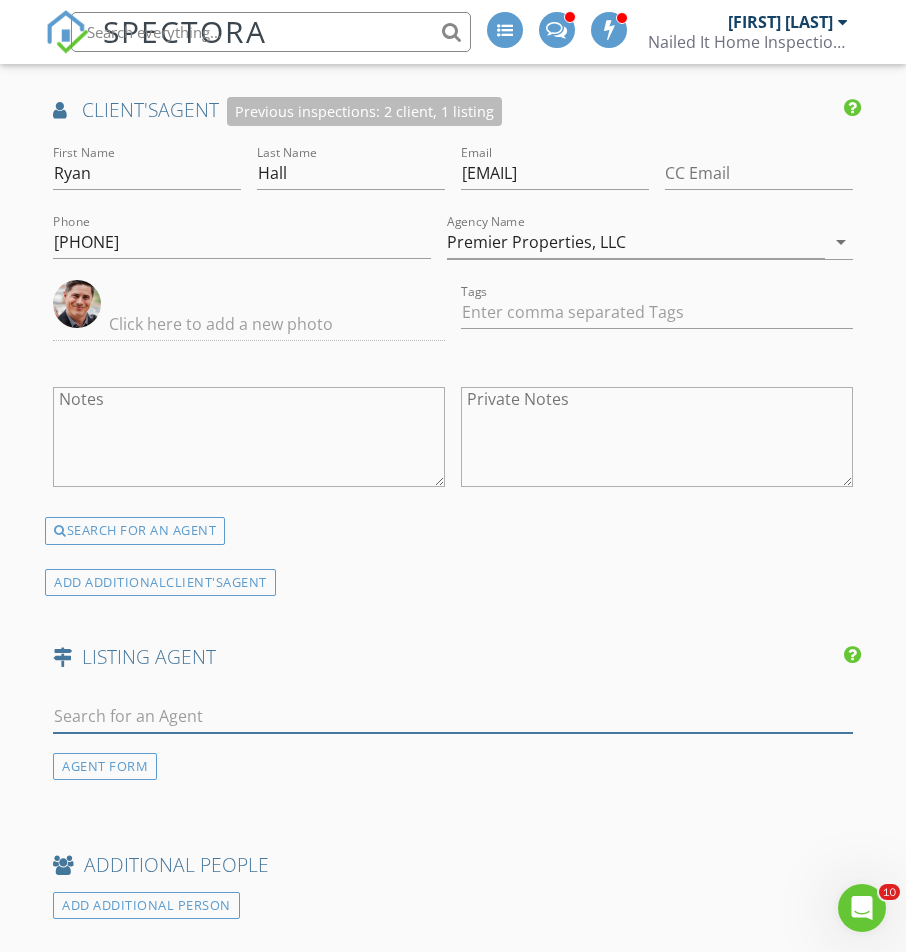 click at bounding box center [452, 716] 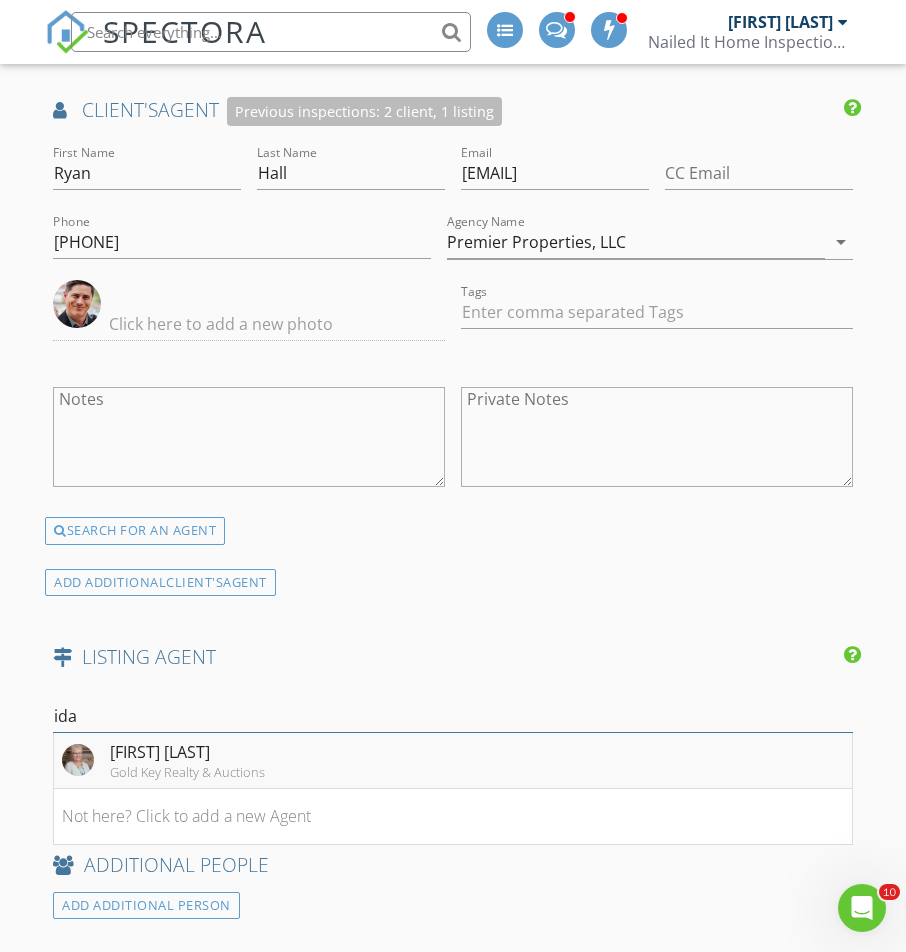 type on "ida" 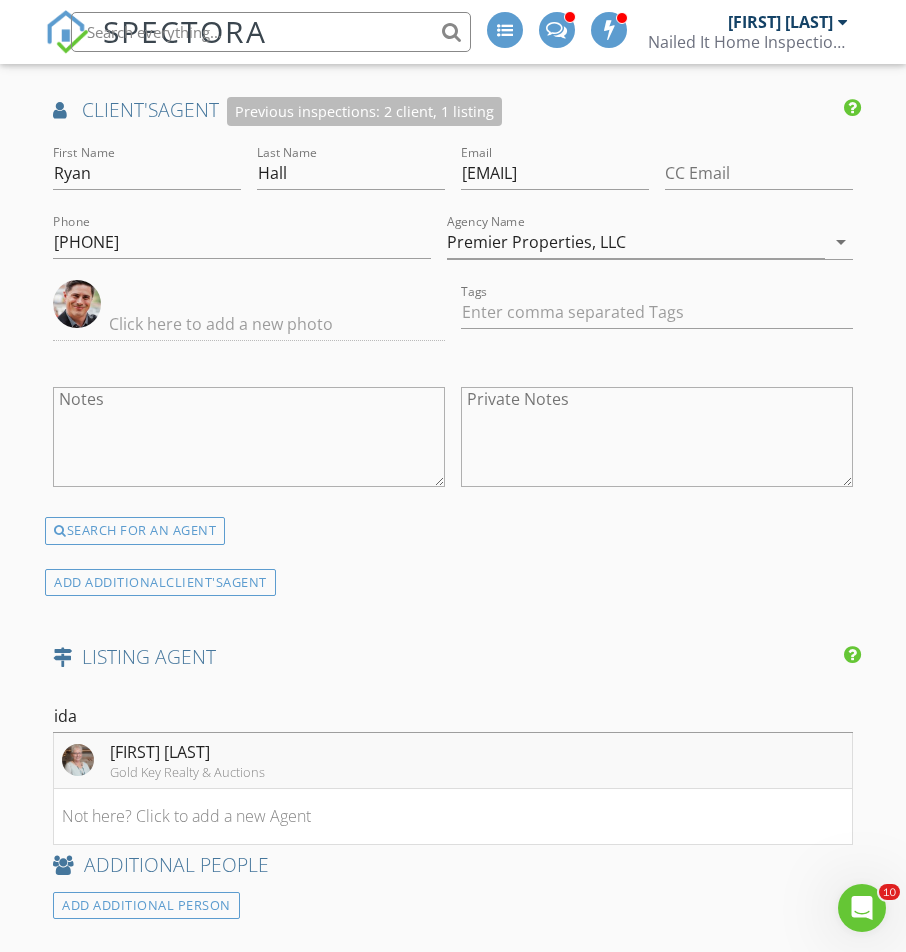 click on "Gold Key Realty & Auctions" at bounding box center [187, 772] 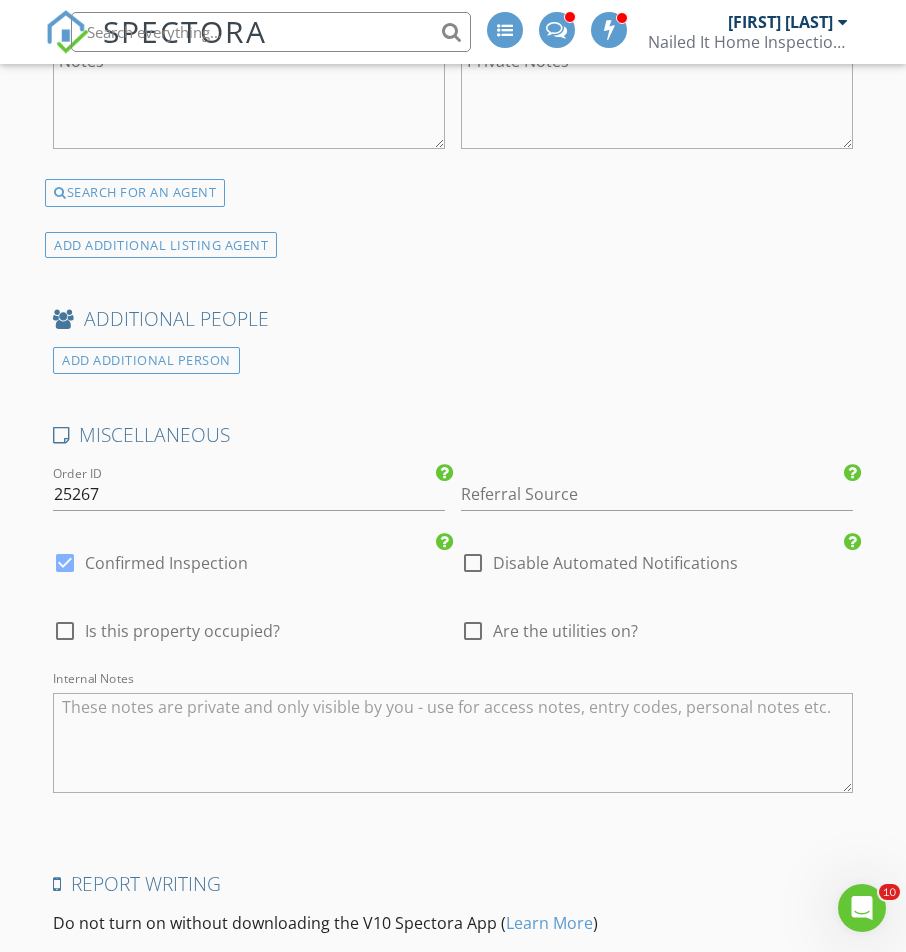 scroll, scrollTop: 3524, scrollLeft: 0, axis: vertical 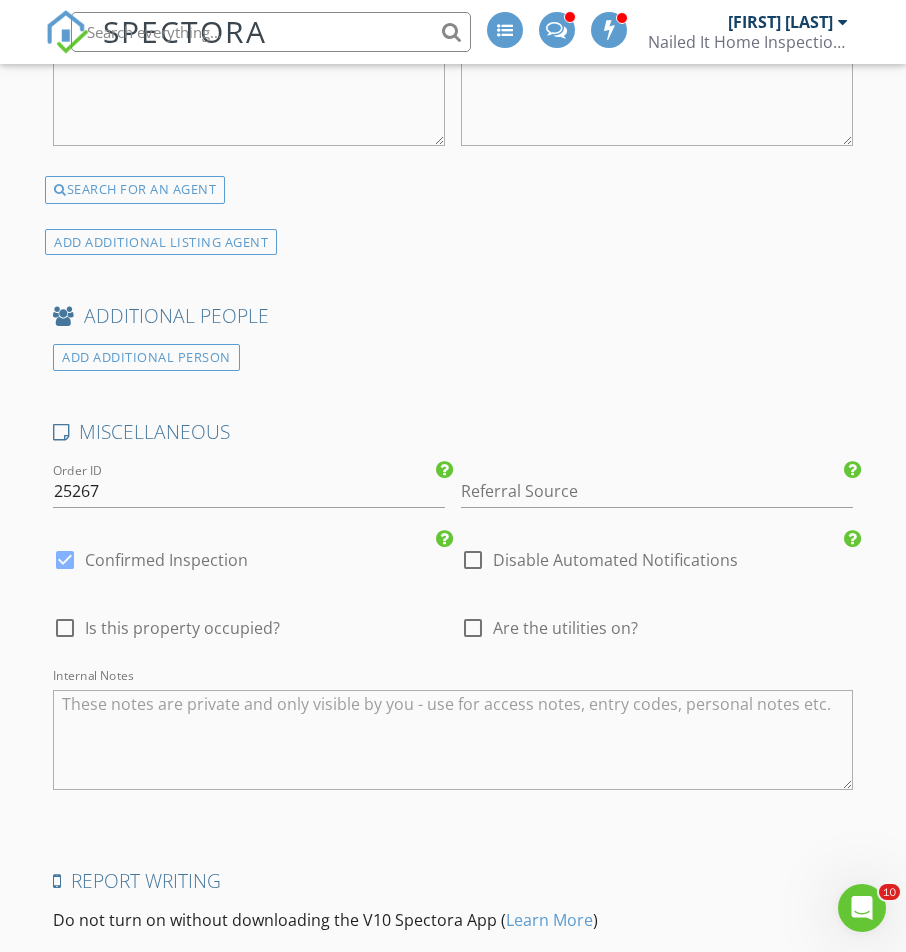 drag, startPoint x: 256, startPoint y: 614, endPoint x: 270, endPoint y: 614, distance: 14 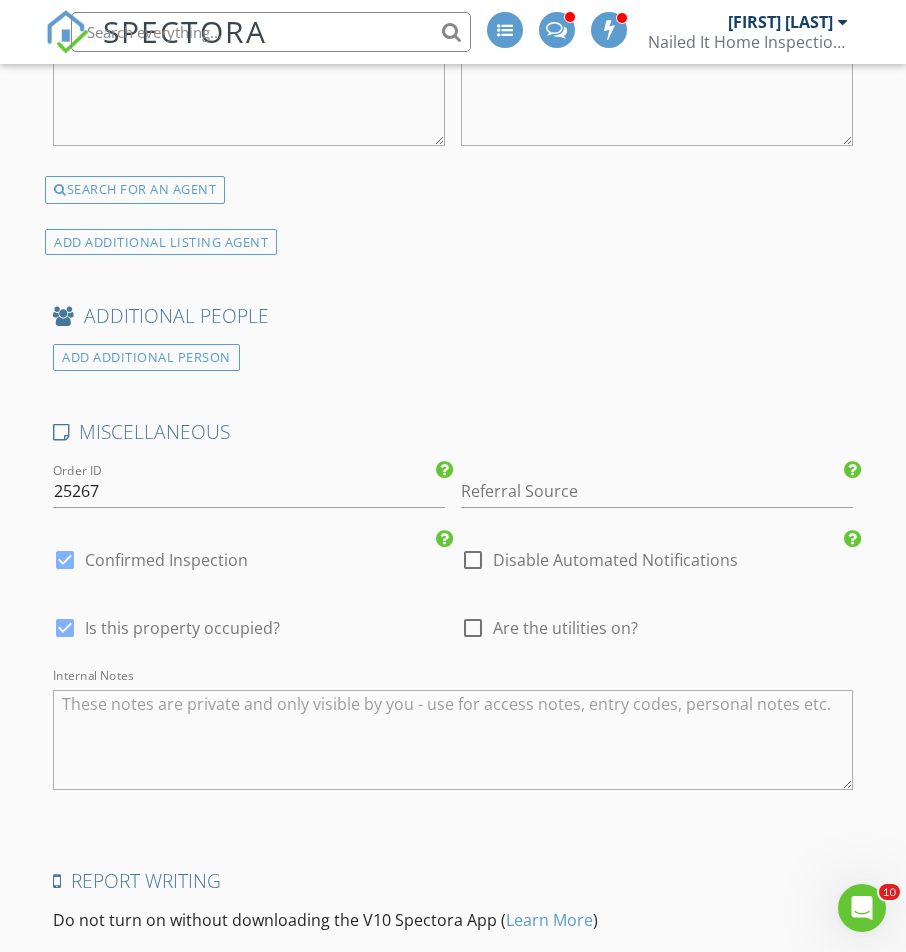 click on "Are the utilities on?" at bounding box center [565, 628] 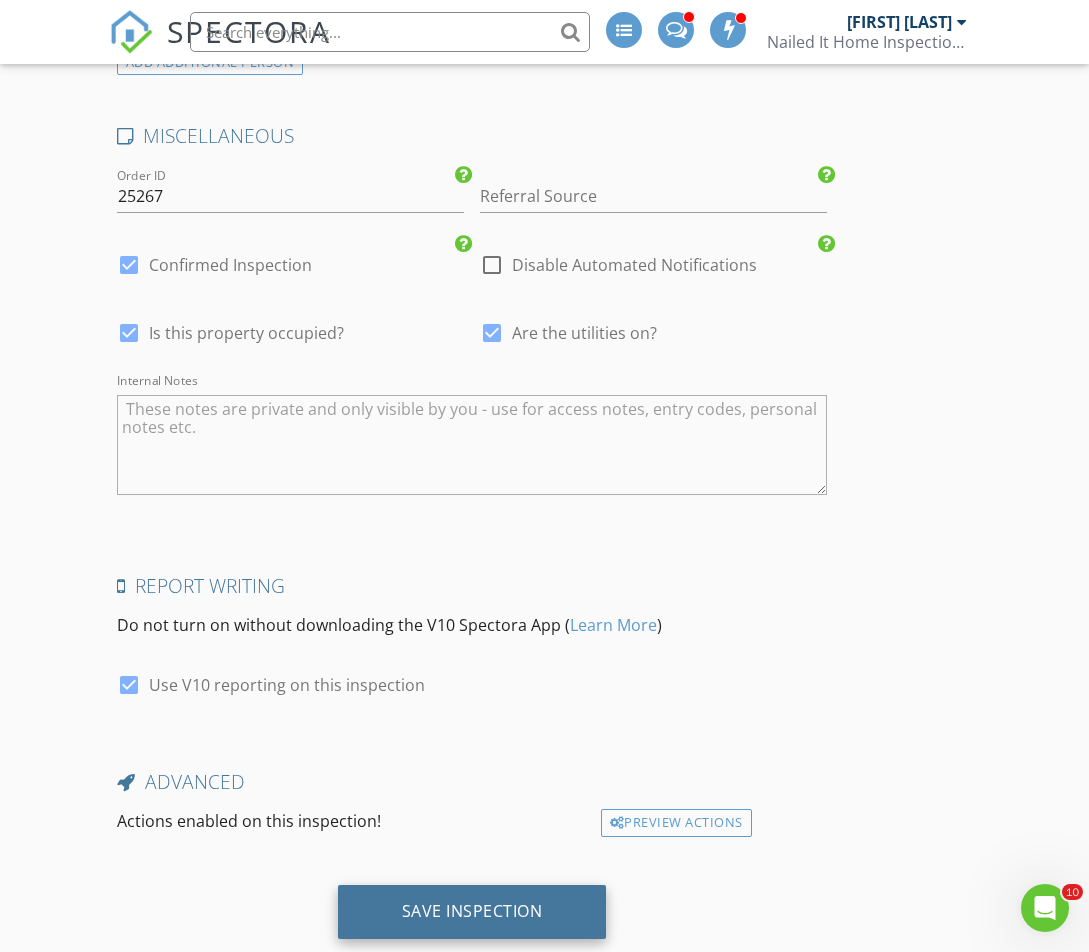 scroll, scrollTop: 3702, scrollLeft: 0, axis: vertical 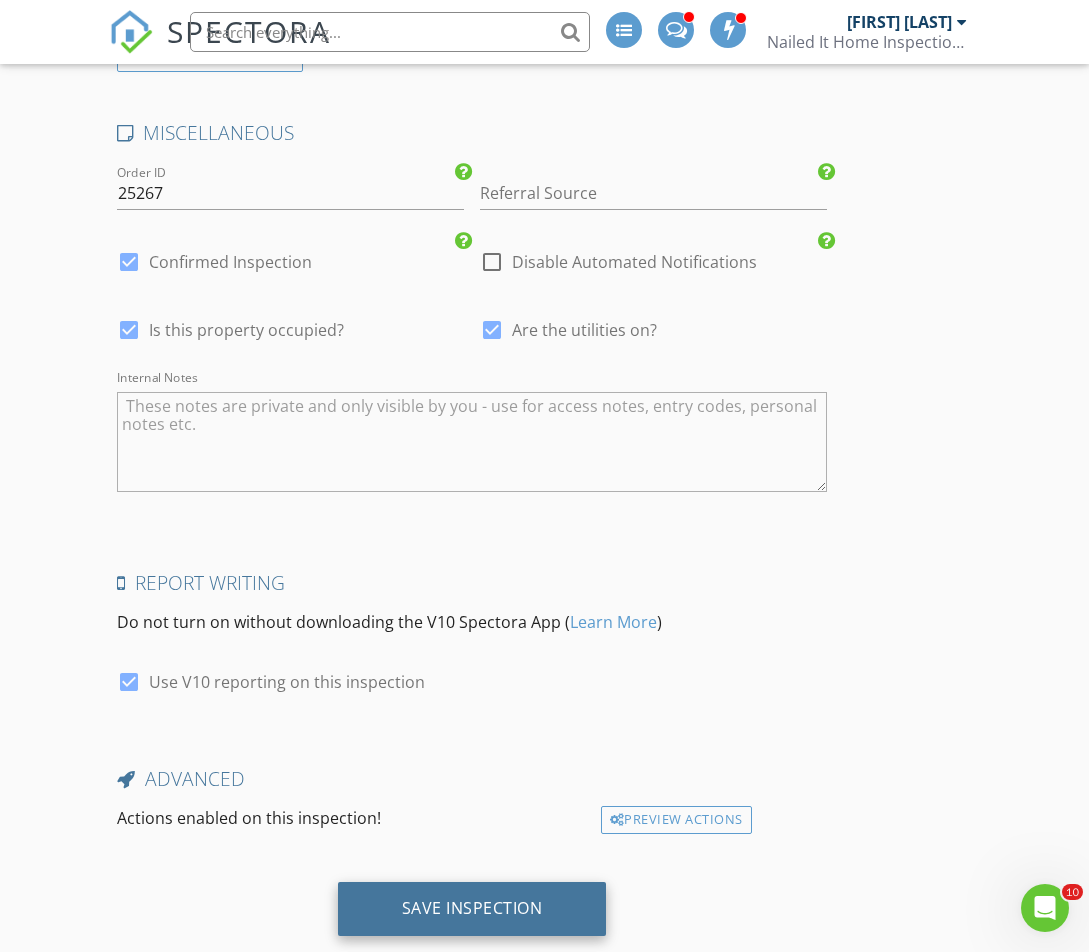 click on "Save Inspection" at bounding box center (472, 909) 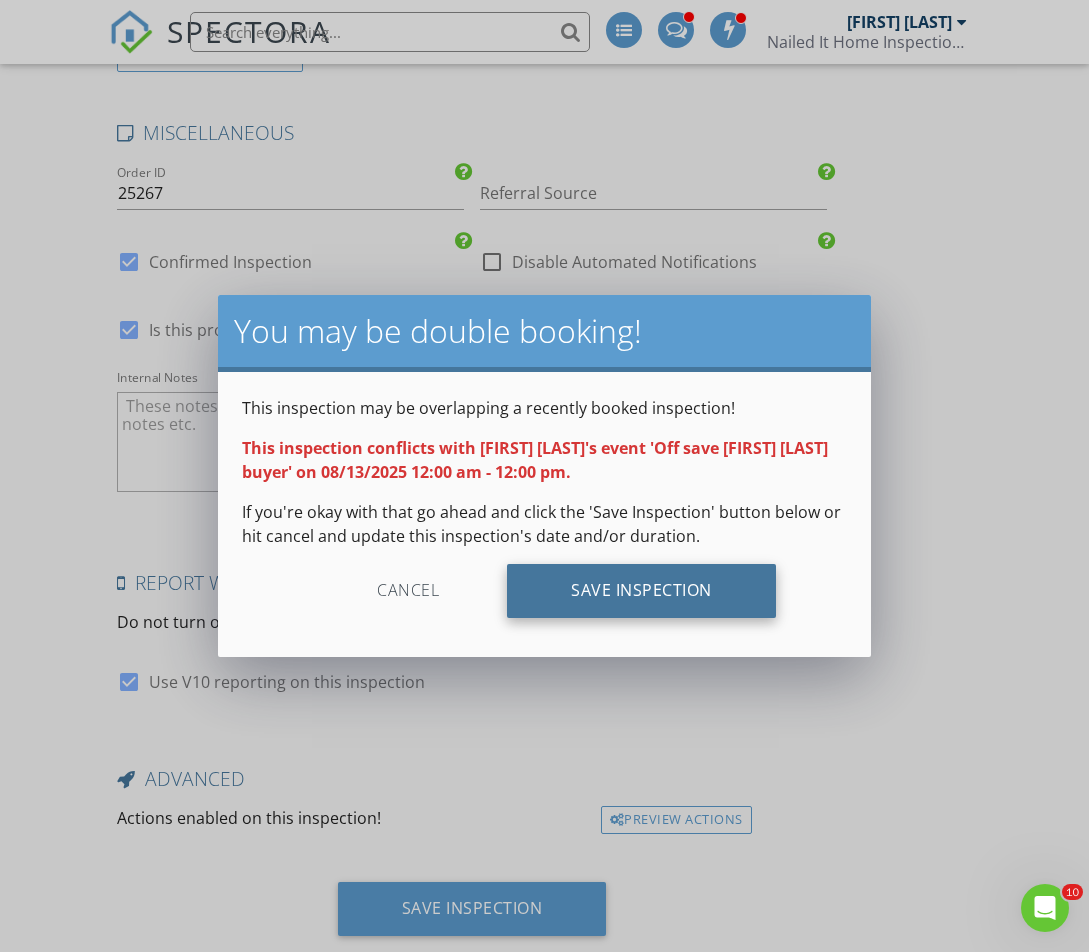 click on "Save Inspection" at bounding box center (641, 591) 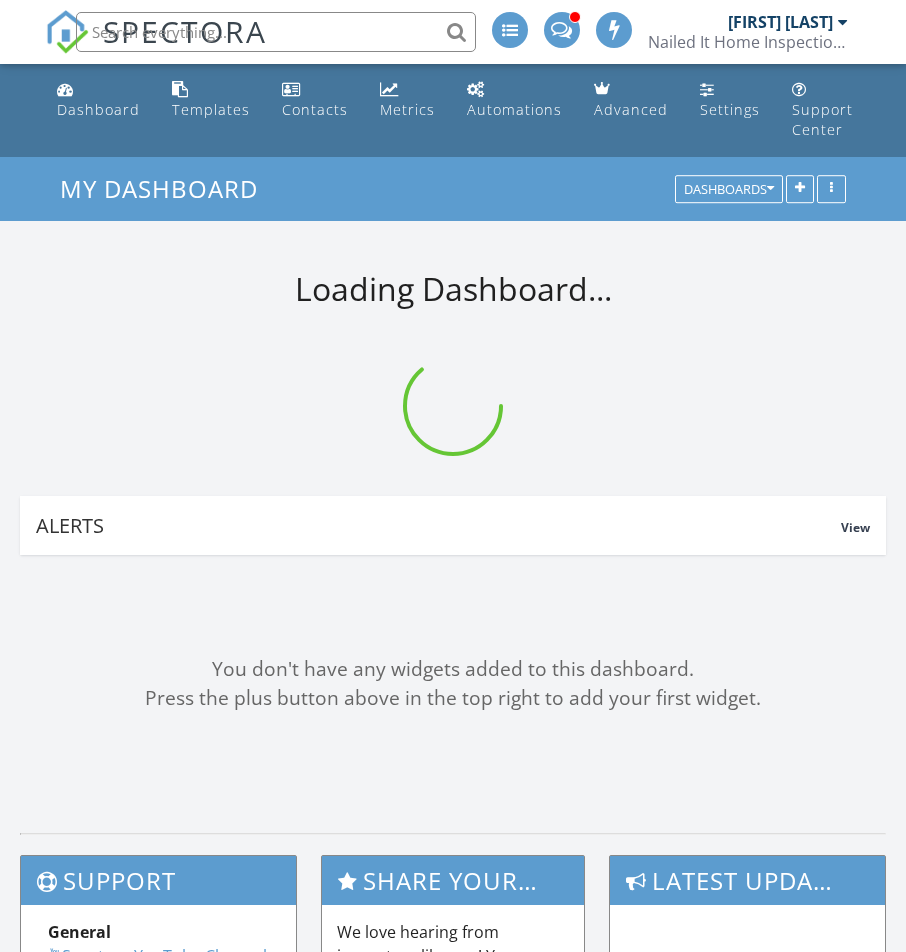 scroll, scrollTop: 0, scrollLeft: 0, axis: both 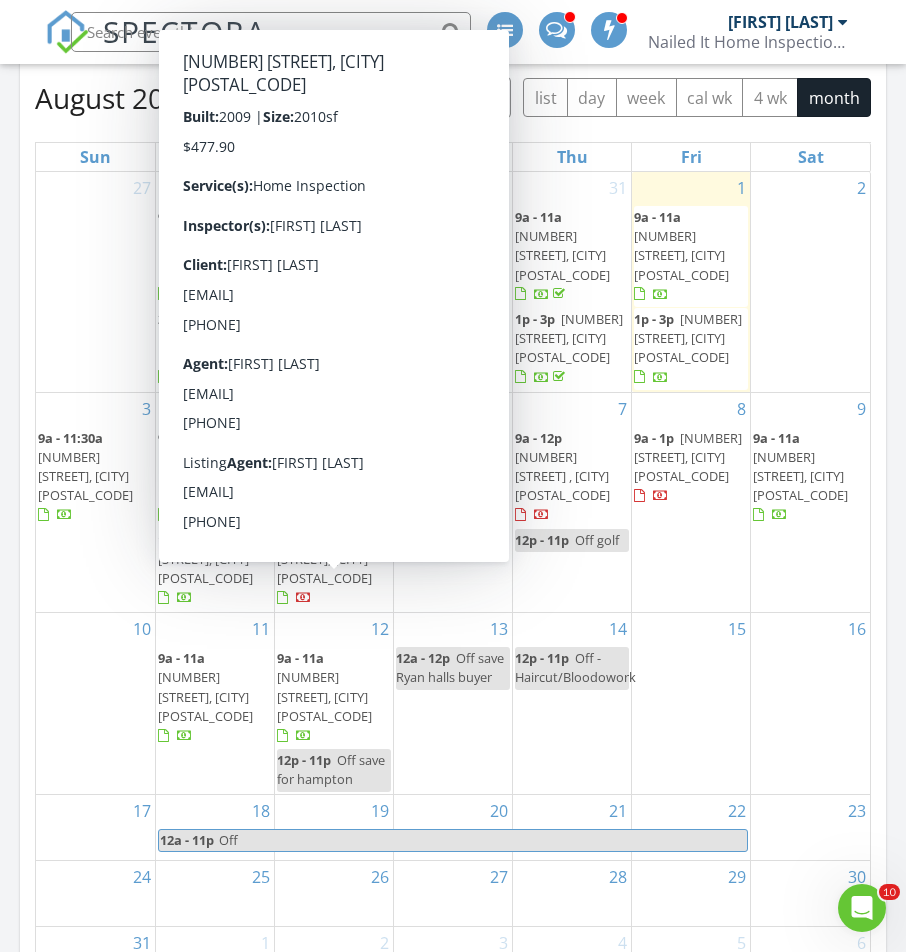 click on "9a - 11a
3100 New England St, Rapid City 57703" at bounding box center [334, 697] 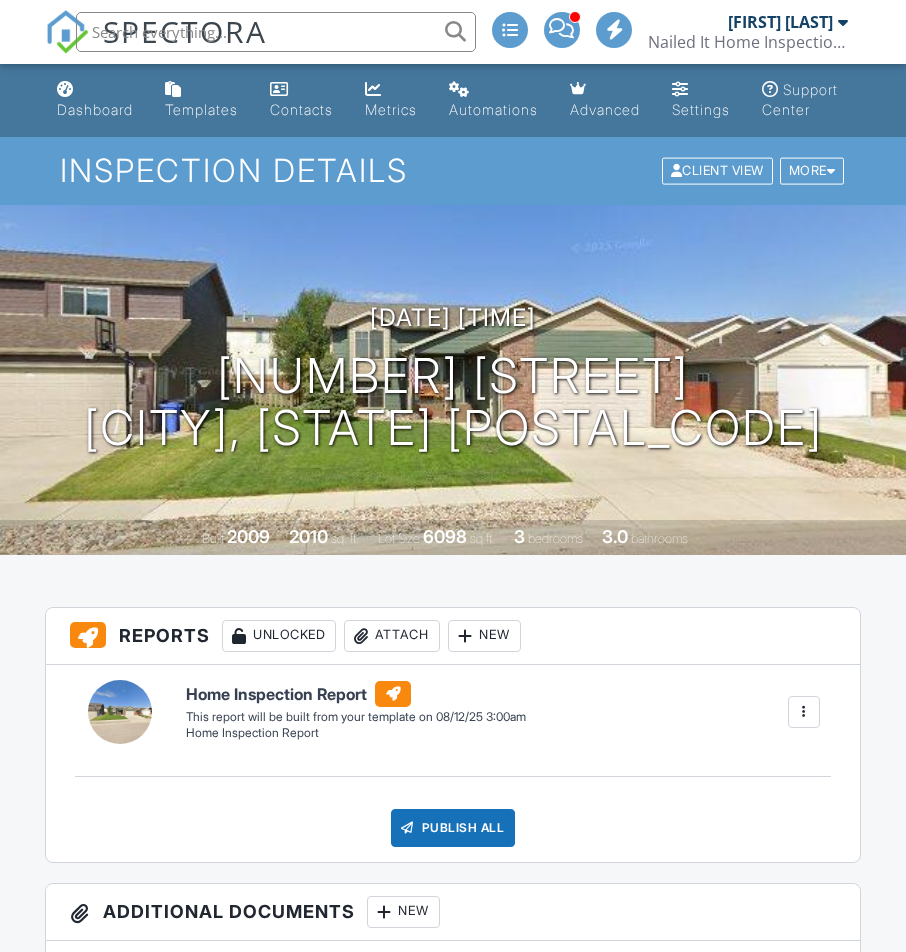 scroll, scrollTop: 0, scrollLeft: 0, axis: both 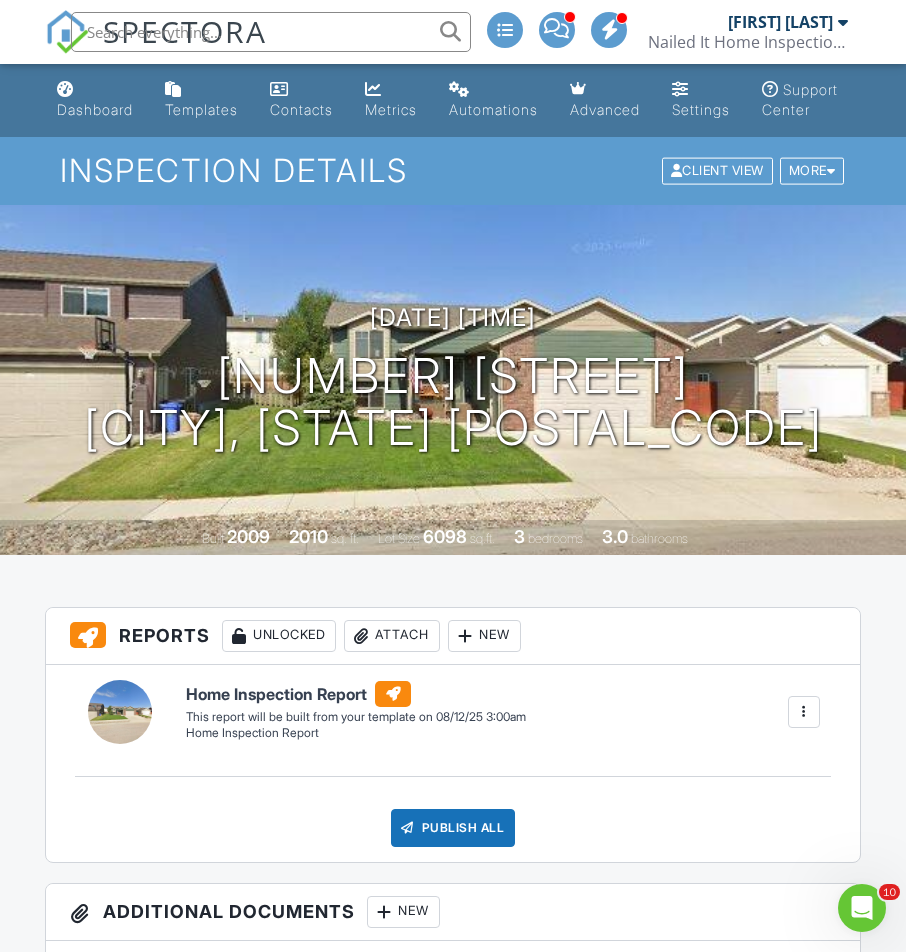 click on "Dashboard" at bounding box center (95, 100) 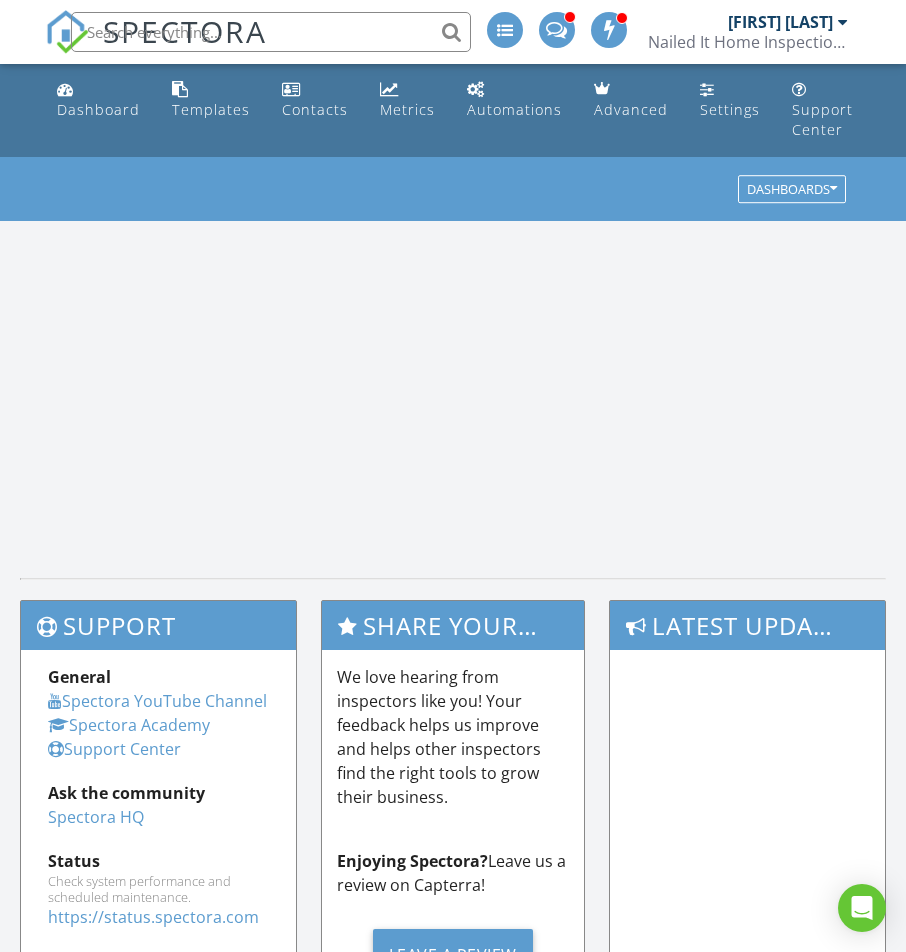 scroll, scrollTop: 0, scrollLeft: 0, axis: both 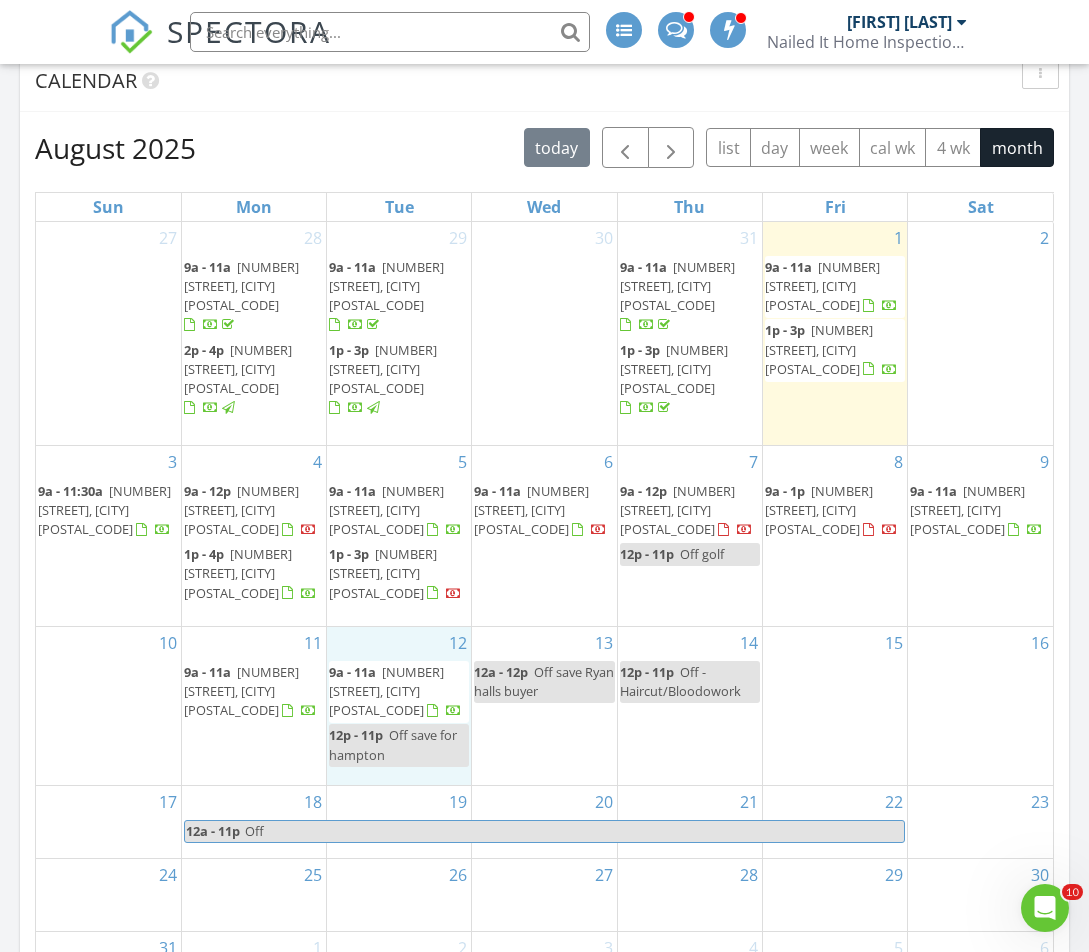click on "12
9a - 11a
3100 New England St, Rapid City 57703
12p - 11p
Off save for hampton" at bounding box center (399, 706) 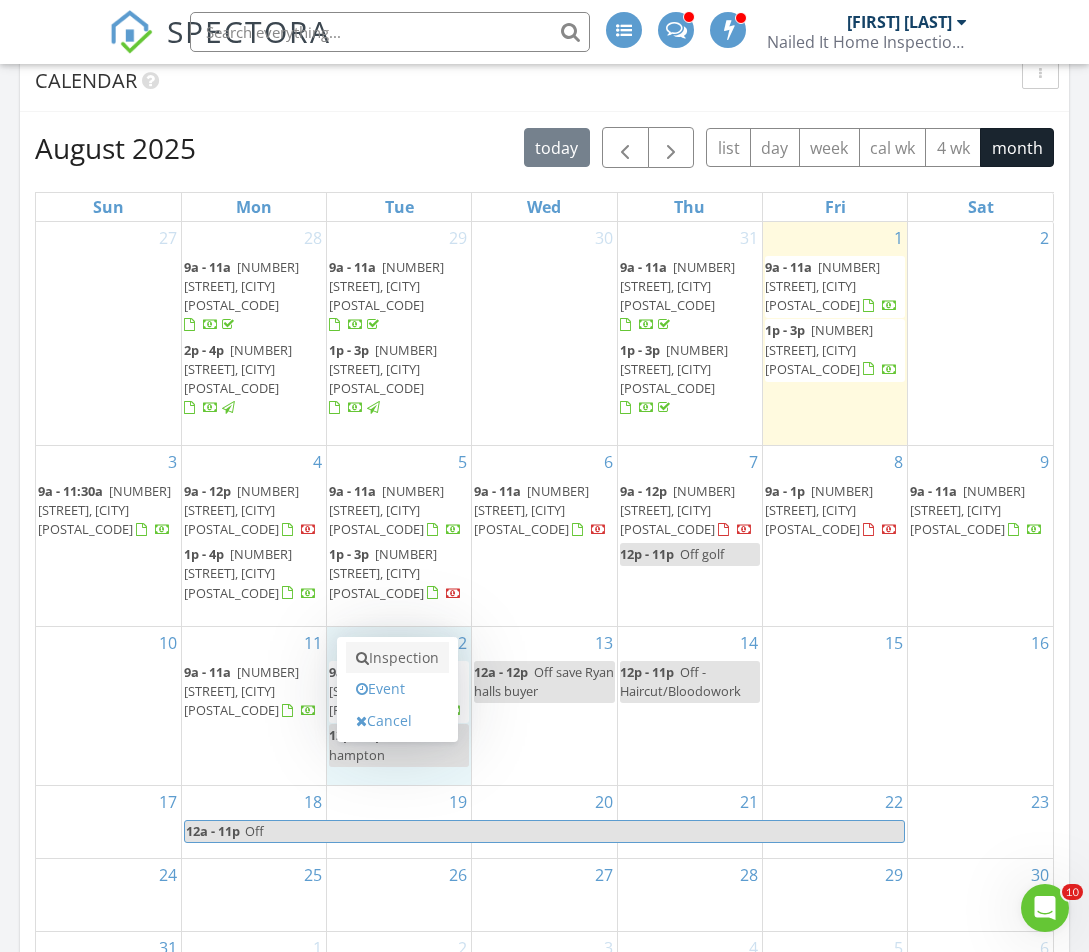 click on "Inspection" at bounding box center [397, 658] 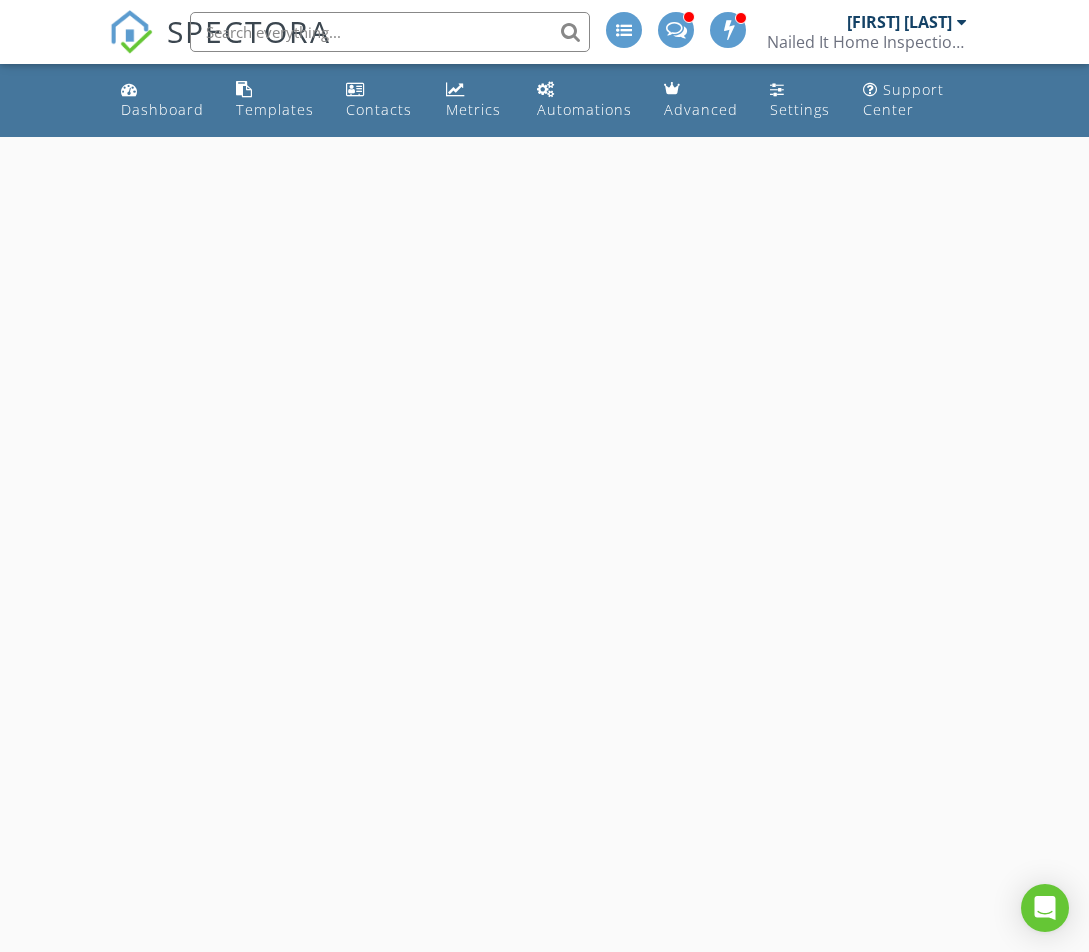 scroll, scrollTop: 0, scrollLeft: 0, axis: both 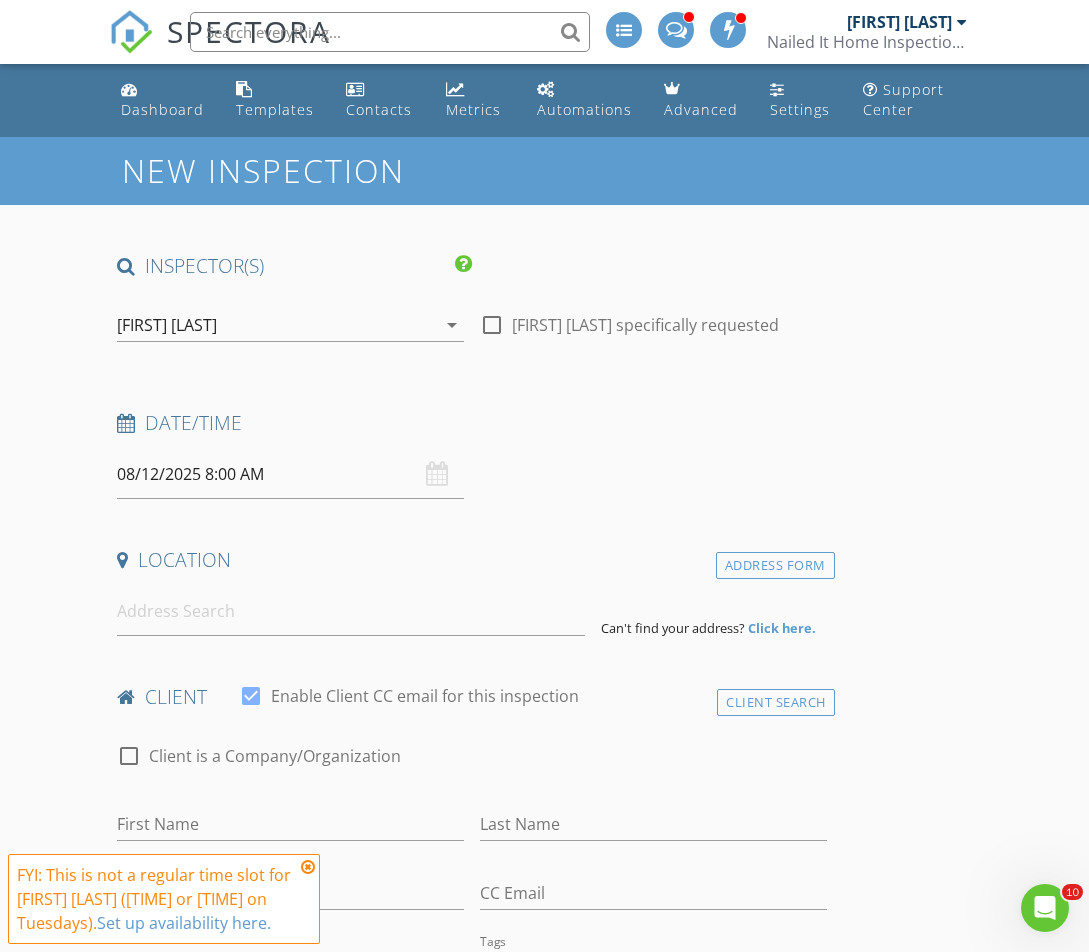 click on "08/12/2025 8:00 AM" at bounding box center [290, 474] 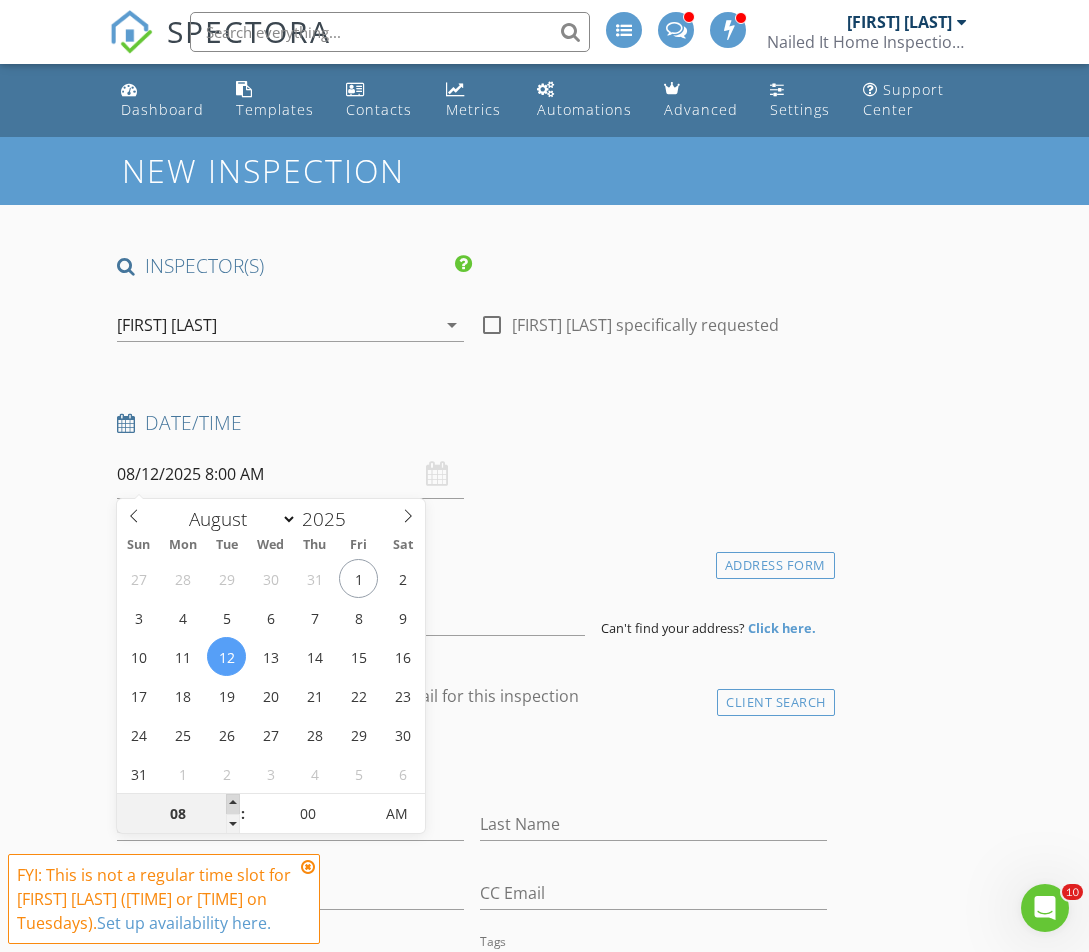 type on "09" 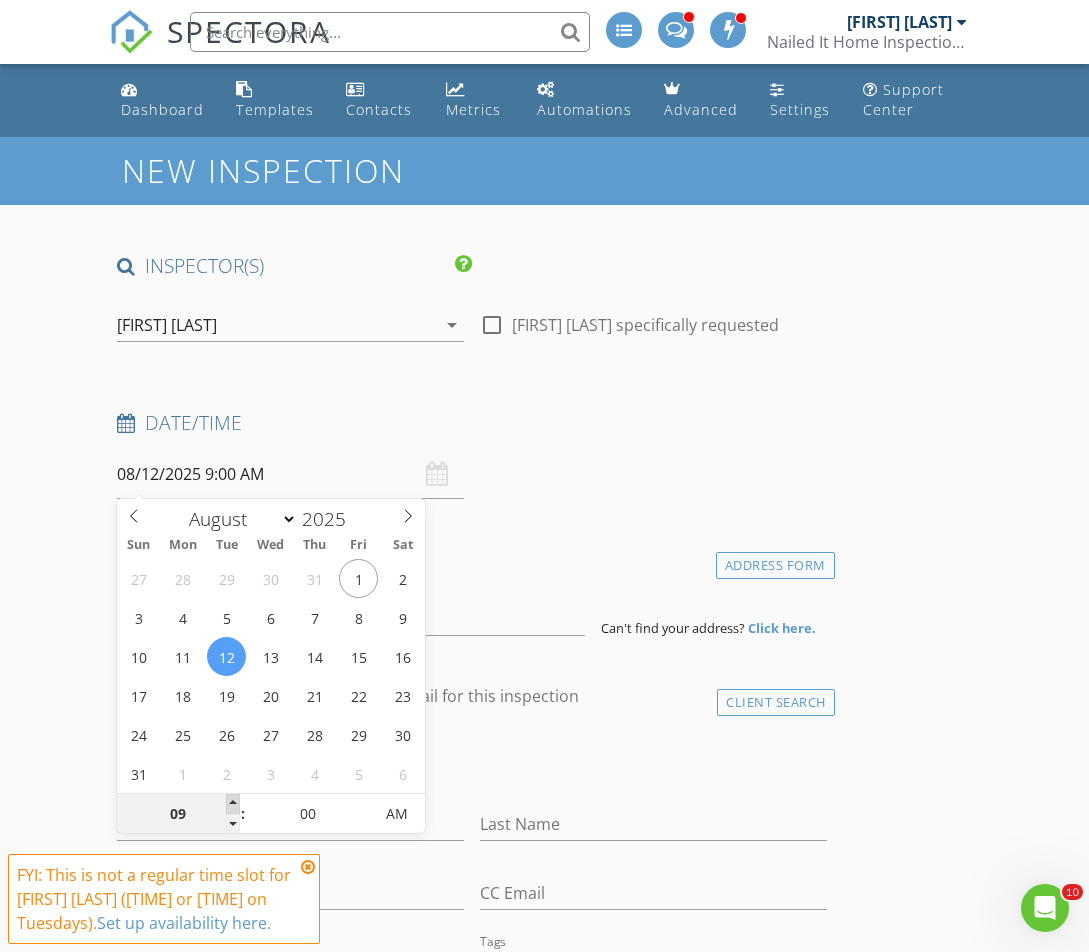 click at bounding box center [233, 804] 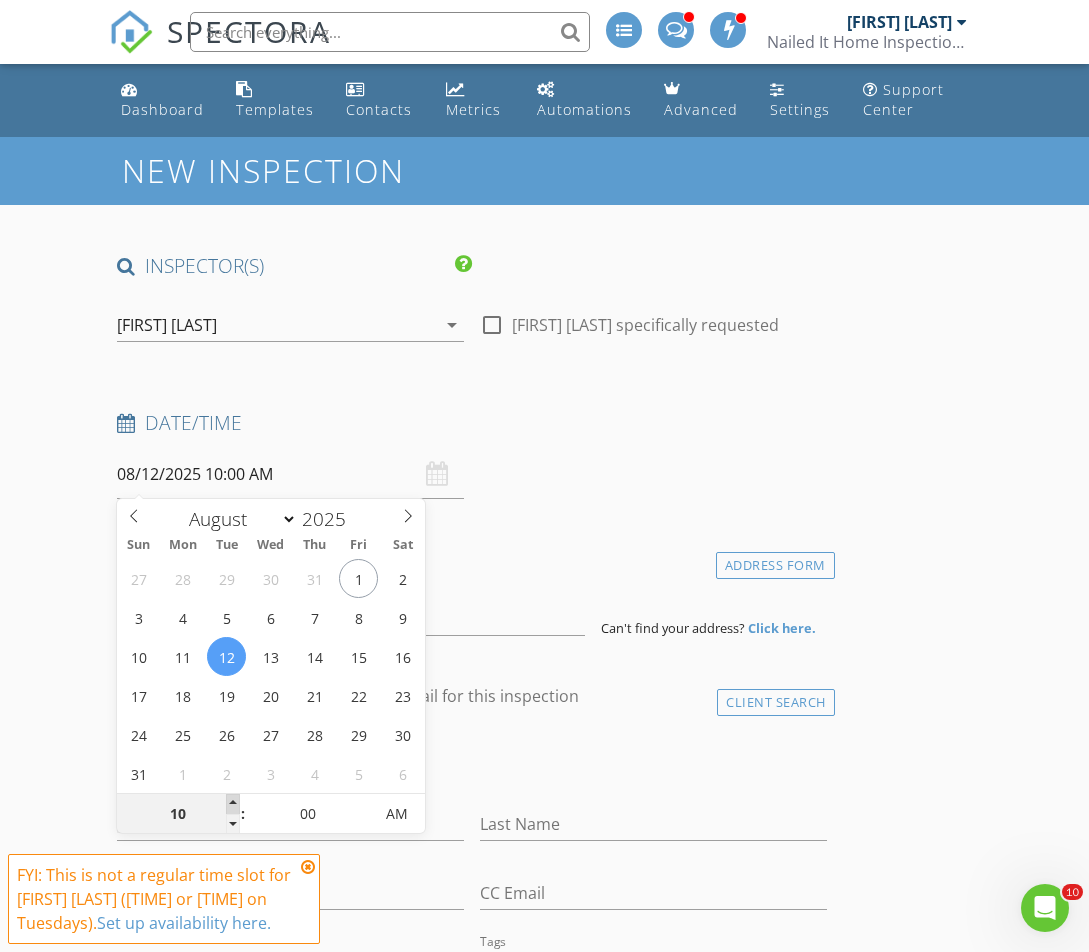 click at bounding box center [233, 804] 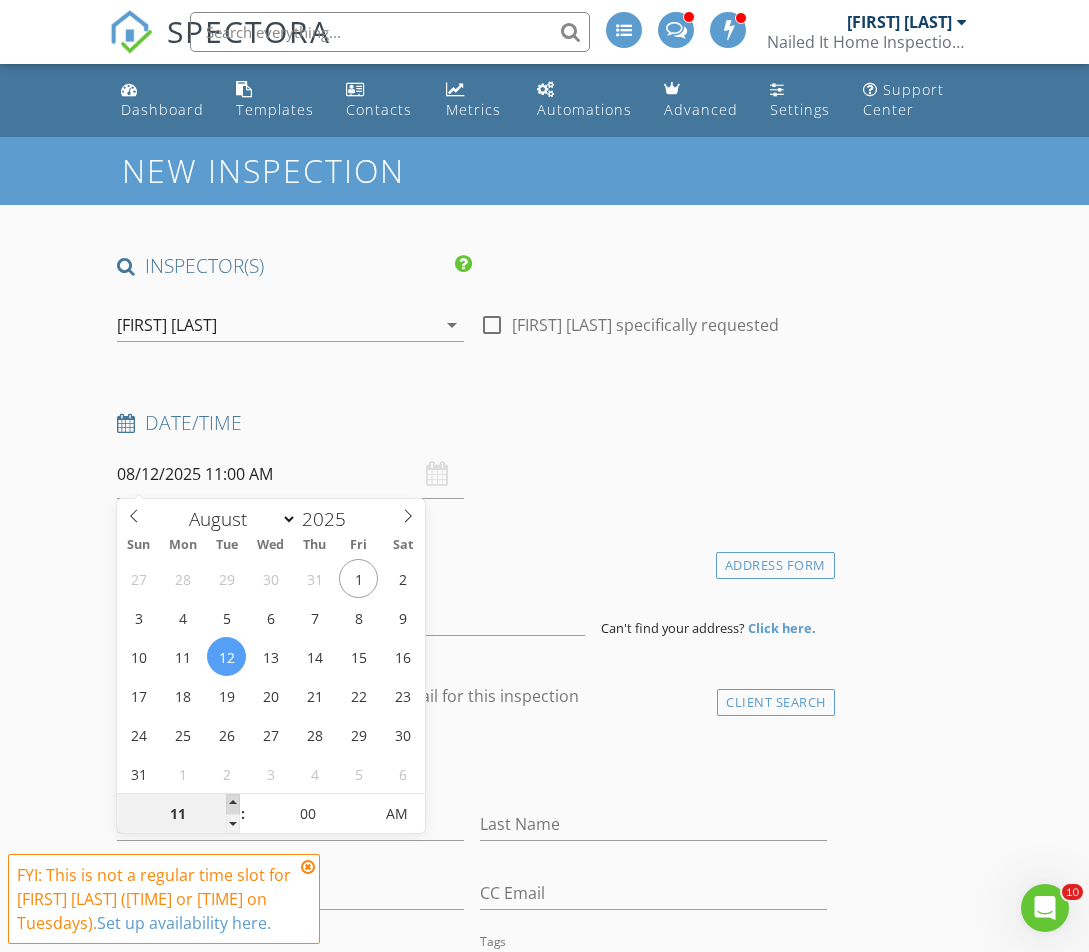 click at bounding box center (233, 804) 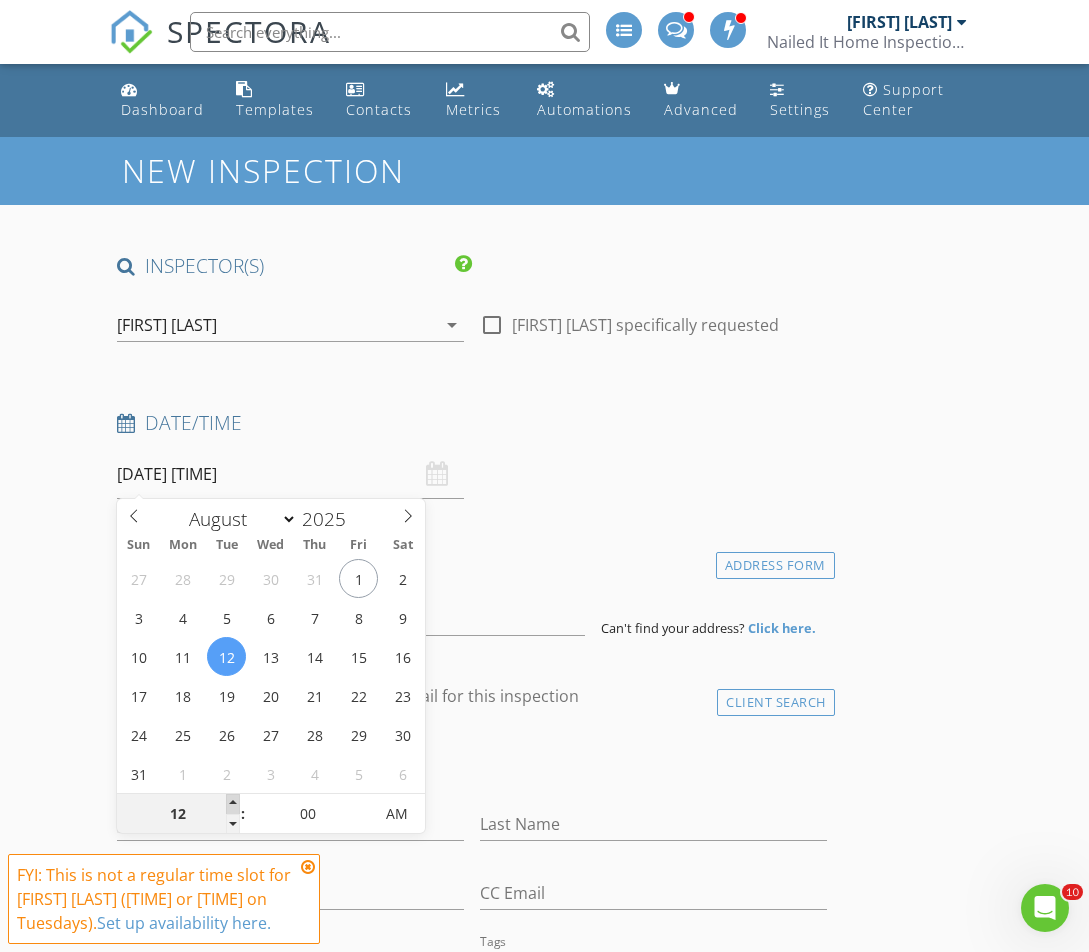 click at bounding box center [233, 804] 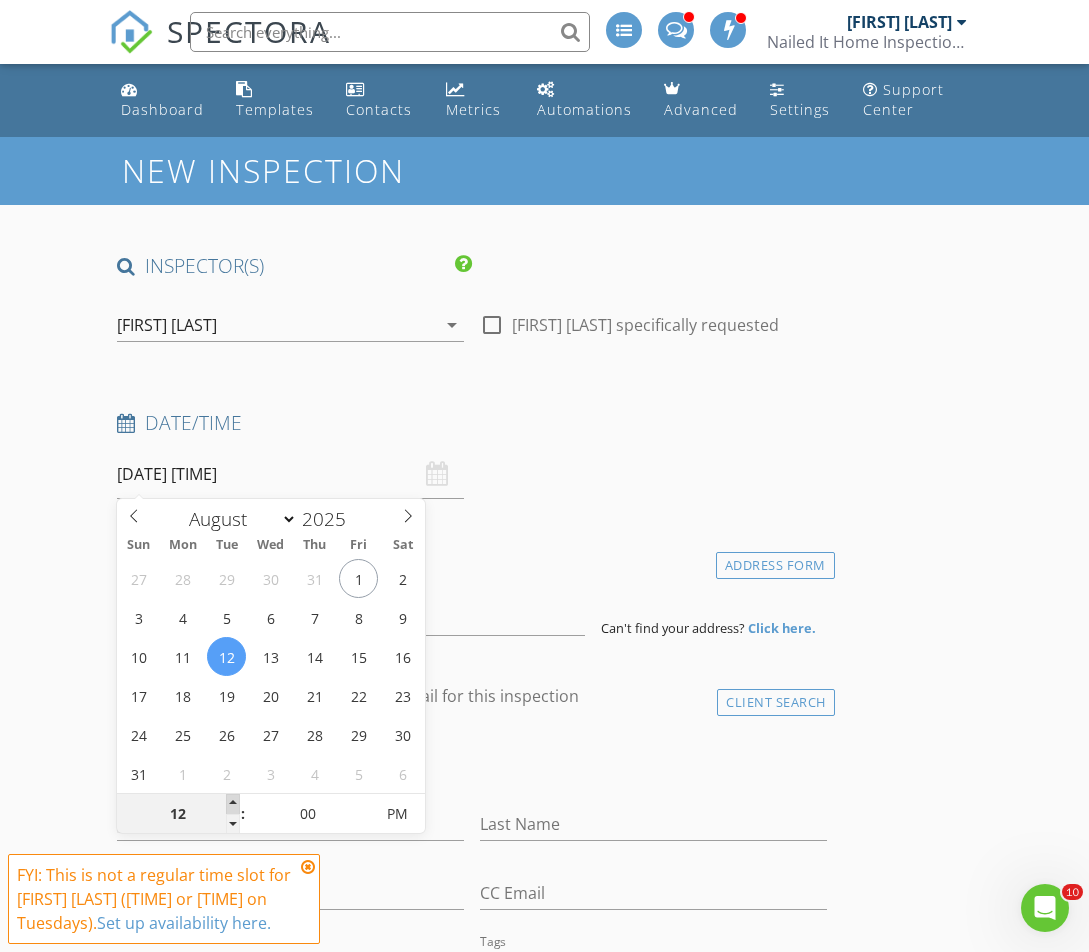 type on "01" 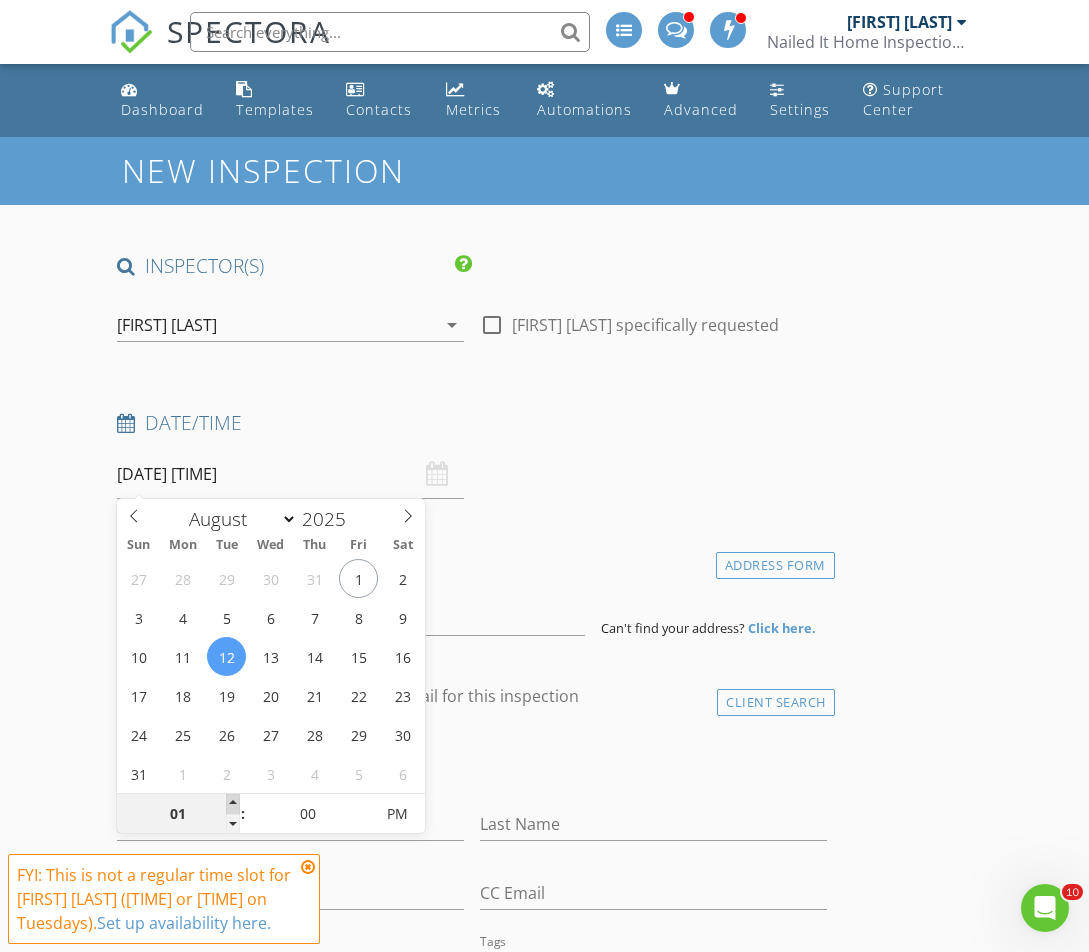click at bounding box center (233, 804) 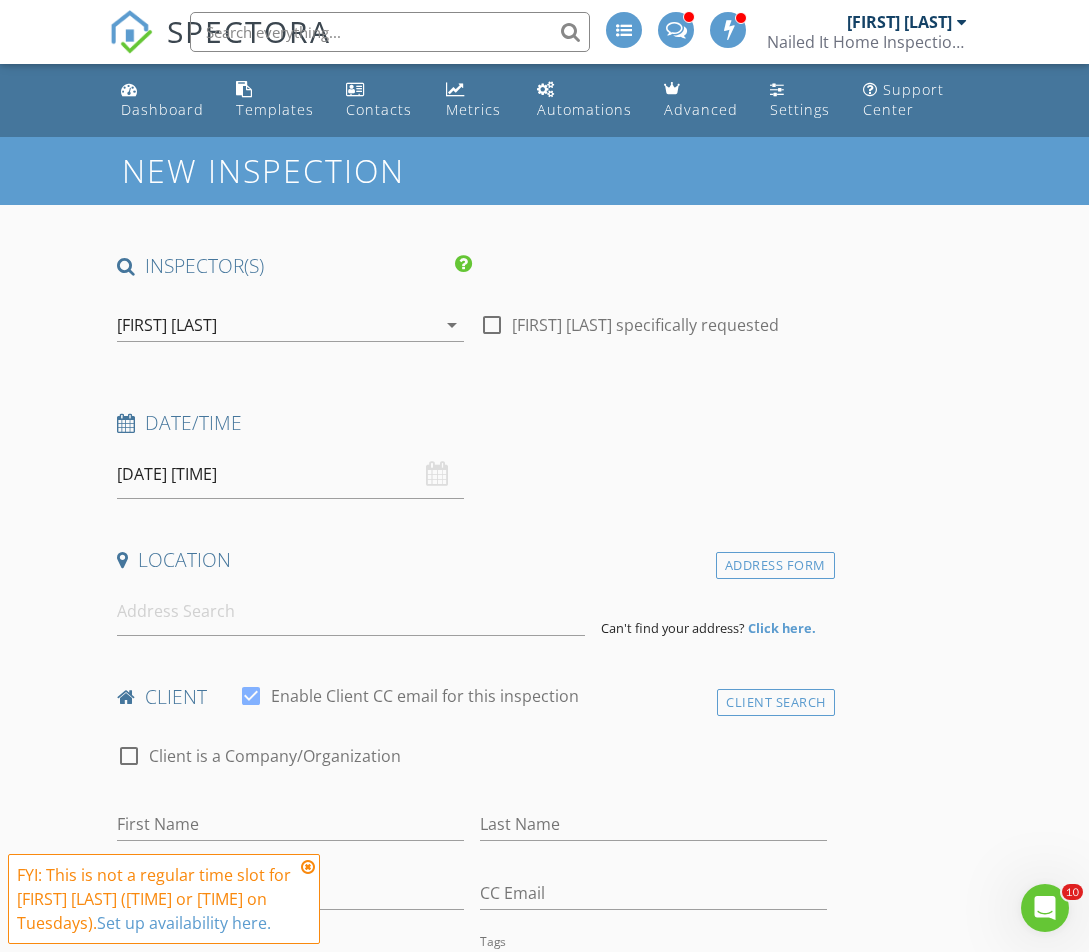 drag, startPoint x: 74, startPoint y: 729, endPoint x: 107, endPoint y: 714, distance: 36.249138 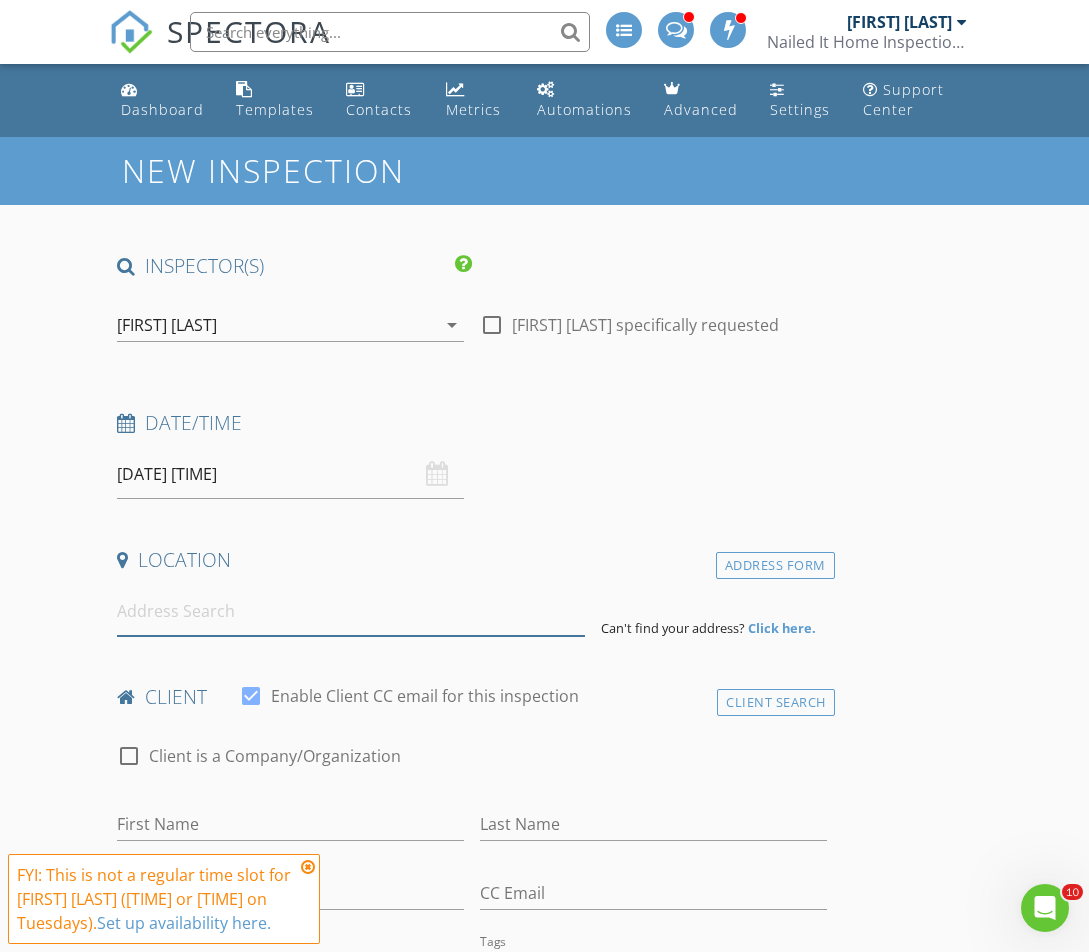 click at bounding box center [351, 611] 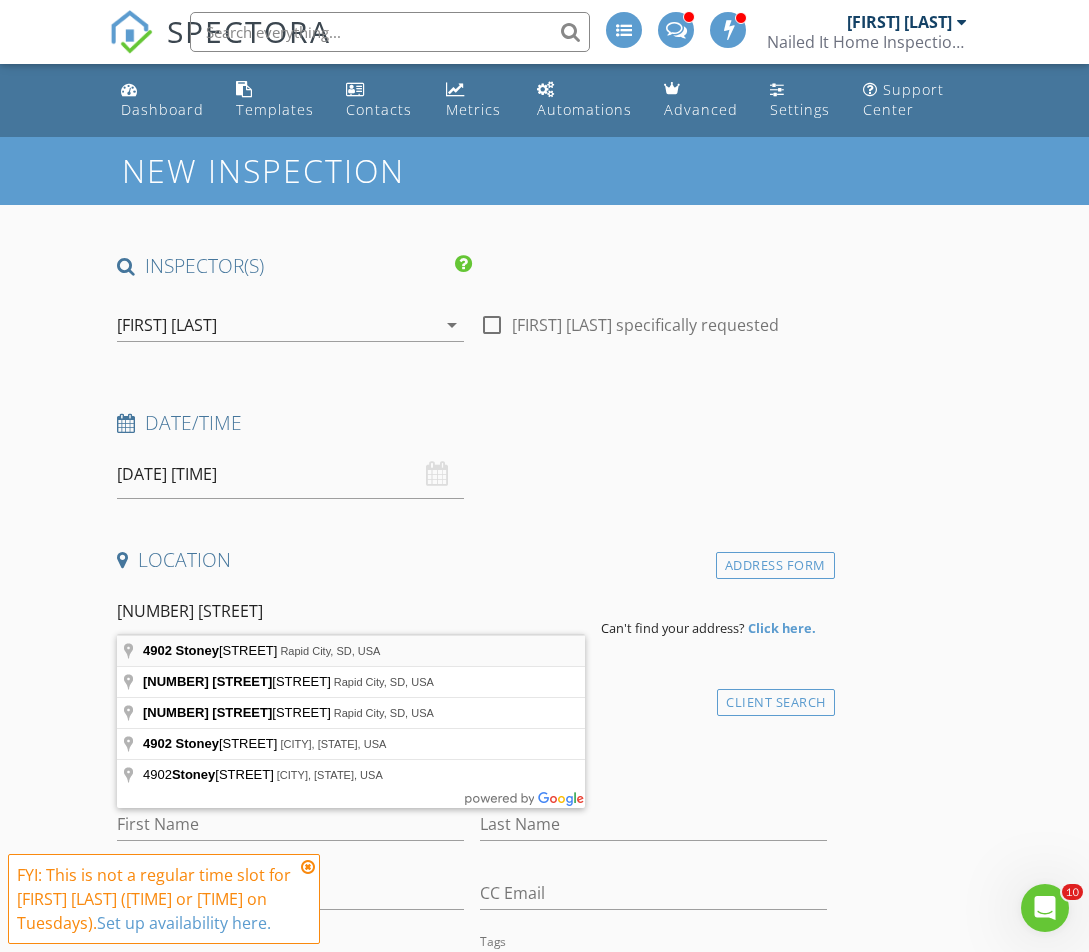 type on "[NUMBER] [STREET], [CITY], [STATE], USA" 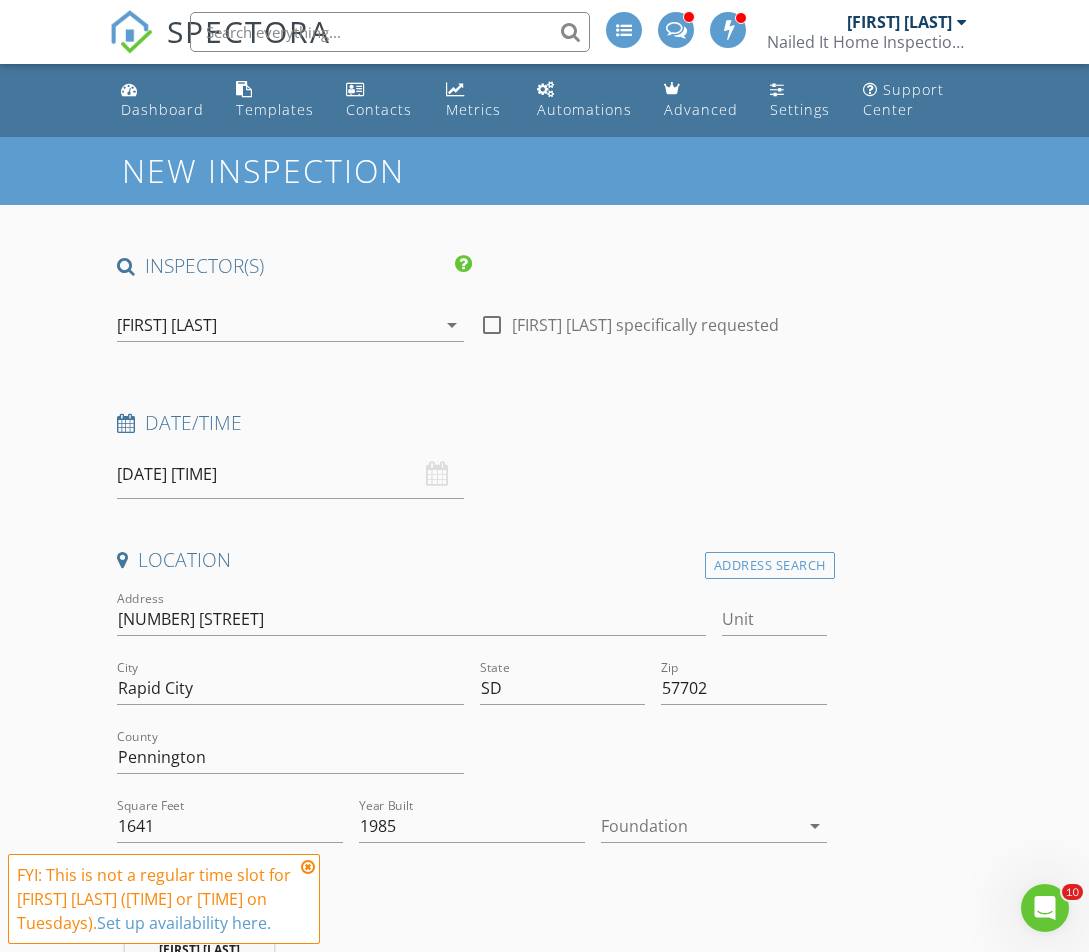scroll, scrollTop: 89, scrollLeft: 0, axis: vertical 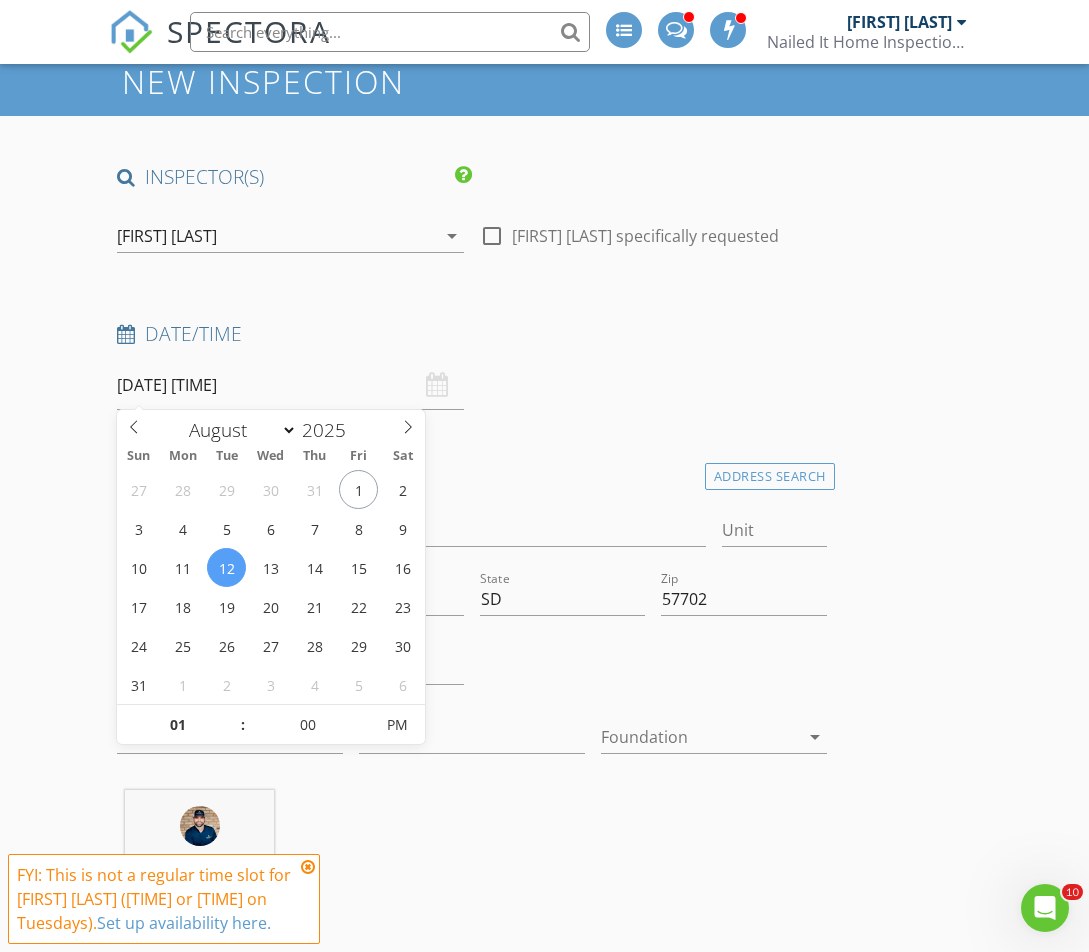 click on "[DATE] [TIME]" at bounding box center [290, 385] 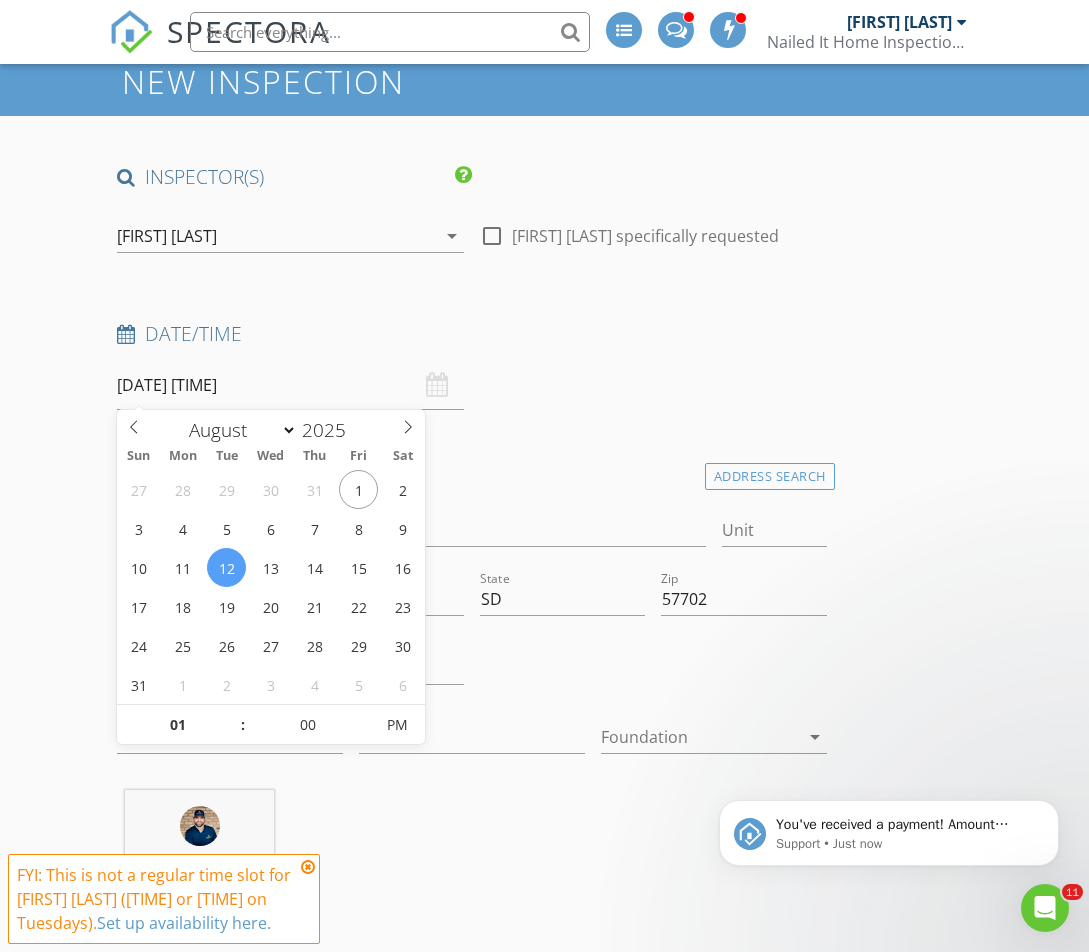 scroll, scrollTop: 0, scrollLeft: 0, axis: both 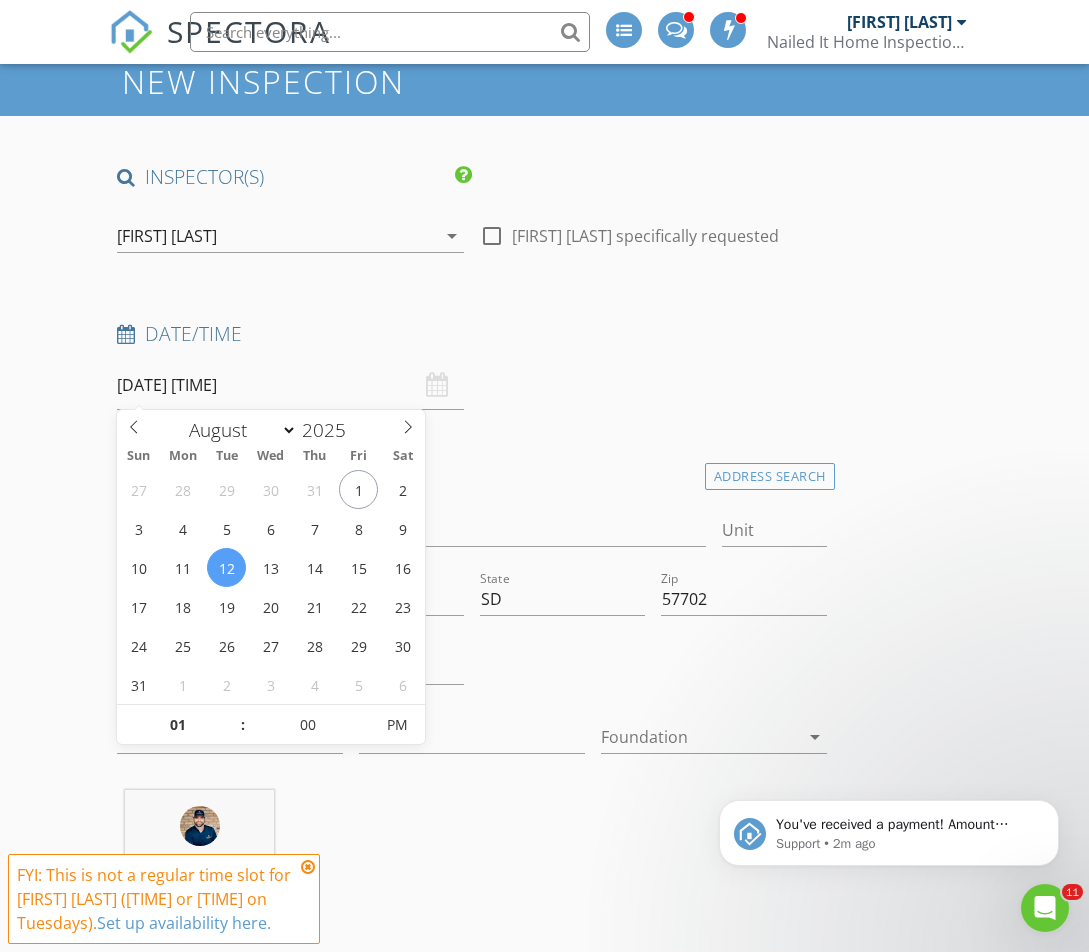 click on "INSPECTOR(S)
check_box   [FIRST] [LAST]   PRIMARY   [FIRST] [LAST] arrow_drop_down   check_box_outline_blank [FIRST] [LAST] specifically requested
Date/Time
[DATE] [TIME]
Location
Address Search       Address [NUMBER] [STREET]   Unit   City Rapid City   State SD   Zip 57702   County Pennington     Square Feet 1641   Year Built 1985   Foundation arrow_drop_down     [FIRST] [LAST]     9.4 miles     (16 minutes)
client
check_box Enable Client CC email for this inspection   Client Search     check_box_outline_blank Client is a Company/Organization     First Name   Last Name   Email   CC Email   Phone         Tags         Notes   Private Notes
ADDITIONAL client
SERVICES
check_box   Home Inspection   check_box_outline_blank   Multi-Family Inspection" at bounding box center [544, 1947] 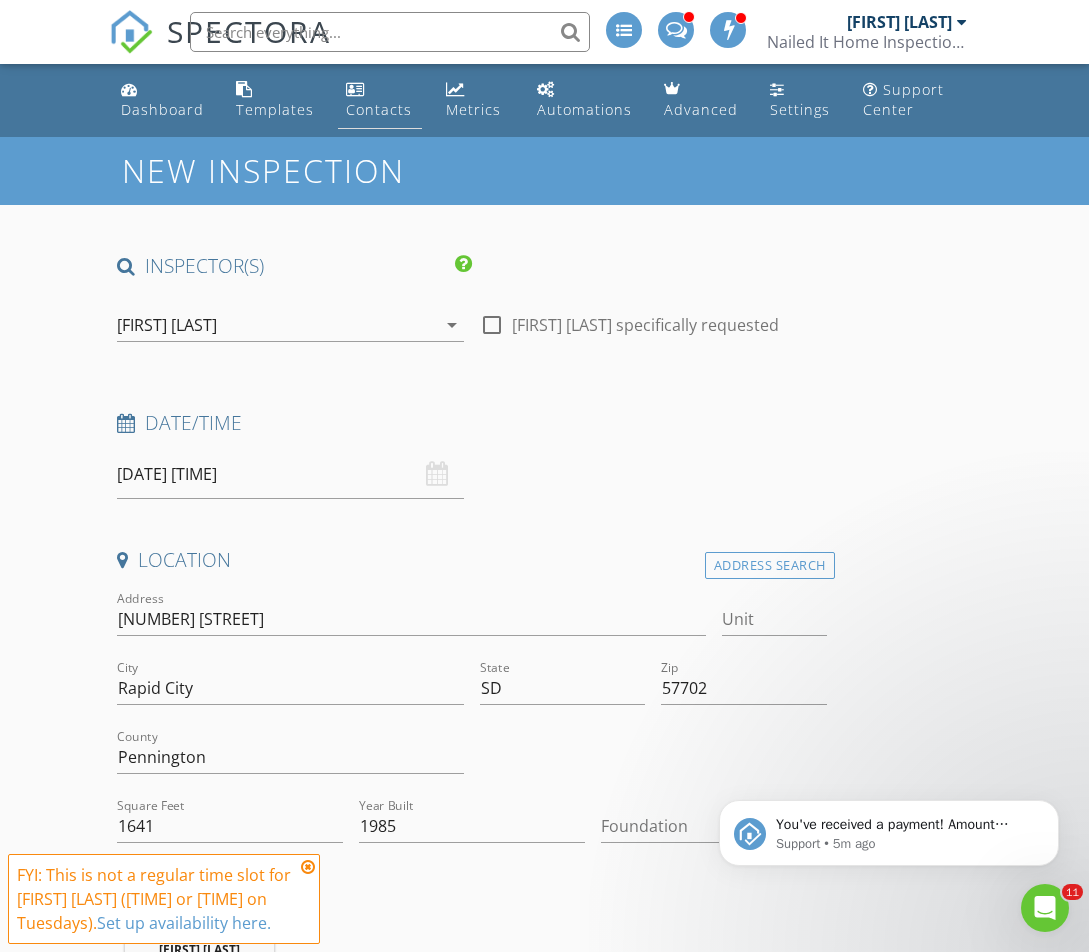 scroll, scrollTop: 0, scrollLeft: 0, axis: both 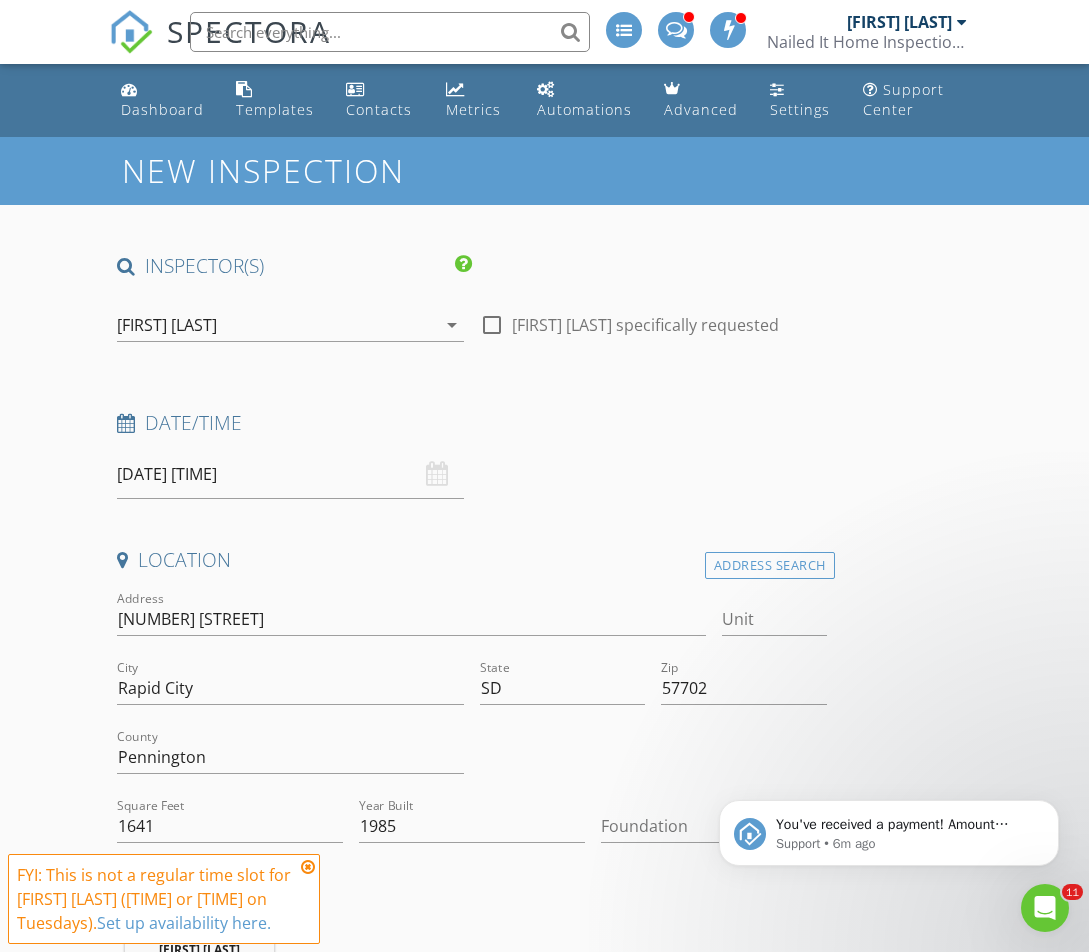 click on "[DATE] [TIME]" at bounding box center (290, 474) 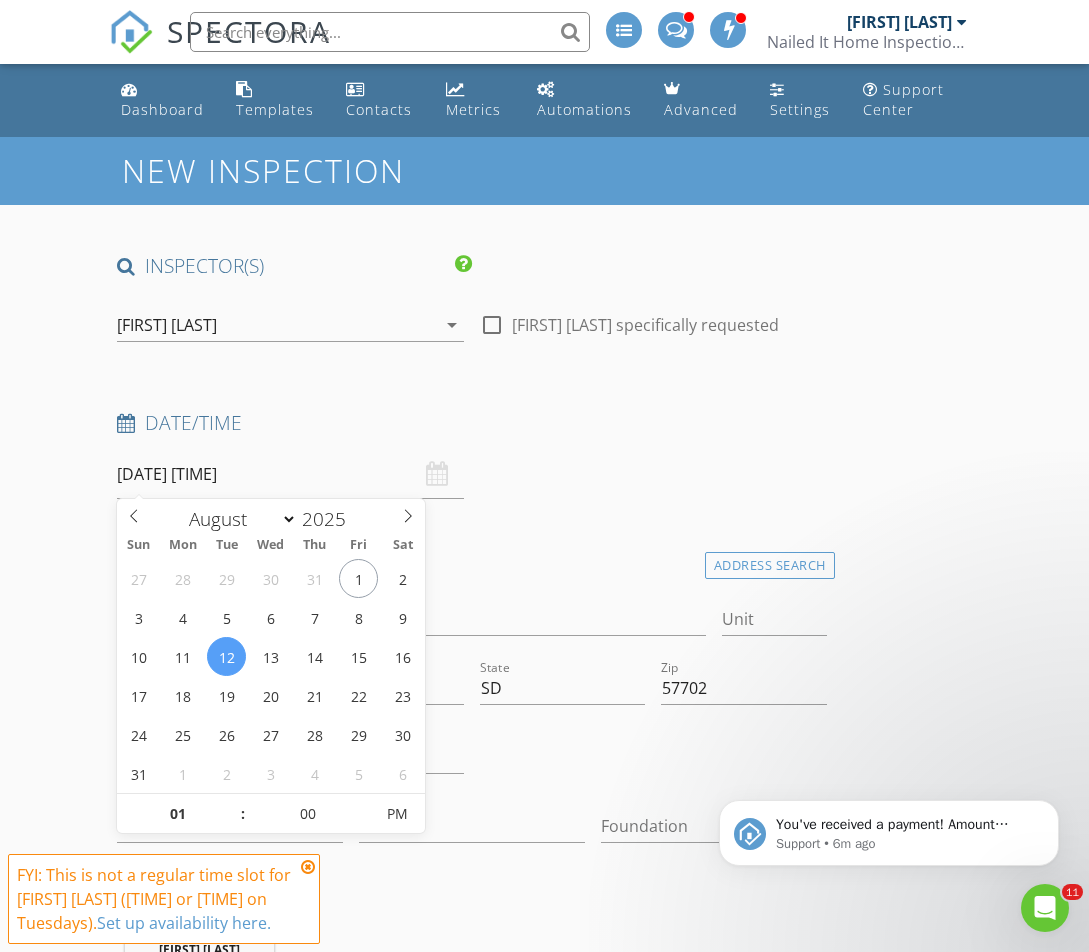 click on "Date/Time" at bounding box center [472, 423] 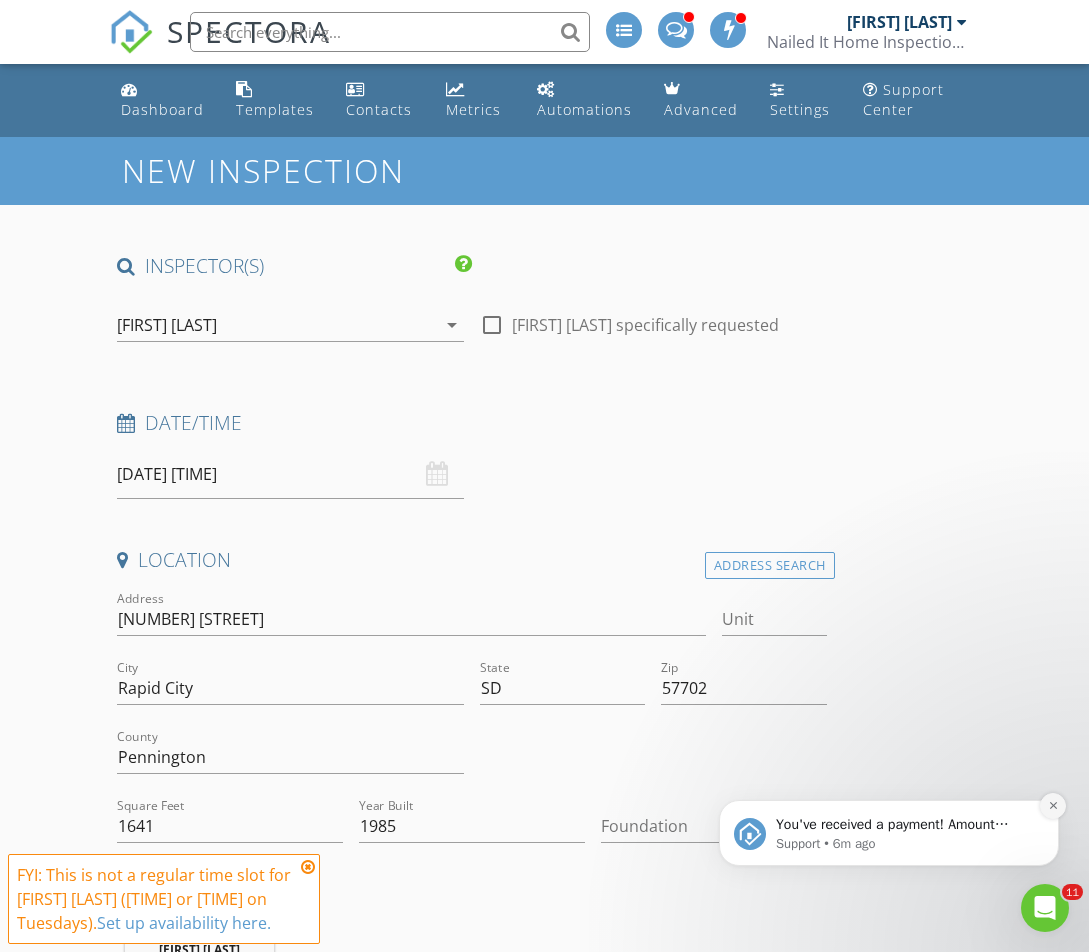 click 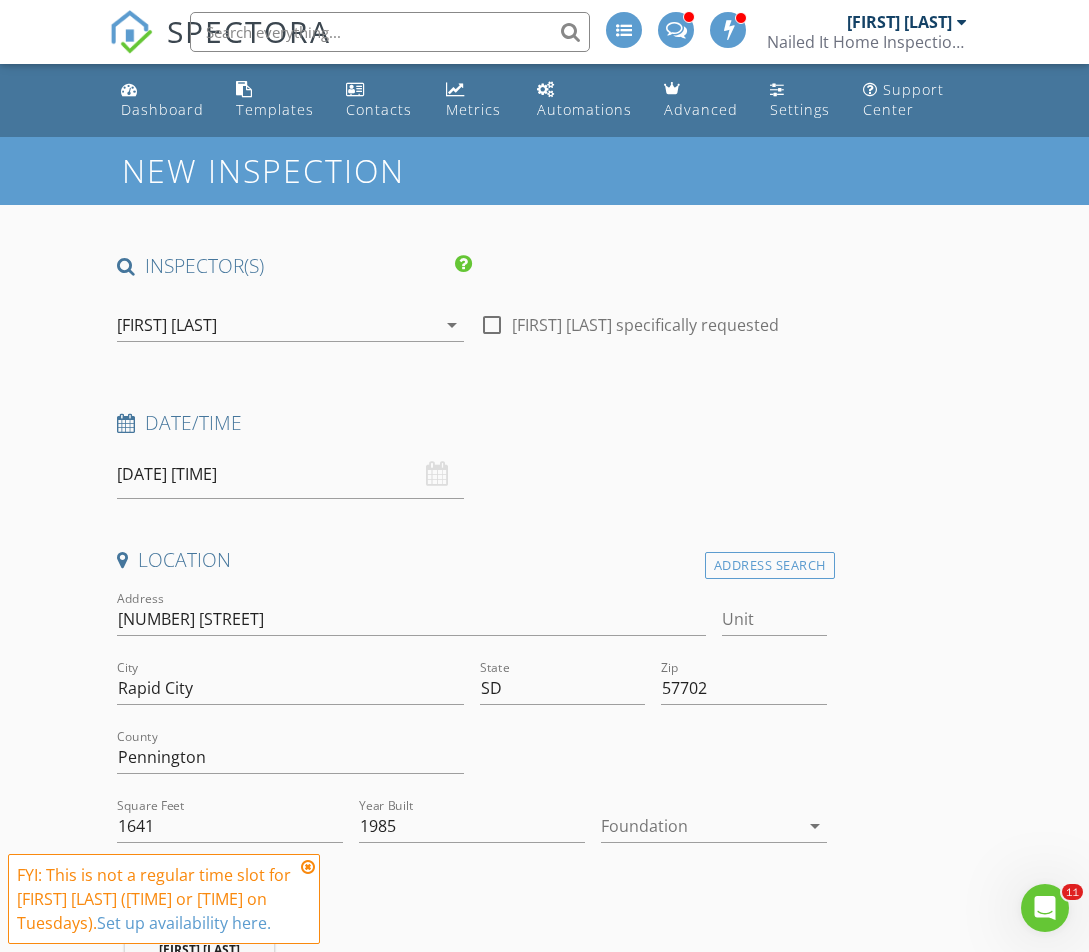 click at bounding box center (308, 867) 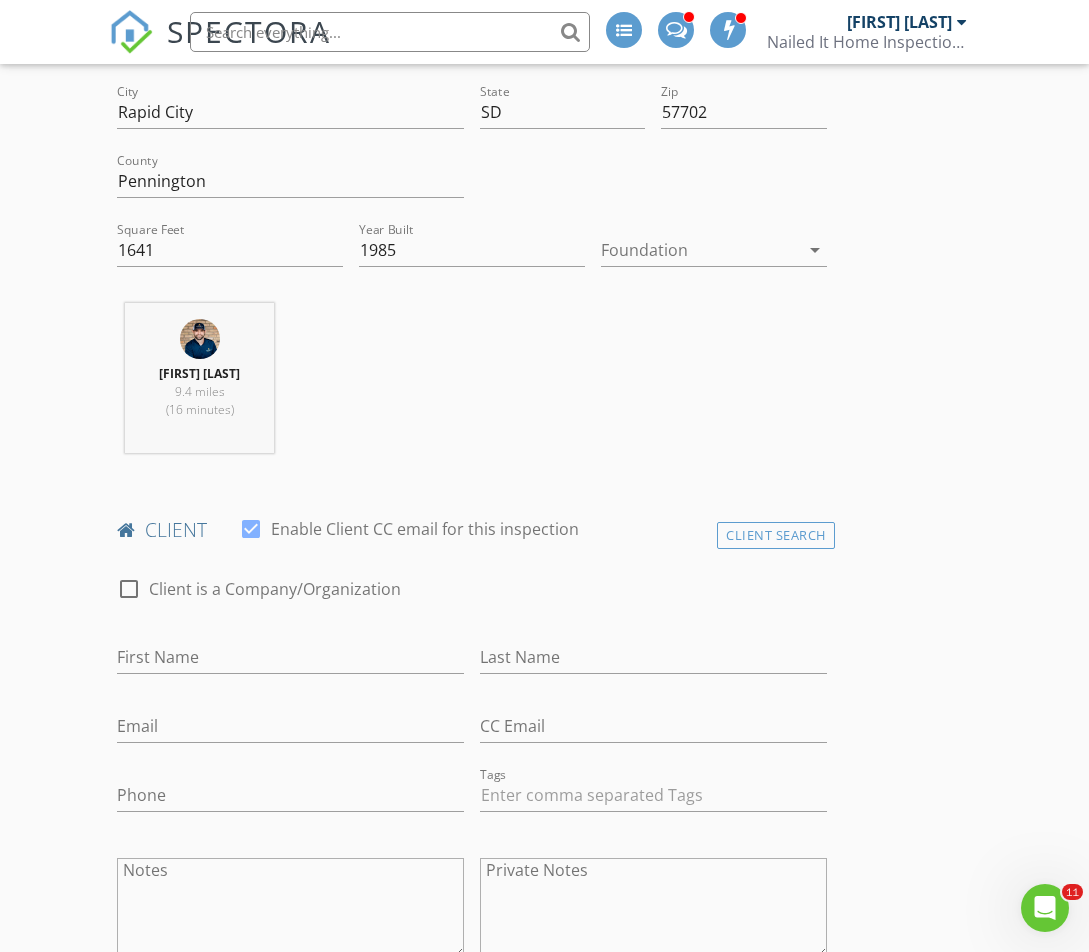 scroll, scrollTop: 600, scrollLeft: 0, axis: vertical 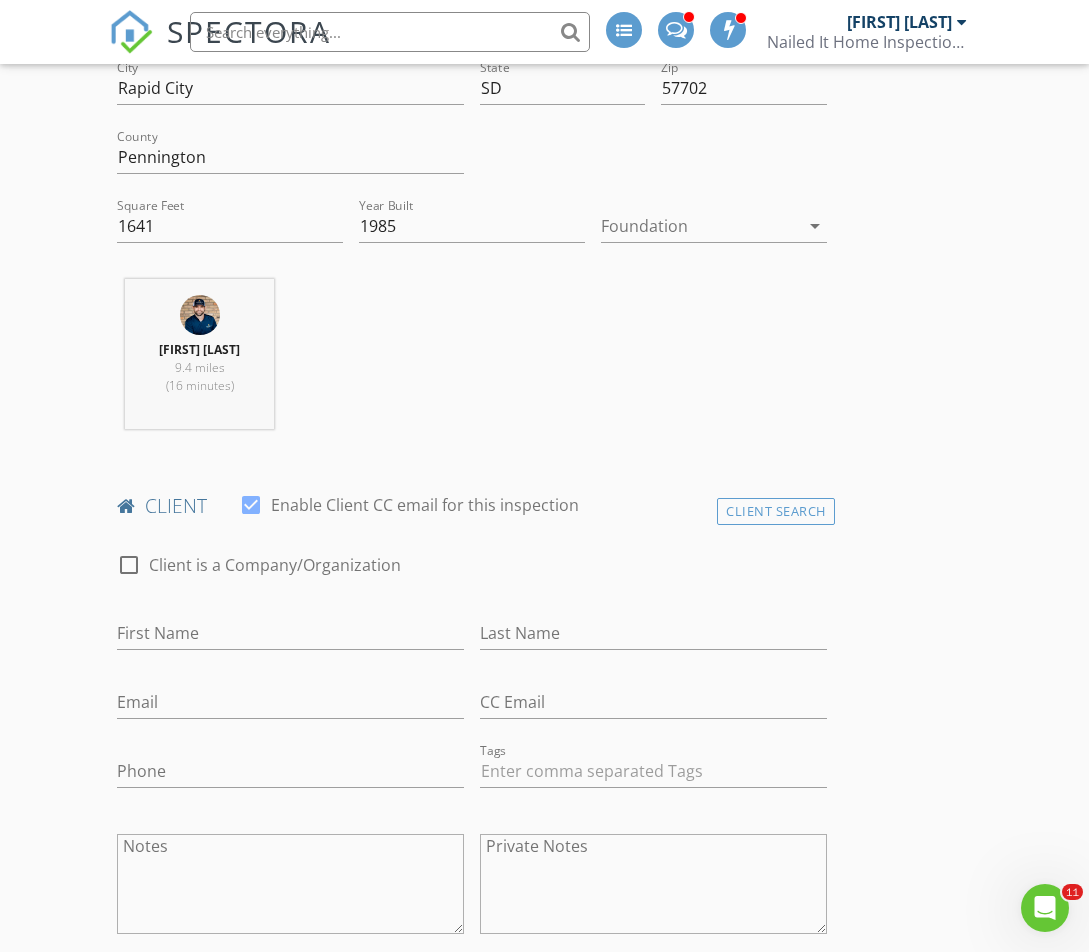 drag, startPoint x: 766, startPoint y: 514, endPoint x: 702, endPoint y: 515, distance: 64.00781 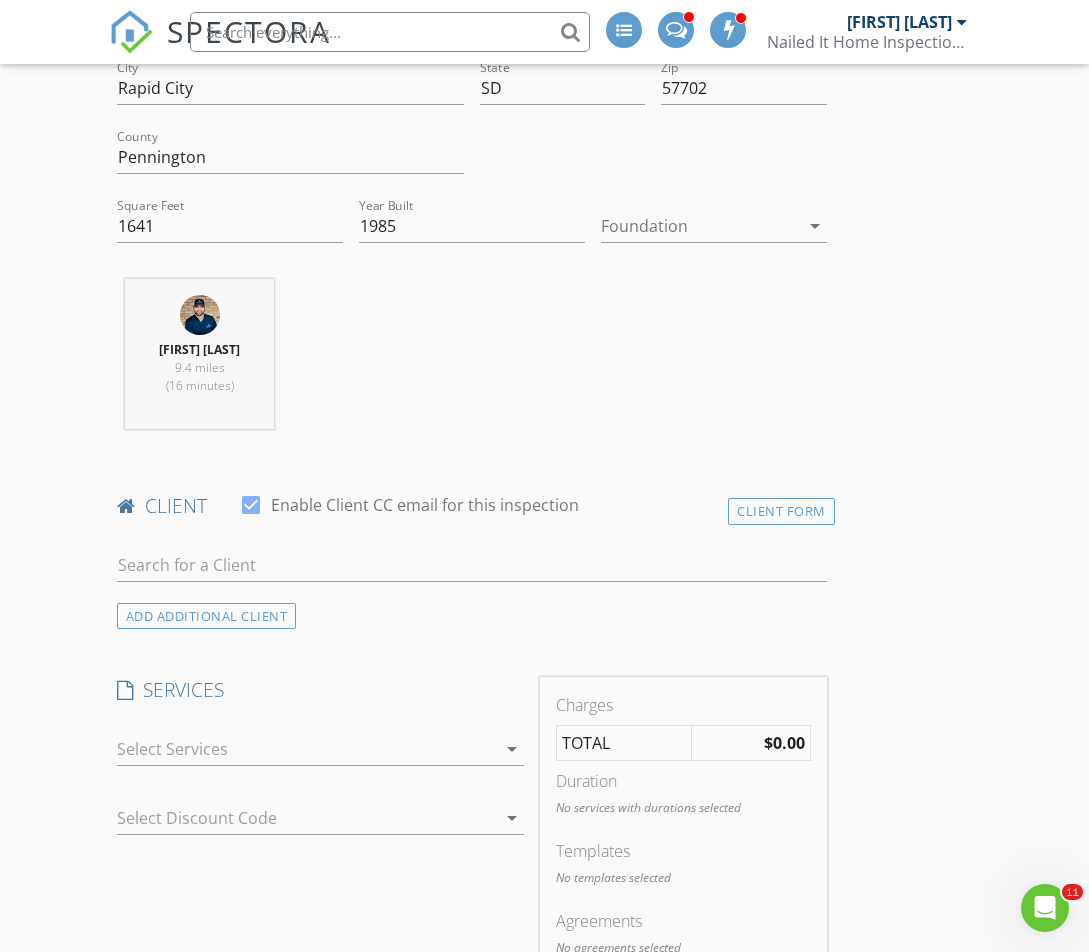 scroll, scrollTop: 661, scrollLeft: 0, axis: vertical 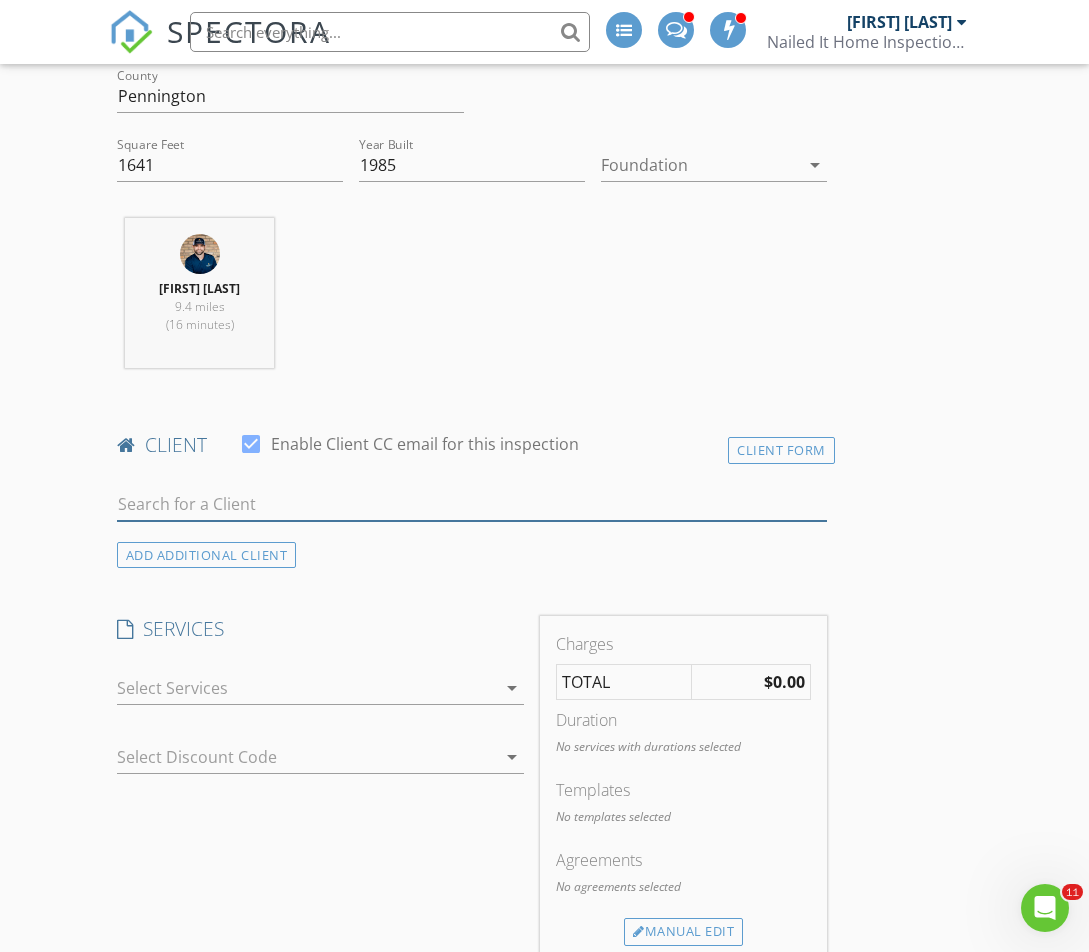 click at bounding box center [472, 504] 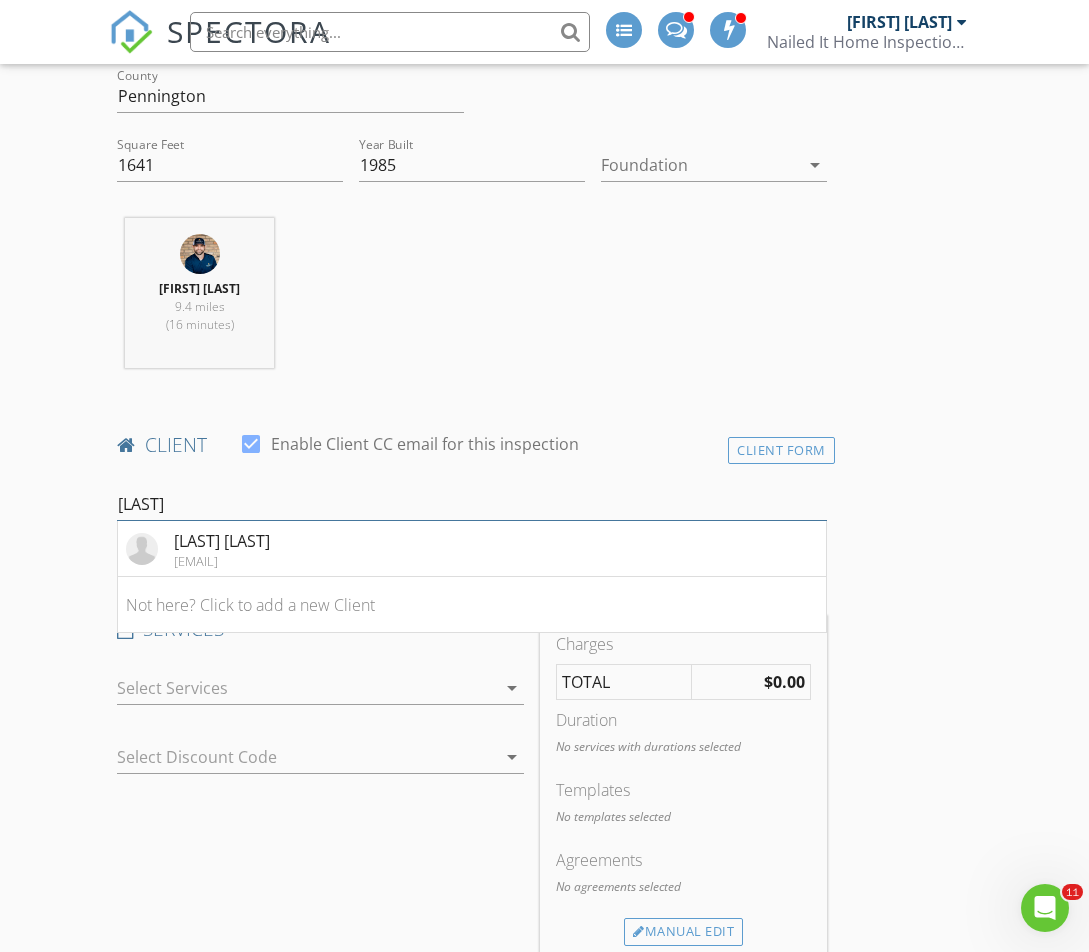 type on "Roxie" 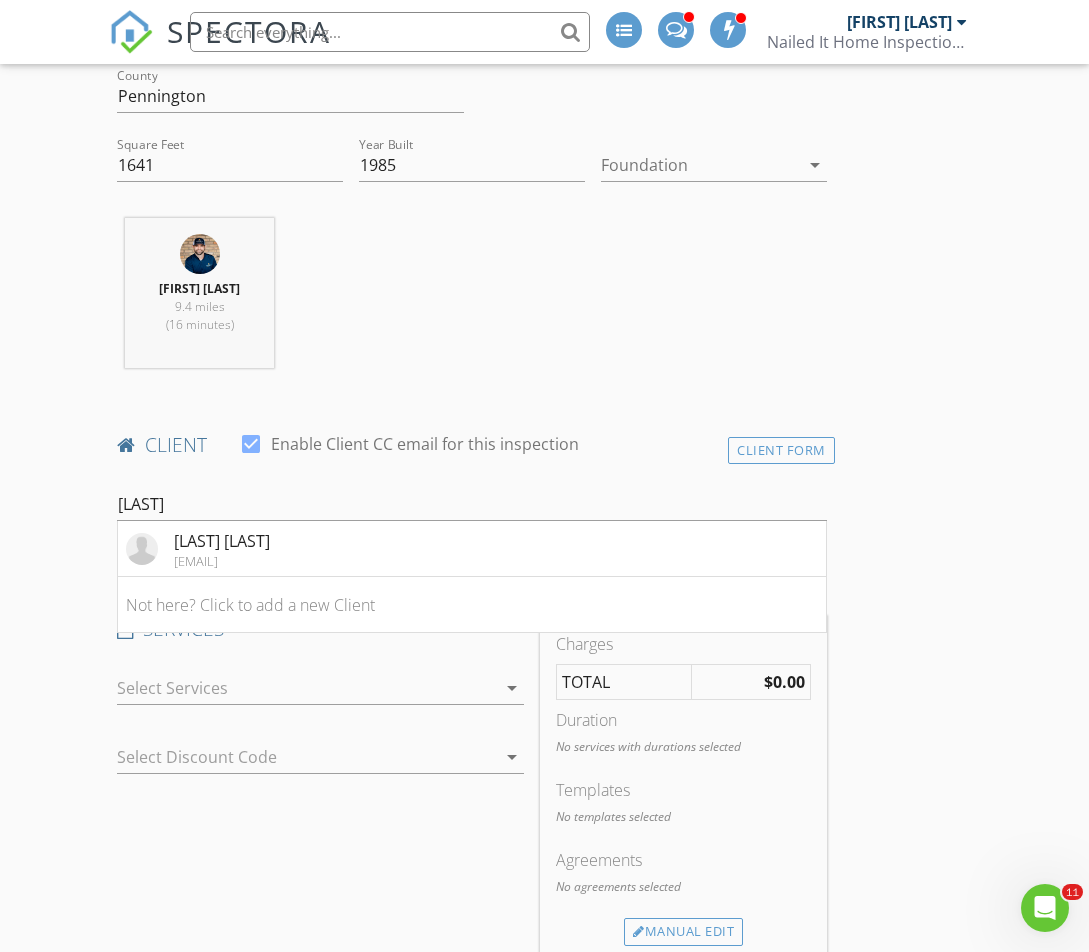 drag, startPoint x: 451, startPoint y: 507, endPoint x: 452, endPoint y: 551, distance: 44.011364 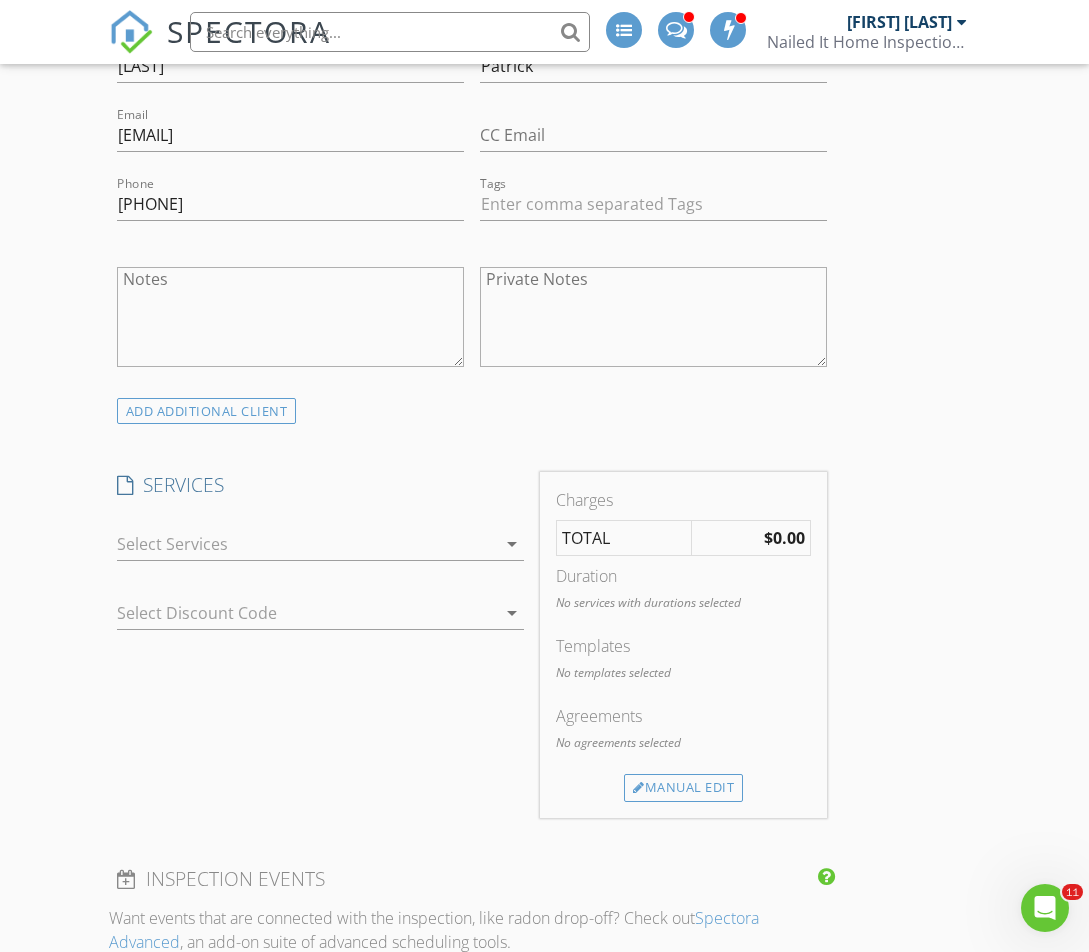 scroll, scrollTop: 1174, scrollLeft: 0, axis: vertical 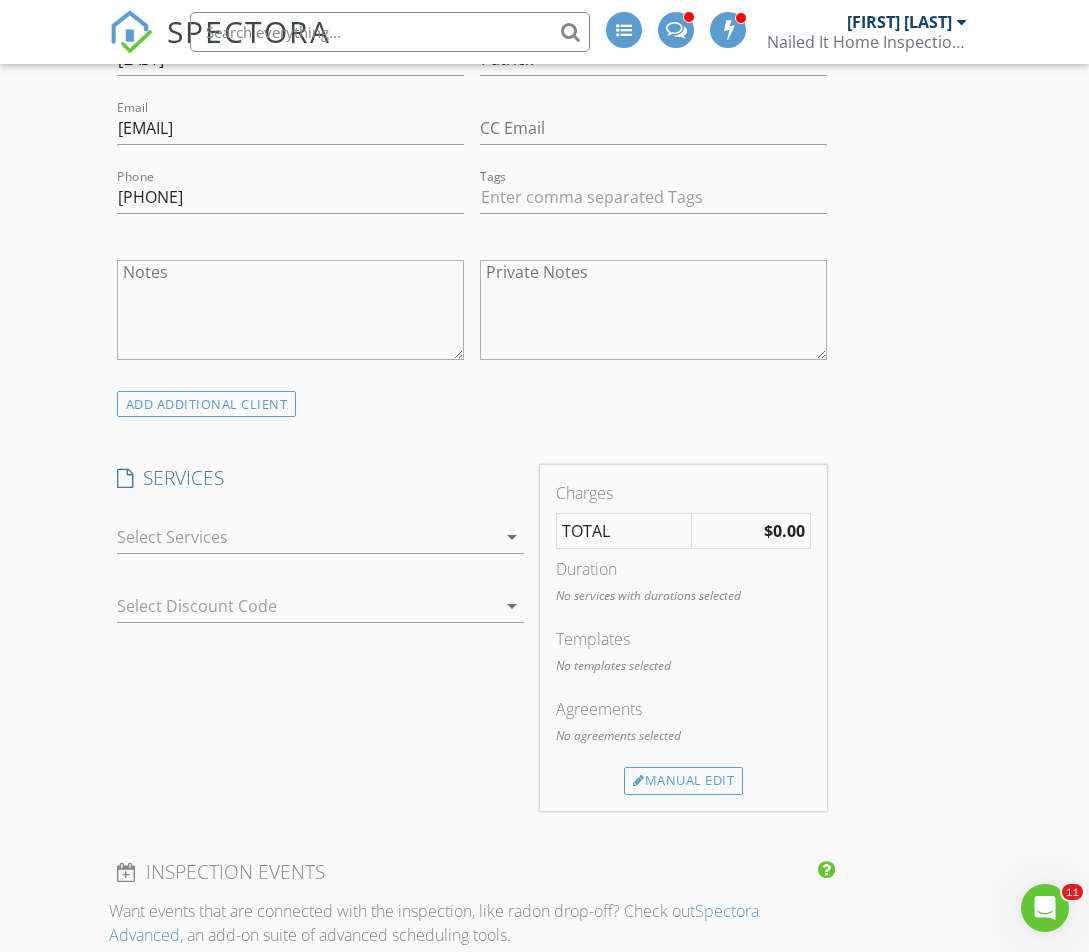 click at bounding box center (306, 537) 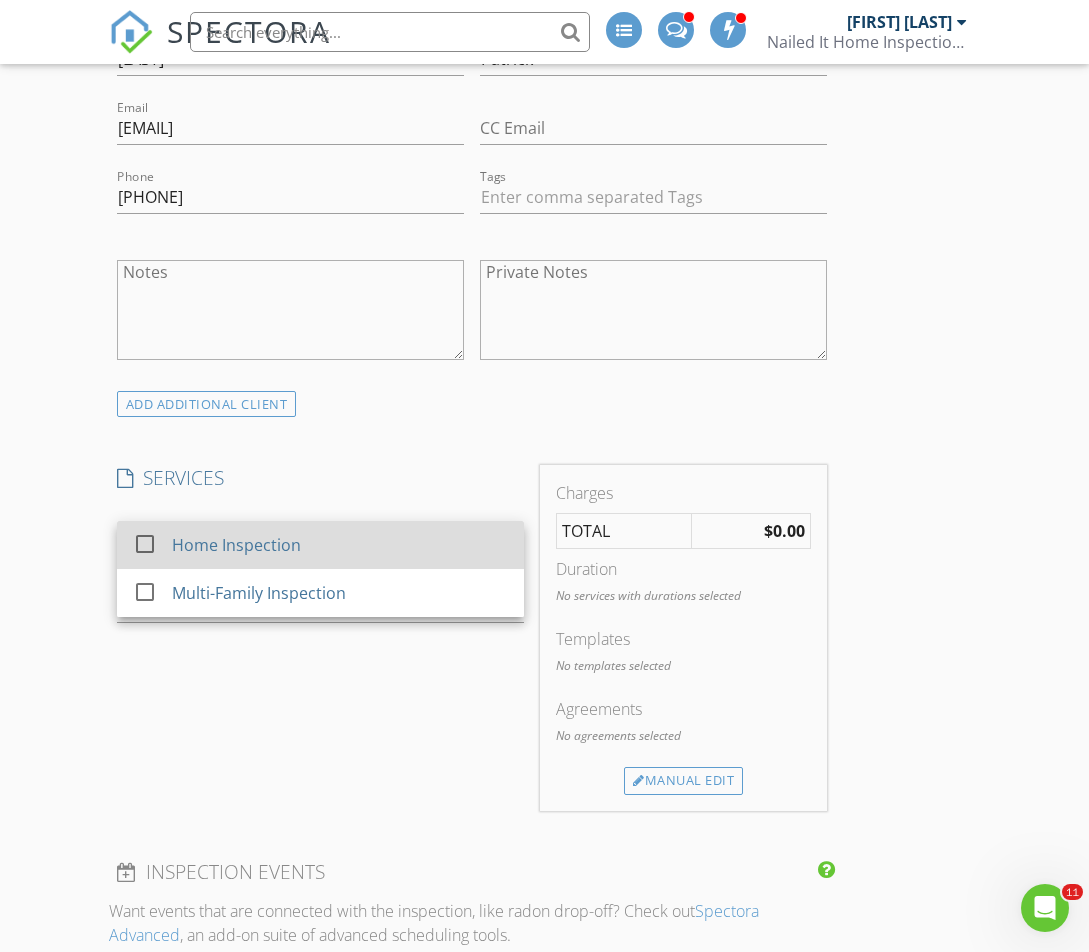 click on "Home Inspection" at bounding box center [340, 545] 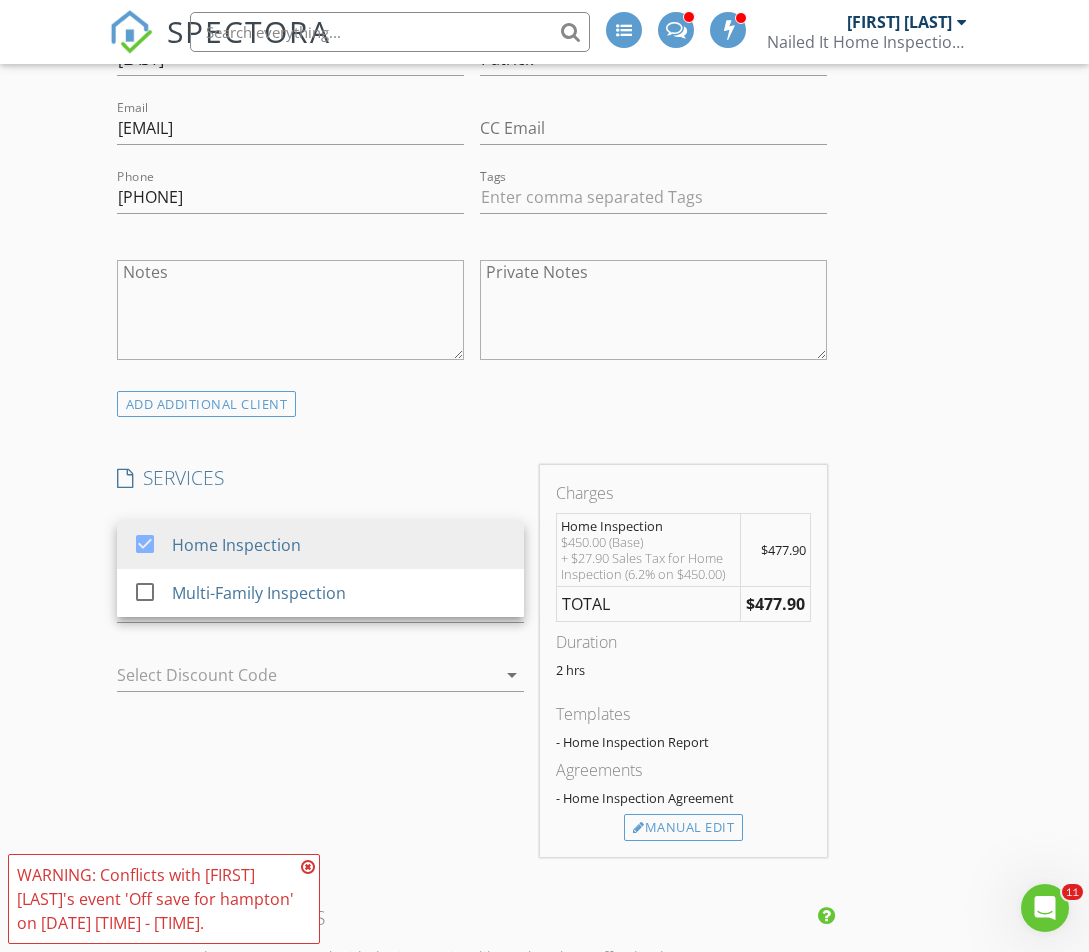 click on "SERVICES
check_box   Home Inspection   check_box_outline_blank   Multi-Family Inspection   Home Inspection arrow_drop_down   check_box_outline_blank   Radon Monitoring   48-hour Radon Detection Test check_box_outline_blank   Well Water Test   Conventional Loan check_box_outline_blank   Well Water Test   FHA/VA Loan check_box_outline_blank   Re-Inspection   check_box_outline_blank   Detached Garage (large)   check_box_outline_blank   Detached Garage (small)   Home Inspection Options arrow_drop_down   Select Discount Code arrow_drop_down" at bounding box center [320, 661] 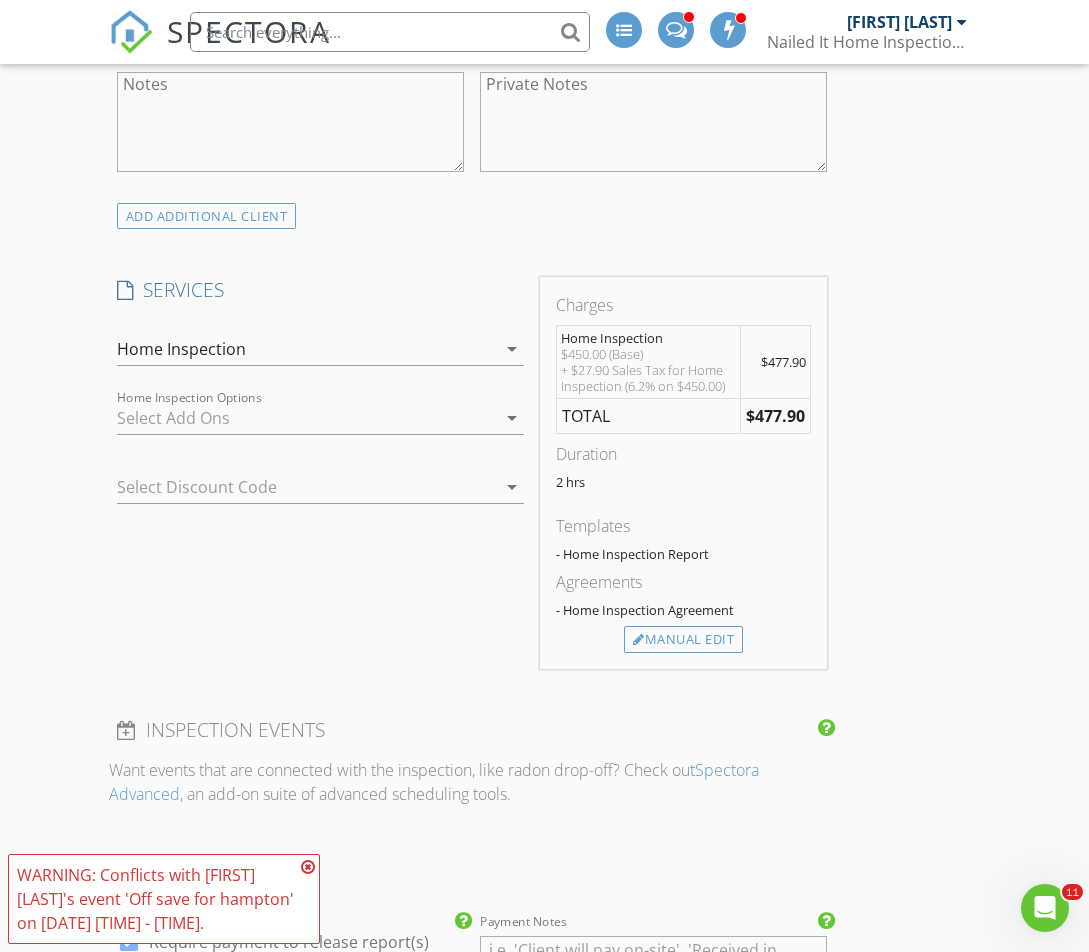 scroll, scrollTop: 1390, scrollLeft: 0, axis: vertical 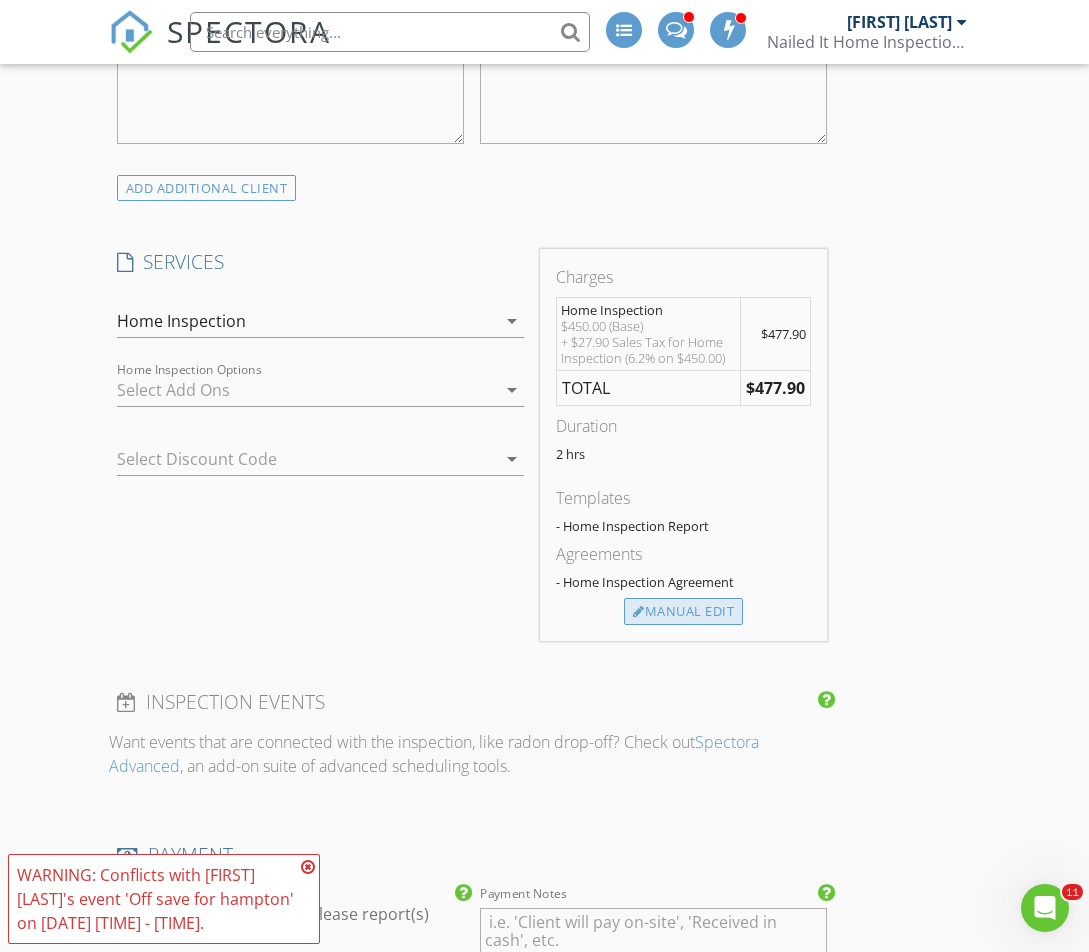 click on "Manual Edit" at bounding box center (683, 612) 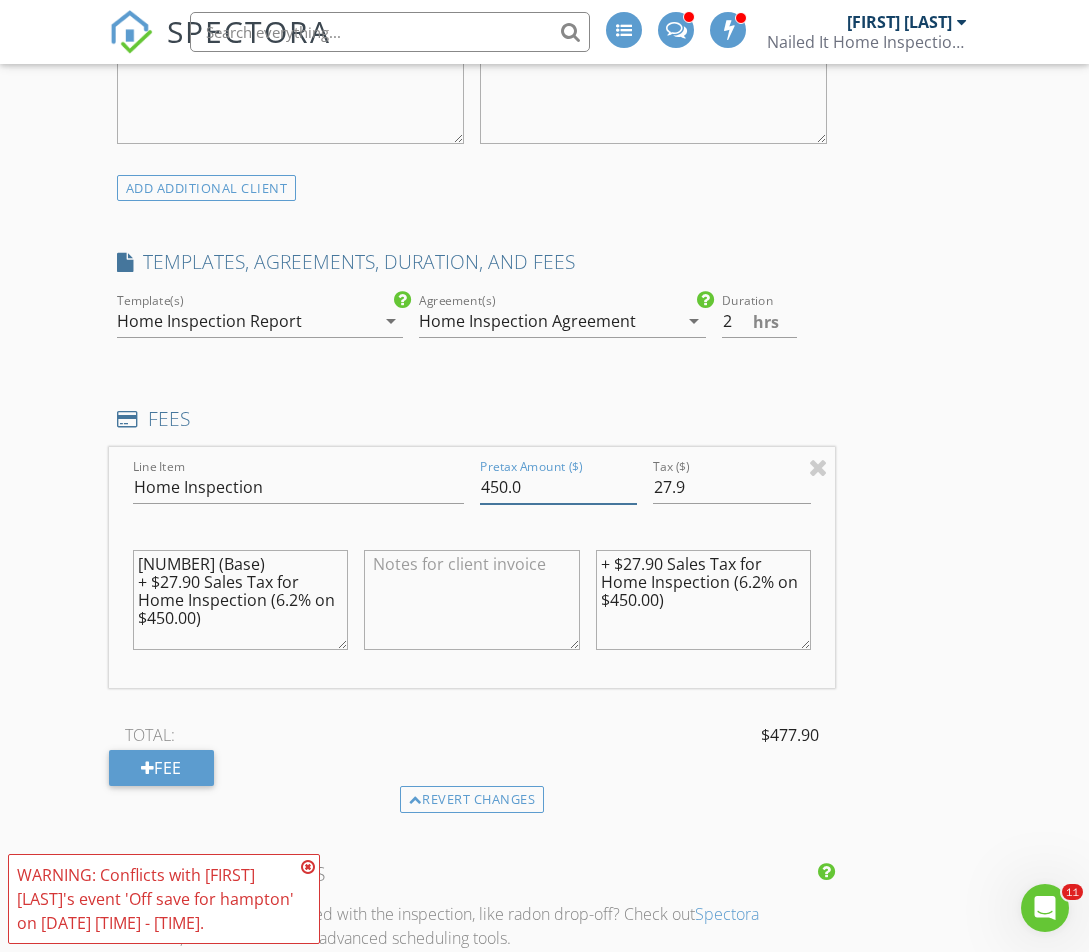 drag, startPoint x: 507, startPoint y: 480, endPoint x: 492, endPoint y: 480, distance: 15 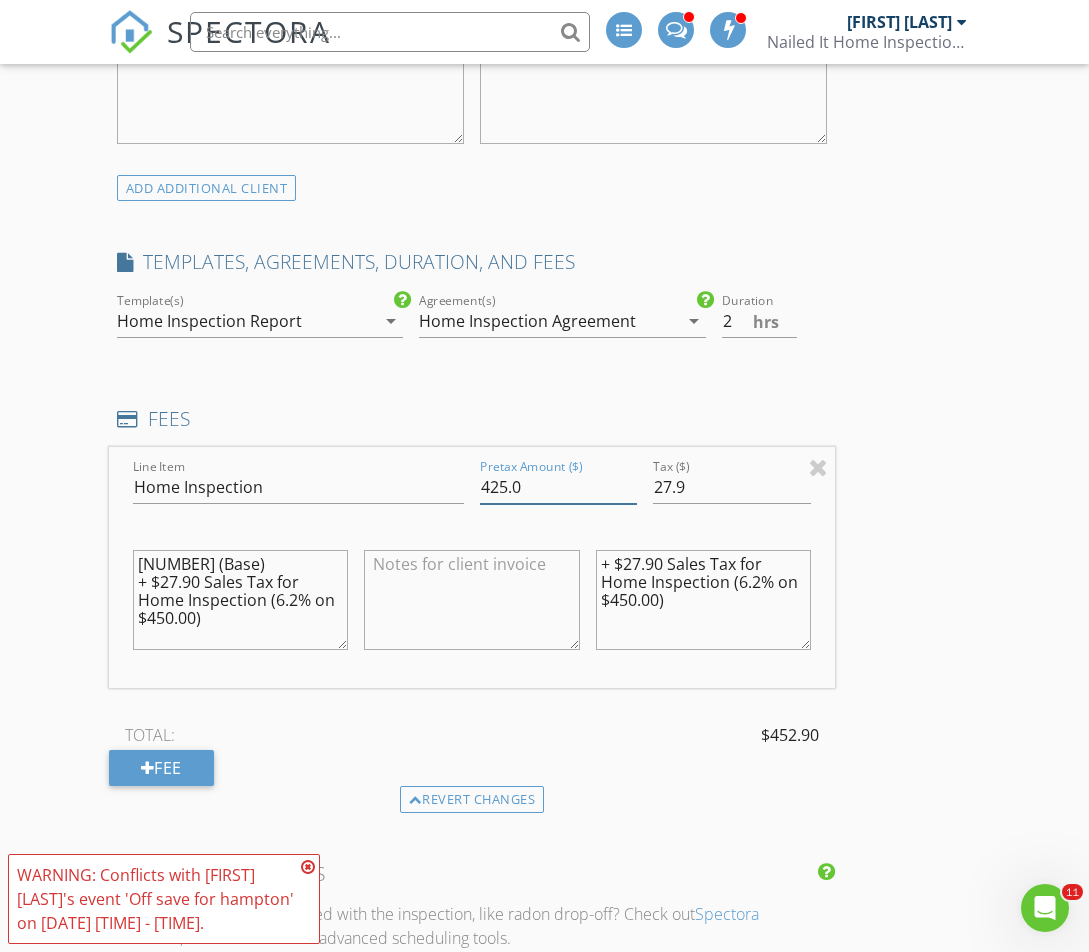 type on "425.0" 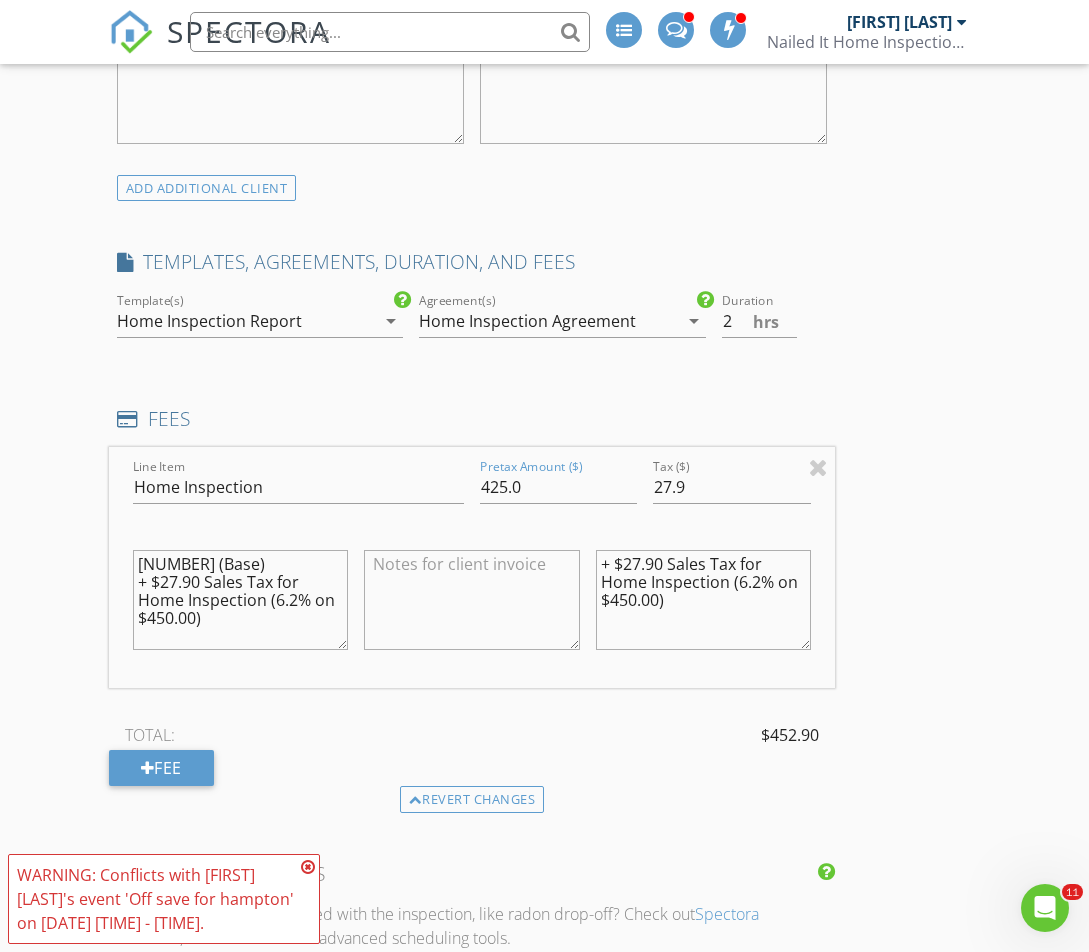 click on "INSPECTOR(S)
check_box   Nick Slanina   PRIMARY   Nick Slanina arrow_drop_down   check_box_outline_blank Nick Slanina specifically requested
Date/Time
08/12/2025 1:00 PM
Location
Address Search       Address 4902 Stoney Brook Ct   Unit   City Rapid City   State SD   Zip 57702   County Pennington     Square Feet 1641   Year Built 1985   Foundation arrow_drop_down     Nick Slanina     9.4 miles     (16 minutes)
client
check_box Enable Client CC email for this inspection   Client Search     check_box_outline_blank Client is a Company/Organization     First Name Roxie   Last Name Patrick   Email grammyrox@me.com   CC Email   Phone 661-304-0172         Tags         Notes   Private Notes
ADD ADDITIONAL client
SERVICES
check_box   Home Inspection   check_box_outline_blank" at bounding box center (544, 755) 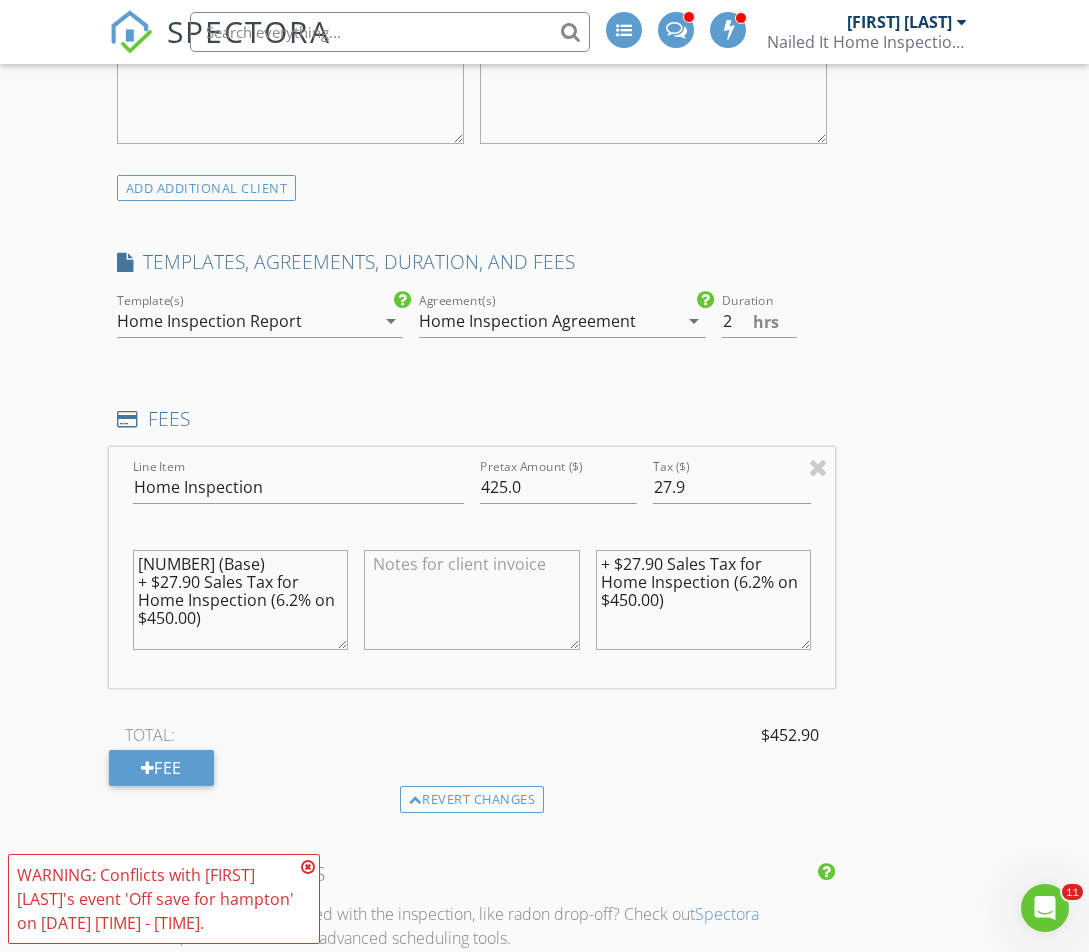 click on "+ $27.90 Sales Tax for Home Inspection (6.2% on $450.00)" at bounding box center (703, 604) 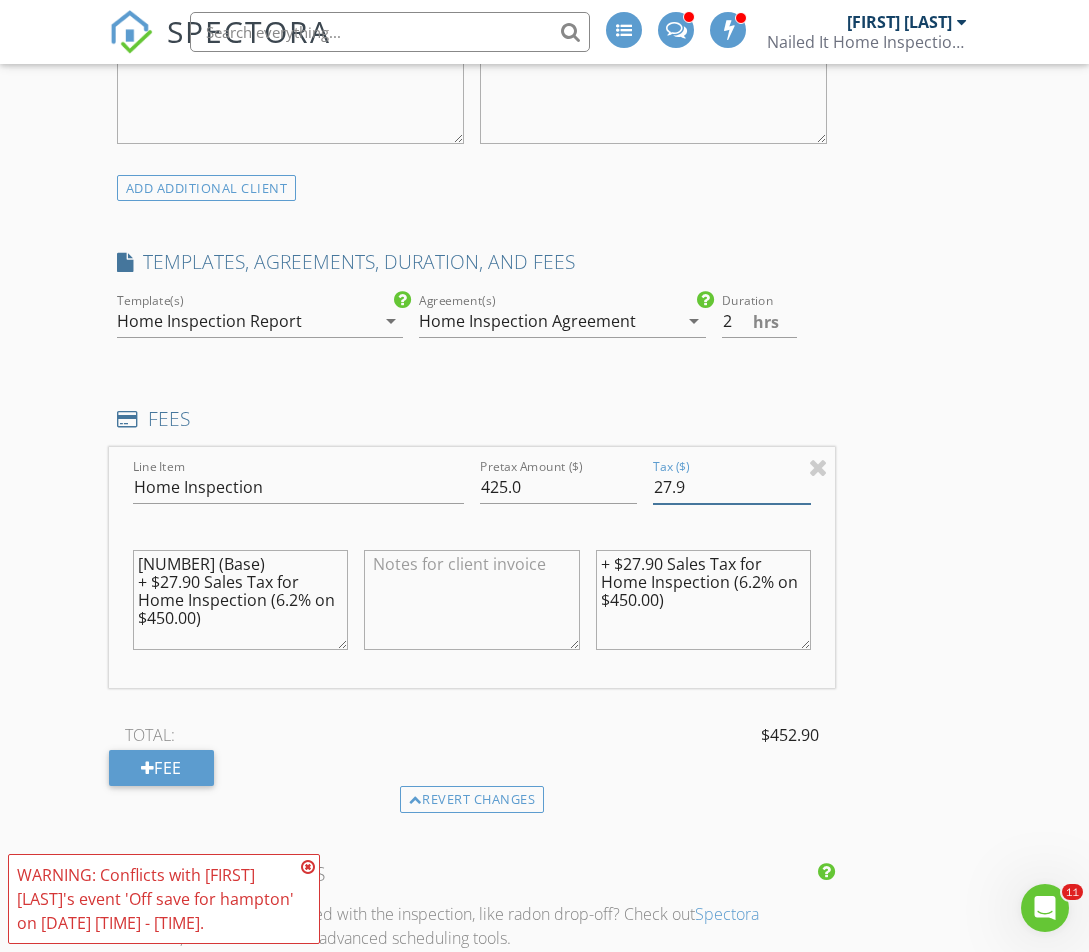 drag, startPoint x: 650, startPoint y: 481, endPoint x: 669, endPoint y: 486, distance: 19.646883 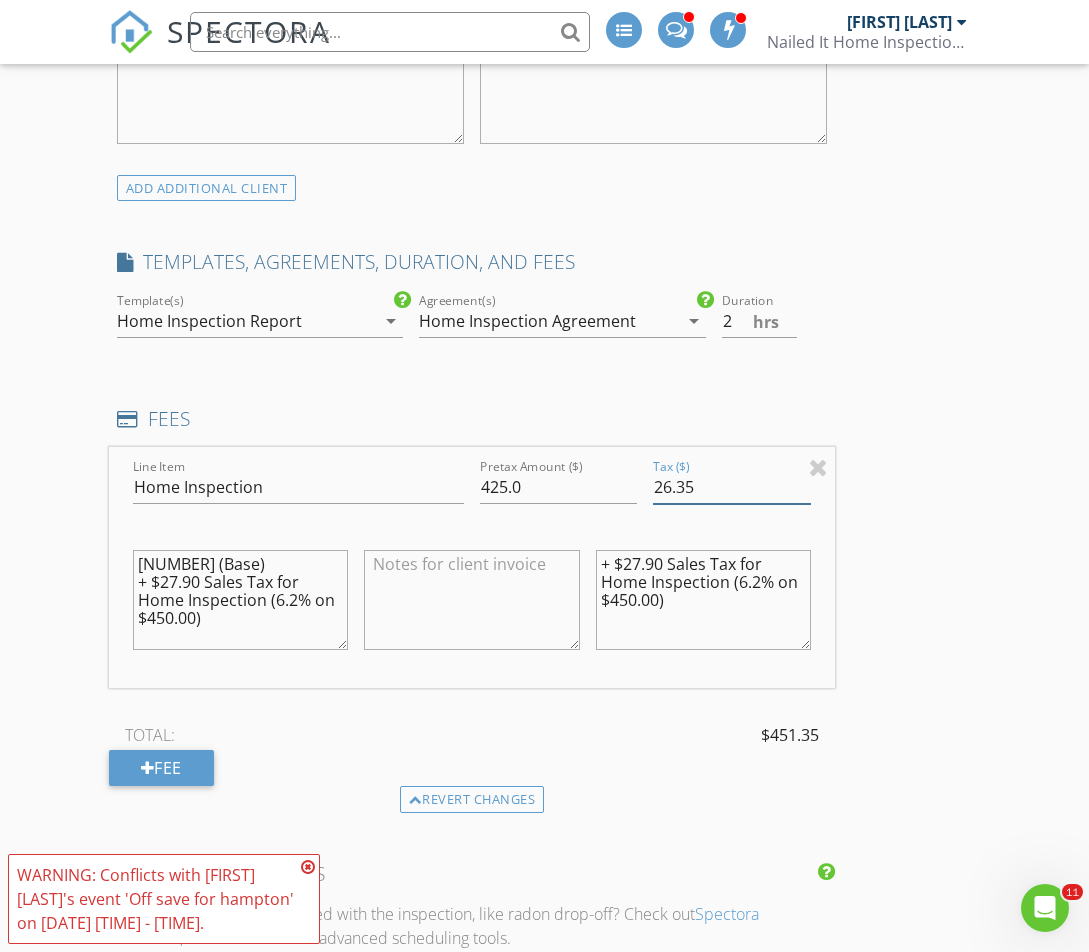 type on "26.35" 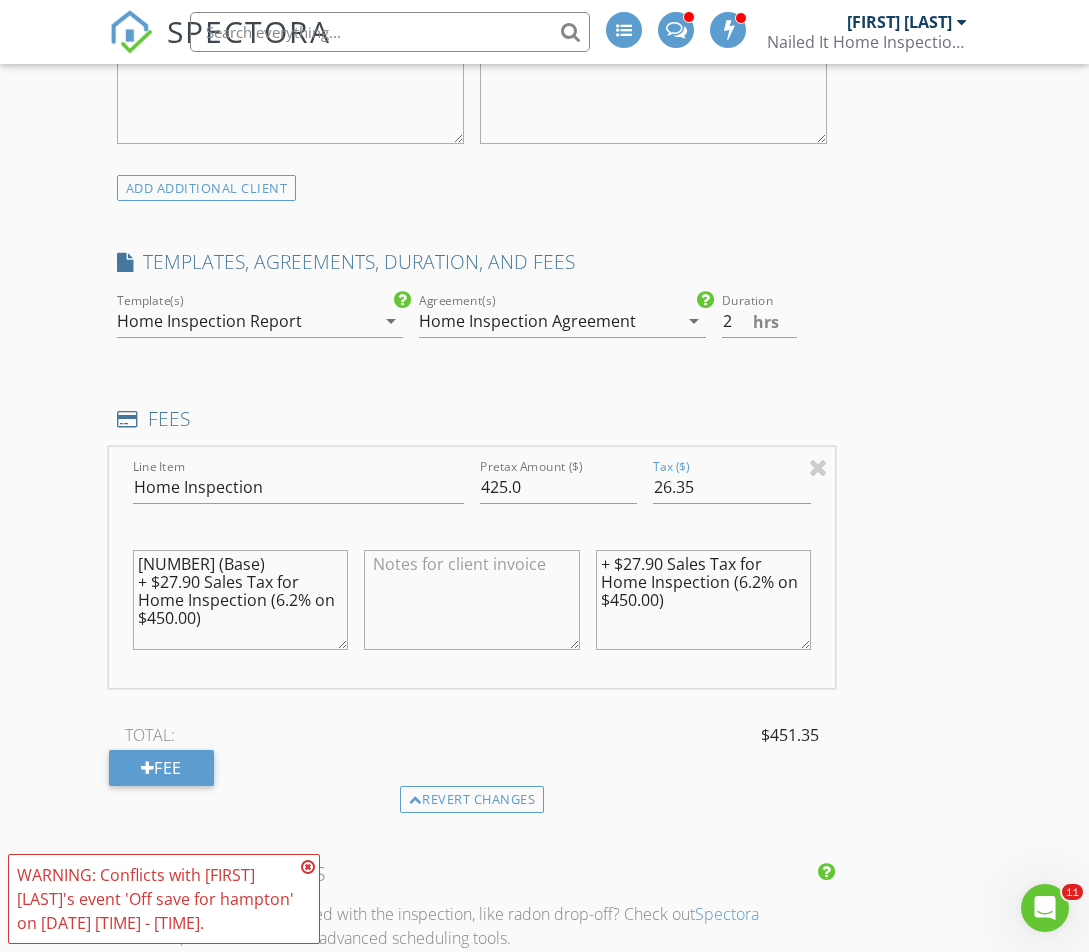 click on "$450.00 (Base)
+ $27.90 Sales Tax for Home Inspection (6.2% on $450.00)" at bounding box center [240, 600] 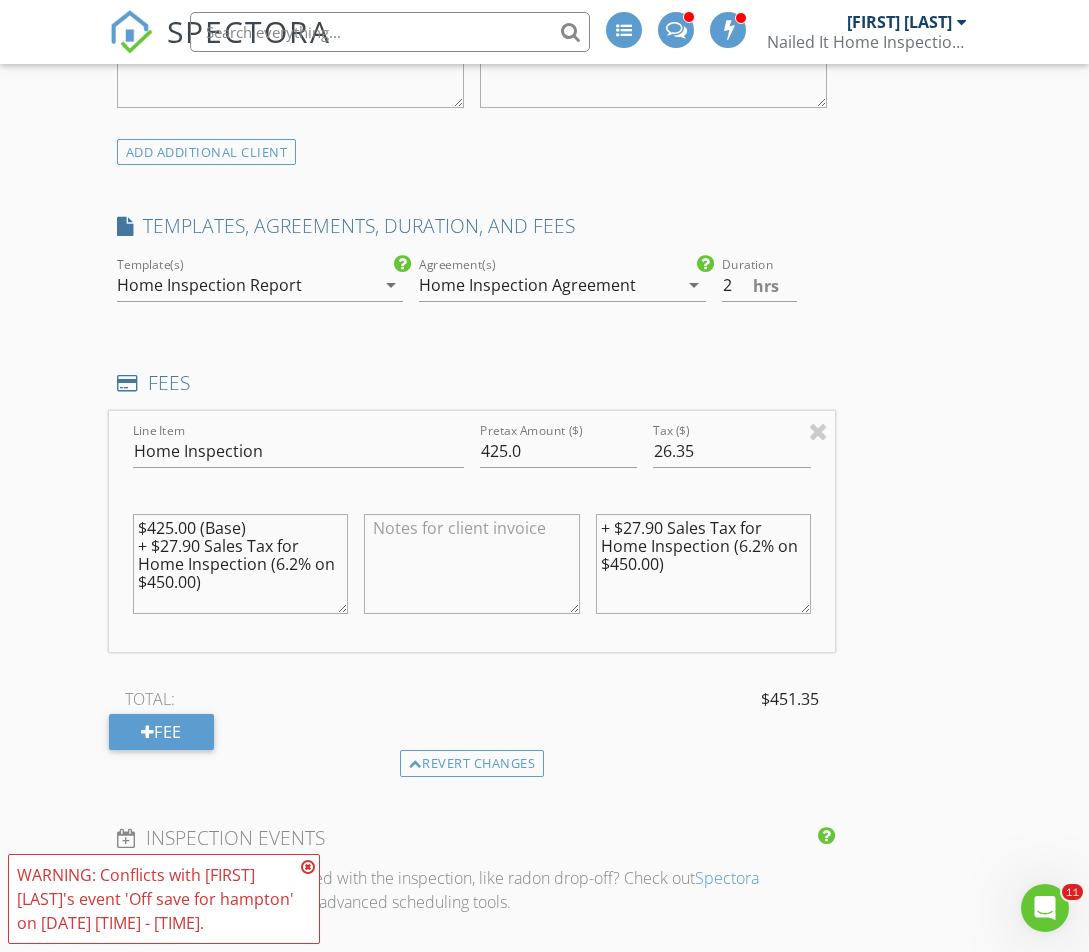 scroll, scrollTop: 1426, scrollLeft: 0, axis: vertical 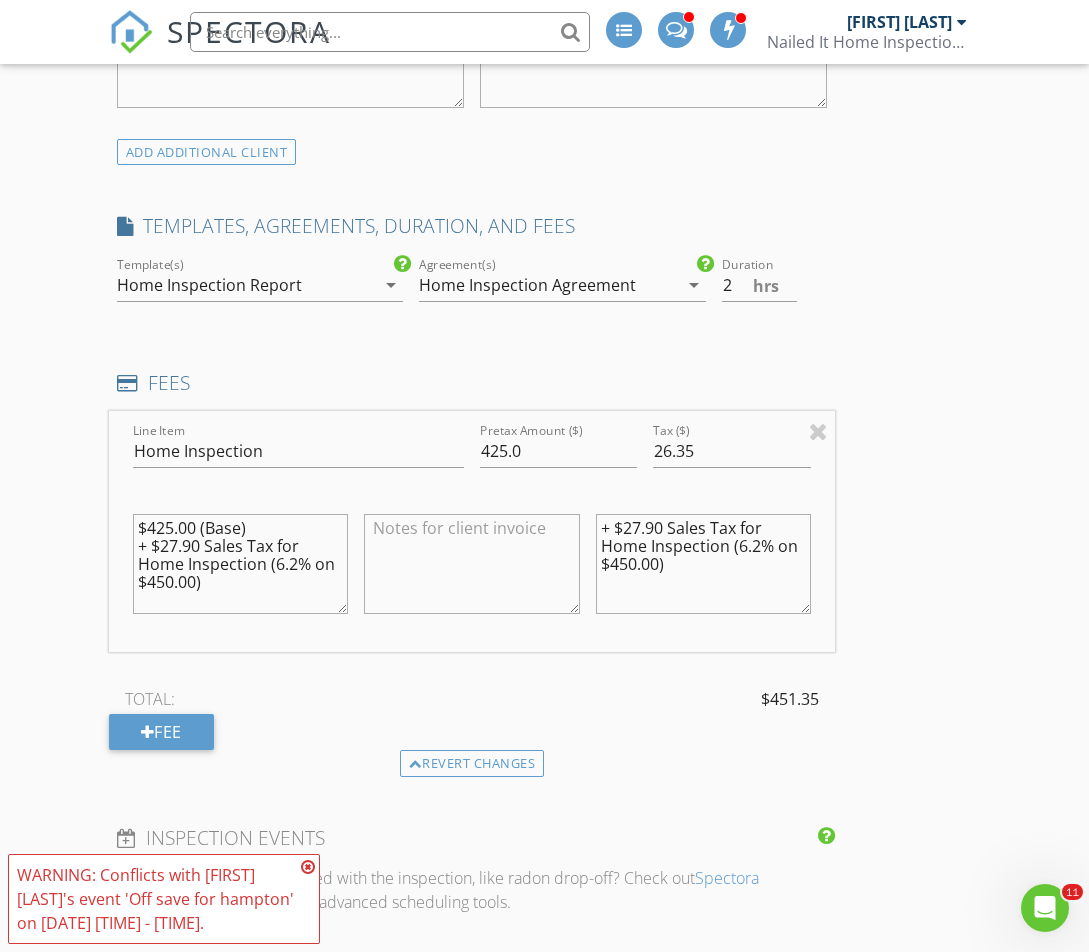 drag, startPoint x: 169, startPoint y: 542, endPoint x: 199, endPoint y: 539, distance: 30.149628 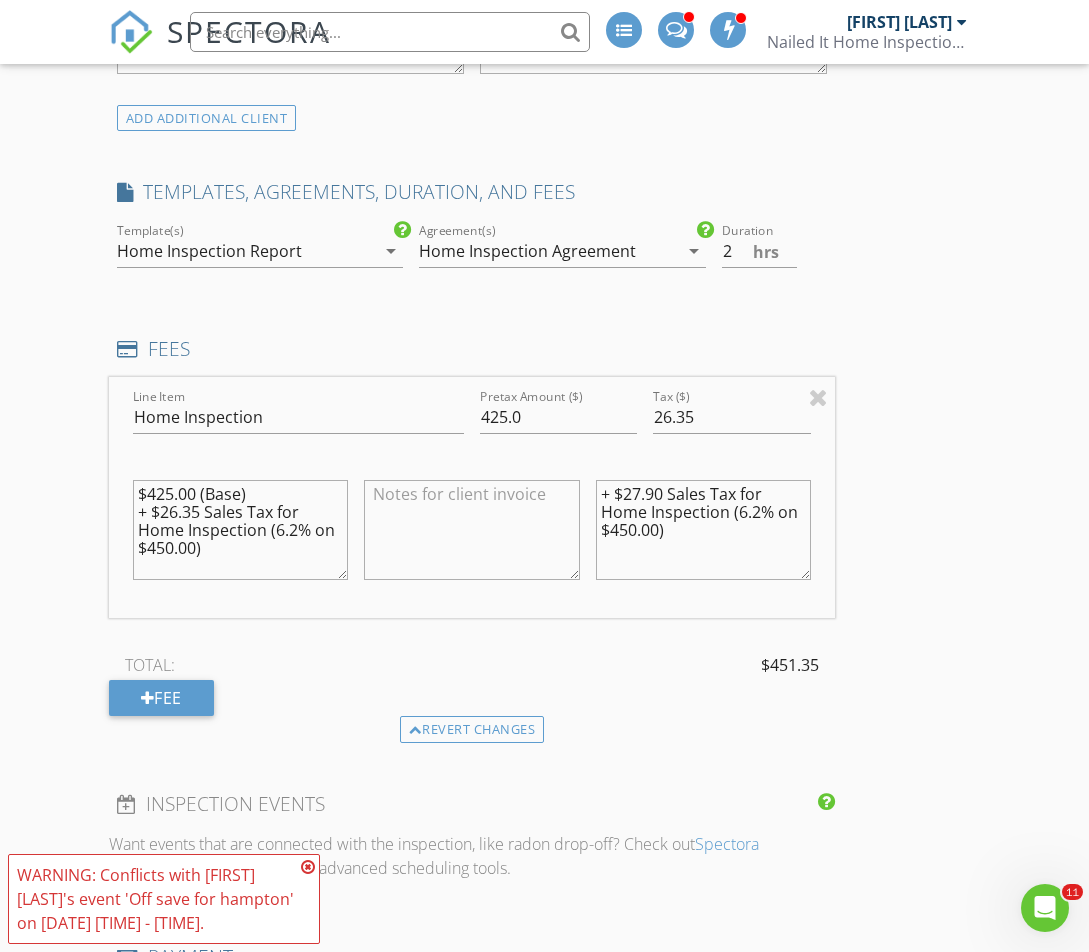 scroll, scrollTop: 1455, scrollLeft: 0, axis: vertical 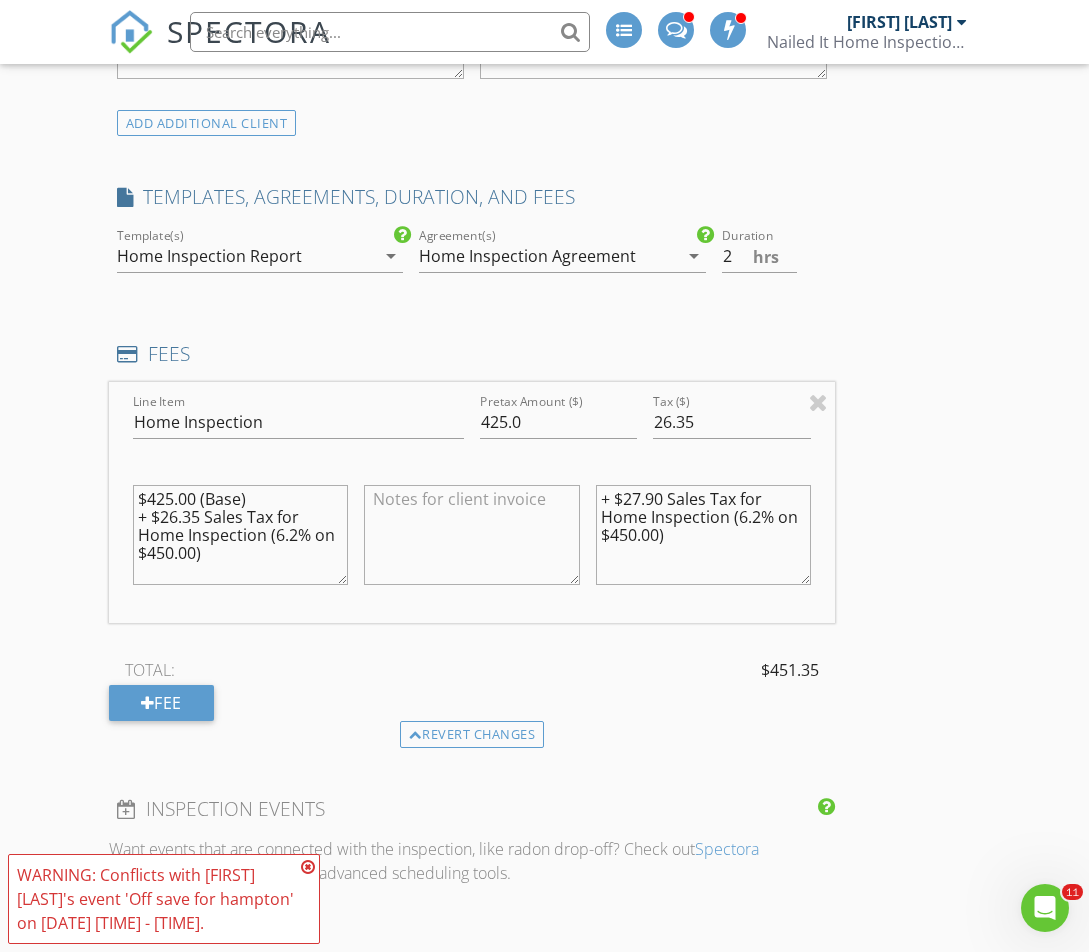 drag, startPoint x: 157, startPoint y: 545, endPoint x: 172, endPoint y: 543, distance: 15.132746 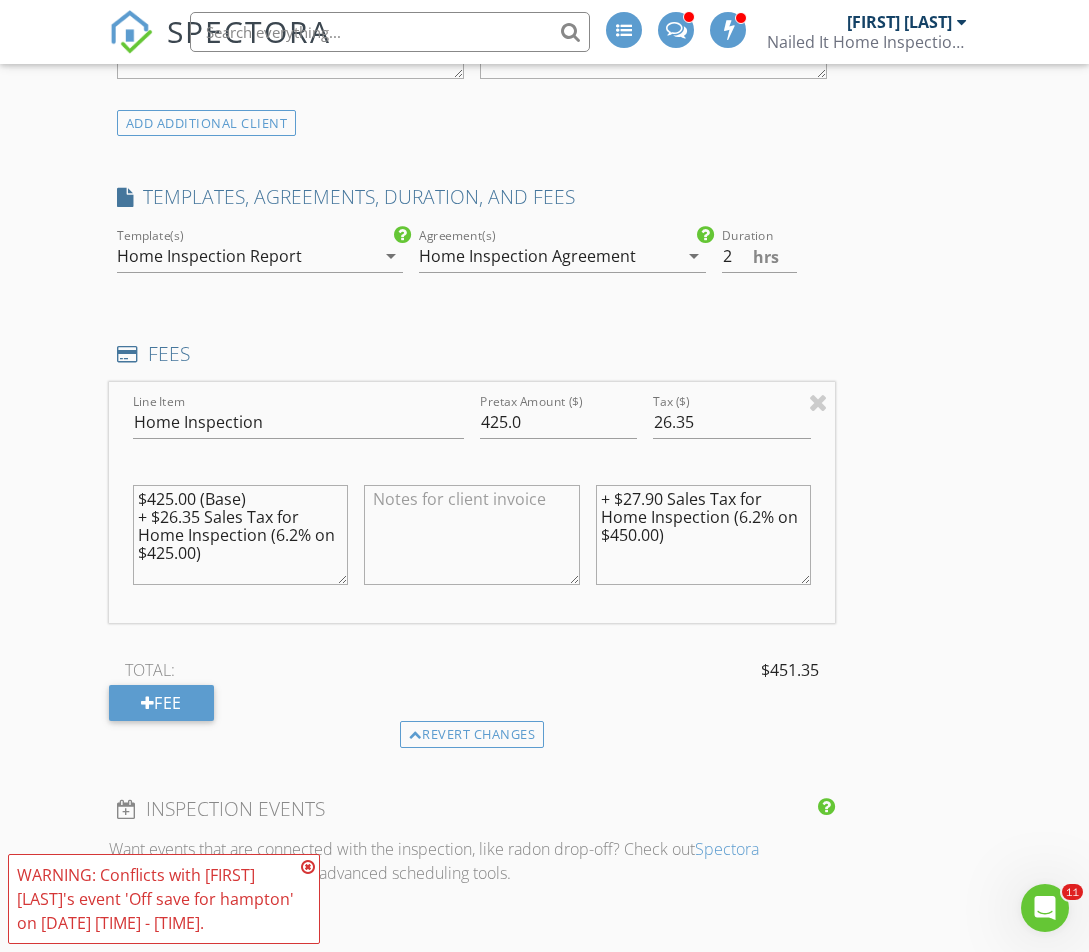 type on "$425.00 (Base)
+ $26.35 Sales Tax for Home Inspection (6.2% on $425.00)" 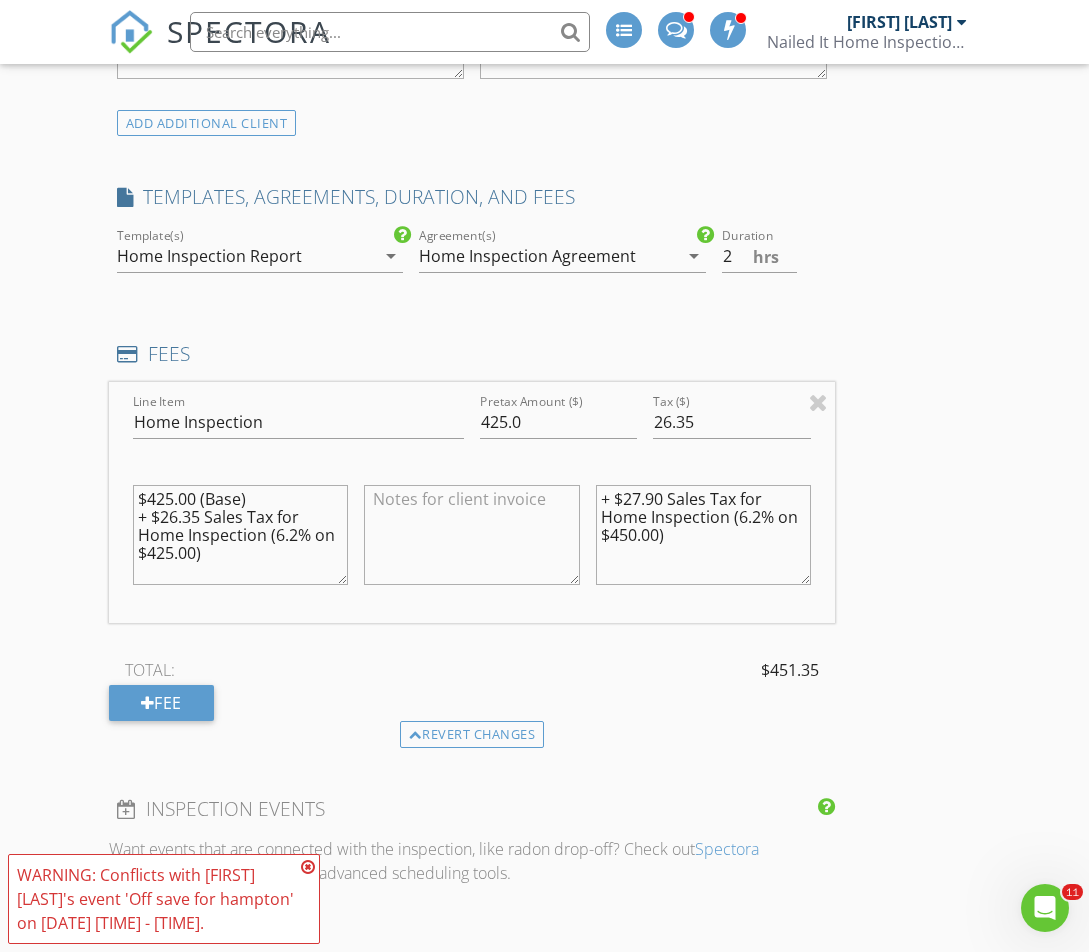drag, startPoint x: 630, startPoint y: 495, endPoint x: 662, endPoint y: 492, distance: 32.140316 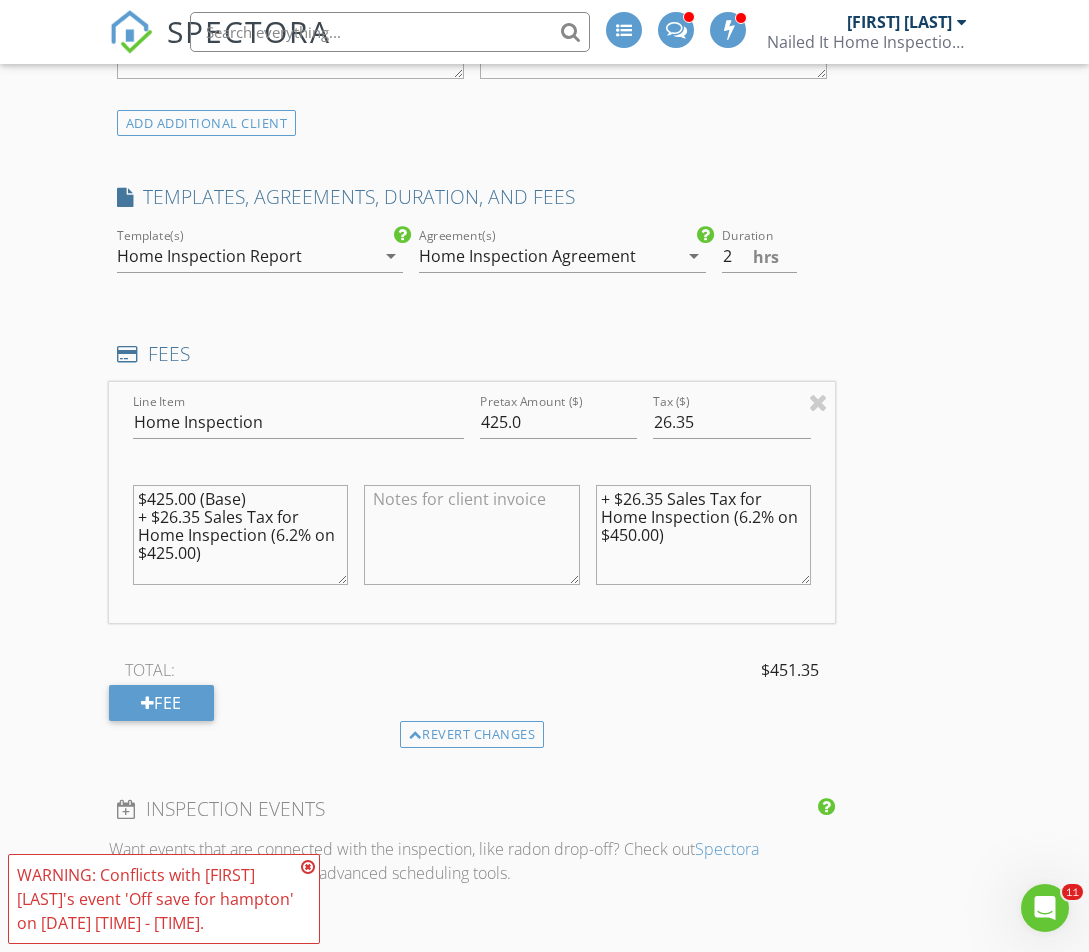 drag, startPoint x: 636, startPoint y: 528, endPoint x: 644, endPoint y: 552, distance: 25.298222 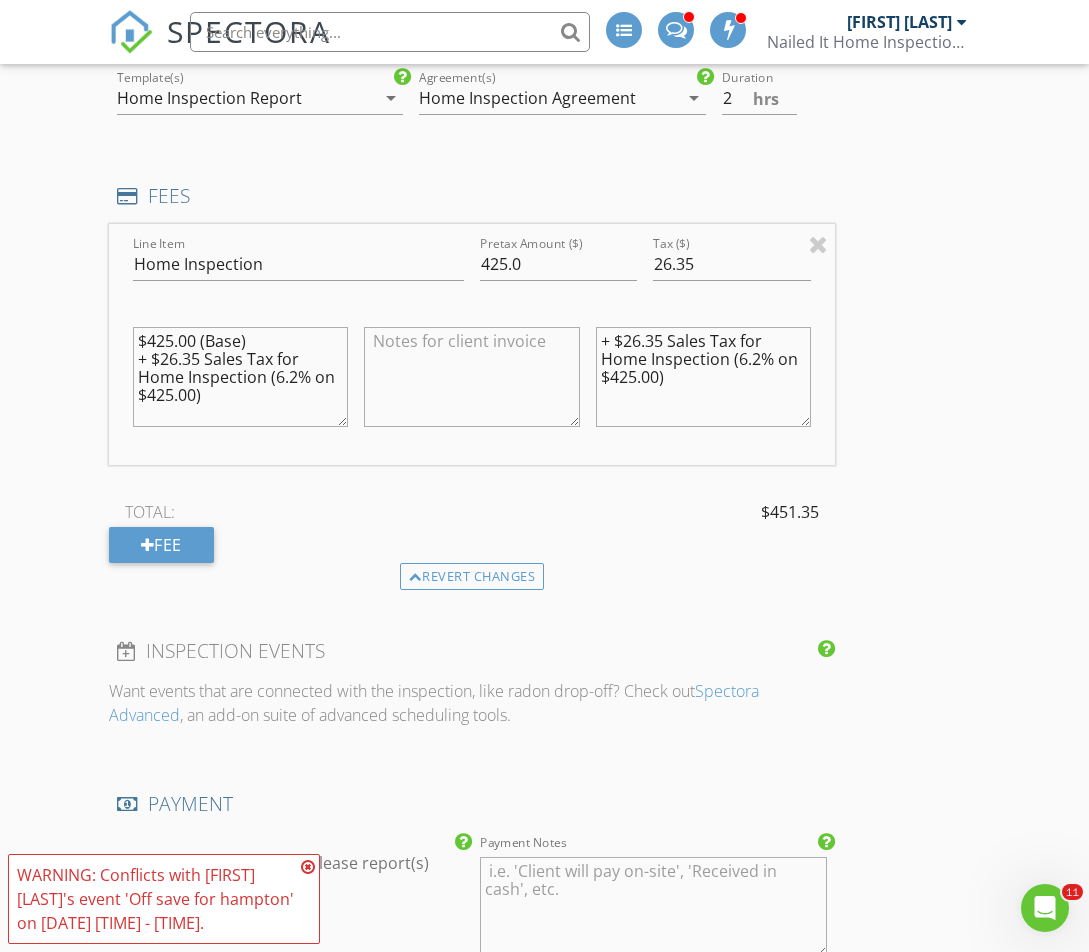 scroll, scrollTop: 1615, scrollLeft: 0, axis: vertical 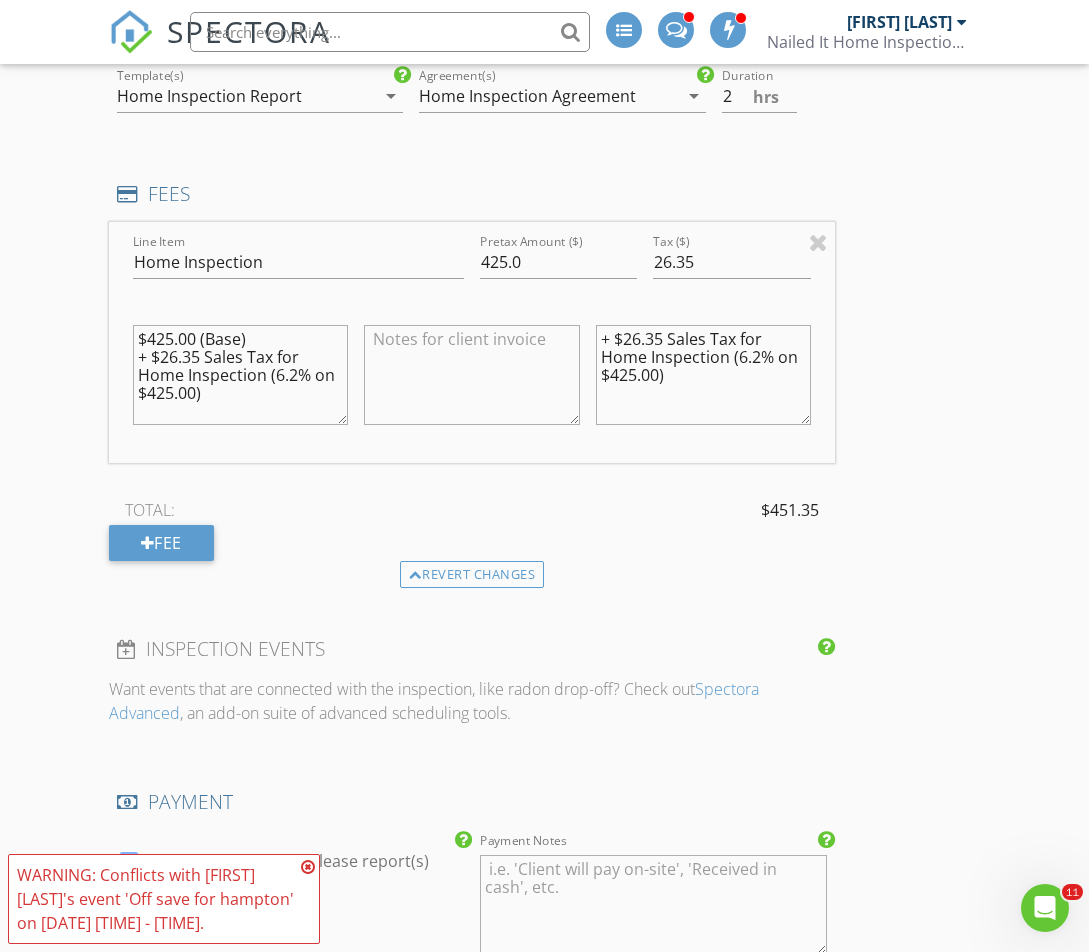 type on "+ $26.35 Sales Tax for Home Inspection (6.2% on $425.00)" 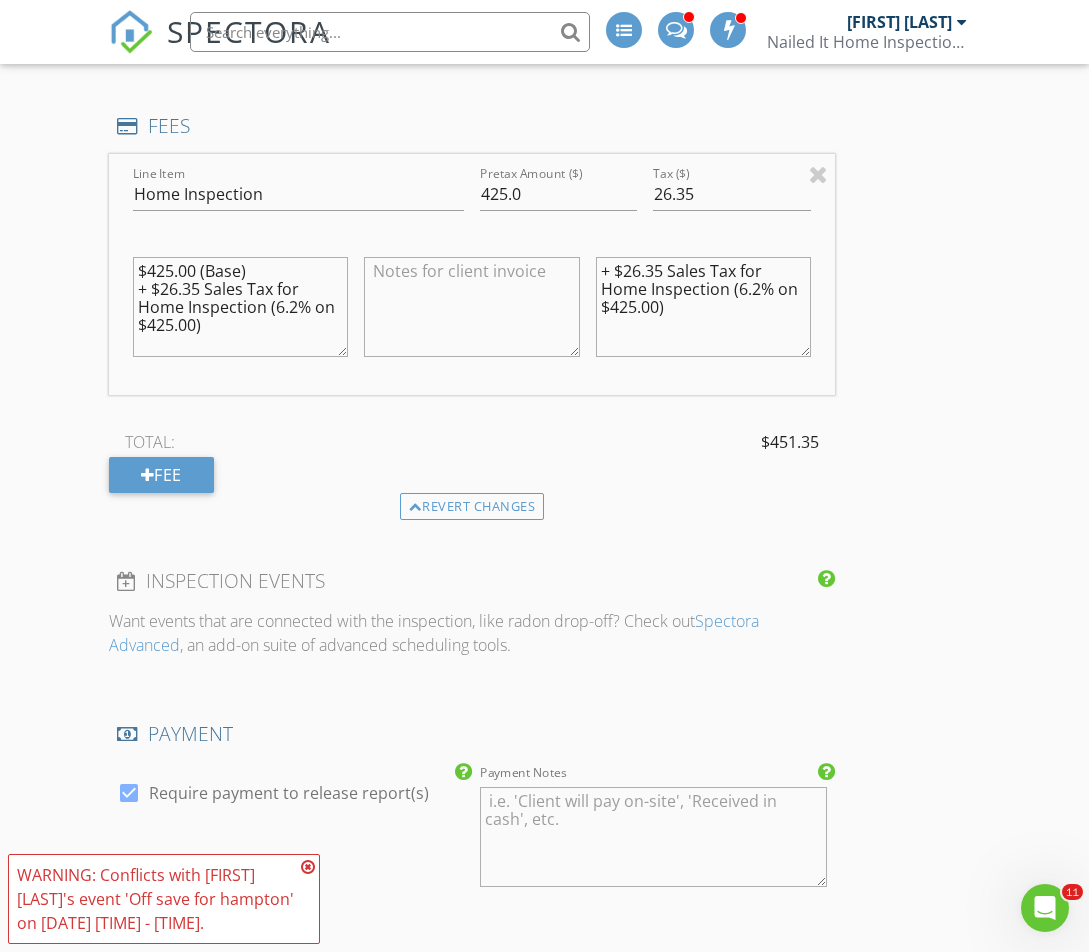 scroll, scrollTop: 1691, scrollLeft: 0, axis: vertical 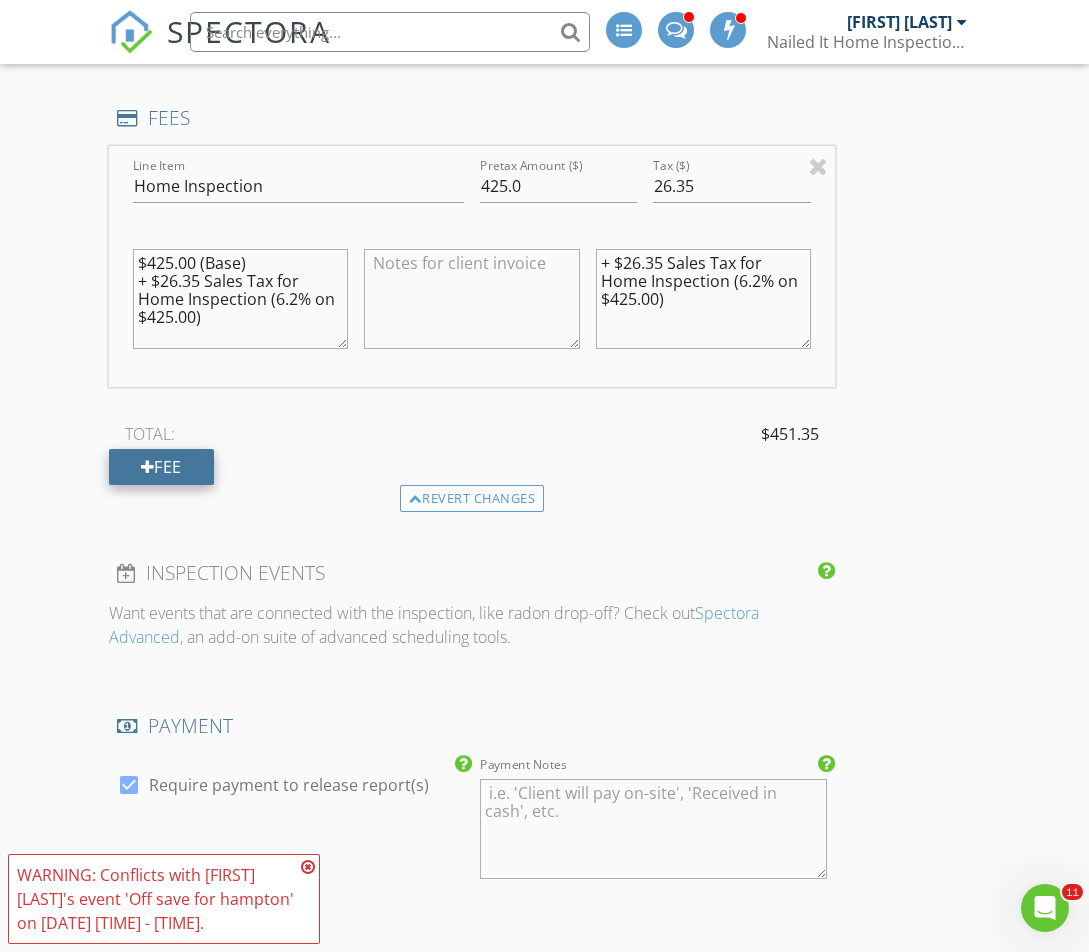 click on "Fee" at bounding box center (161, 467) 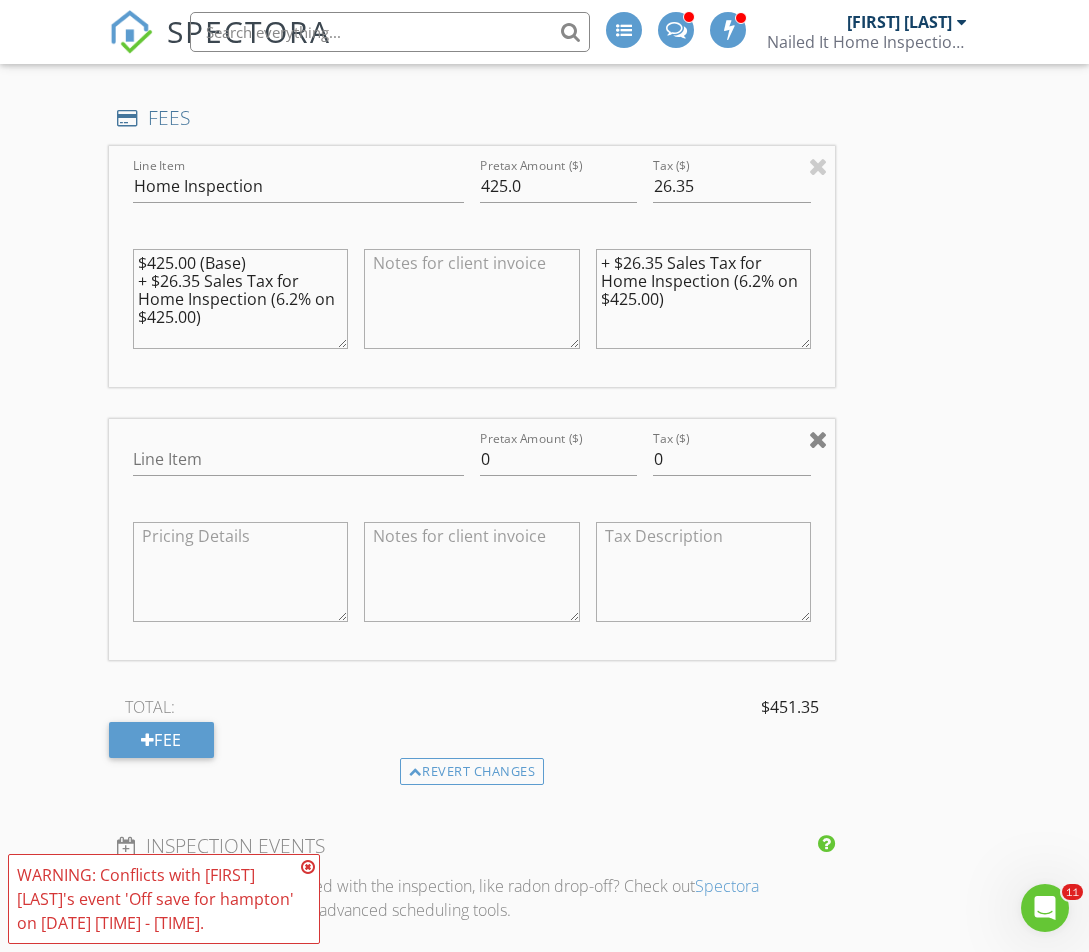 click at bounding box center (818, 439) 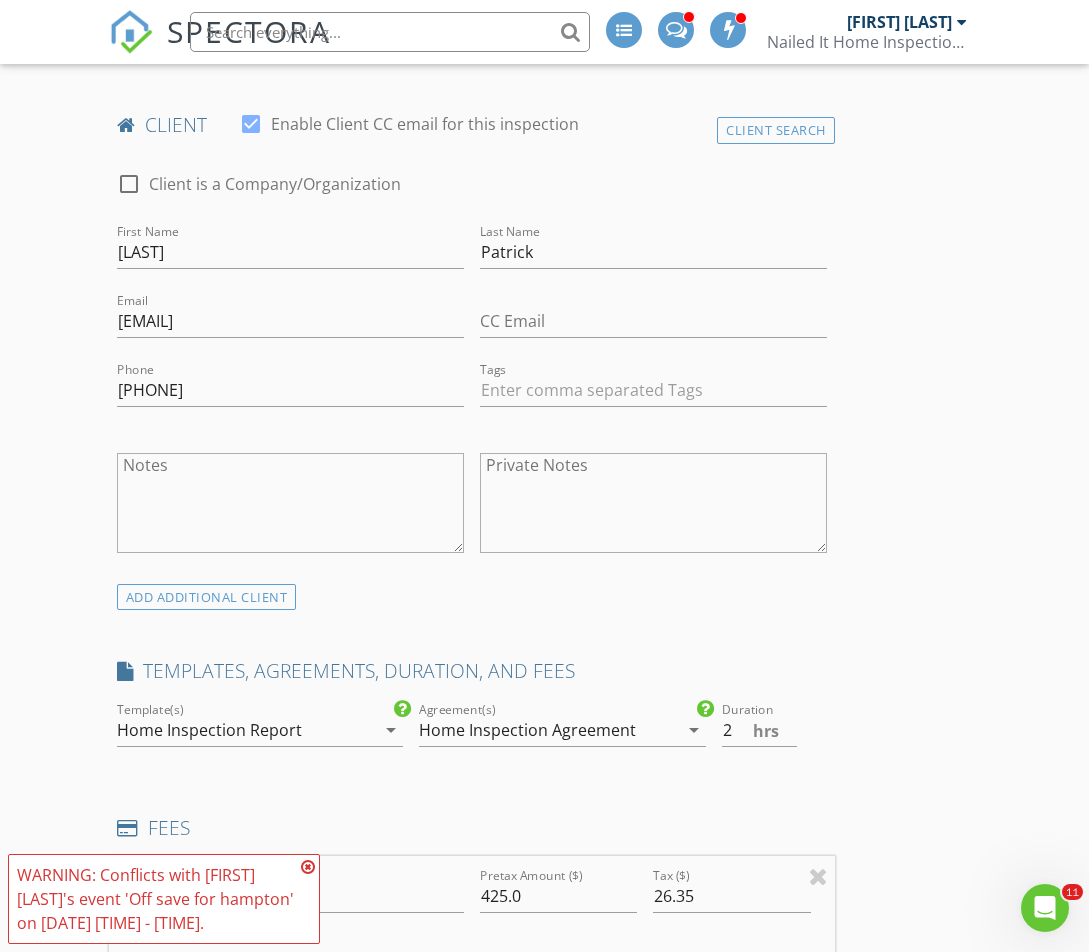 scroll, scrollTop: 976, scrollLeft: 0, axis: vertical 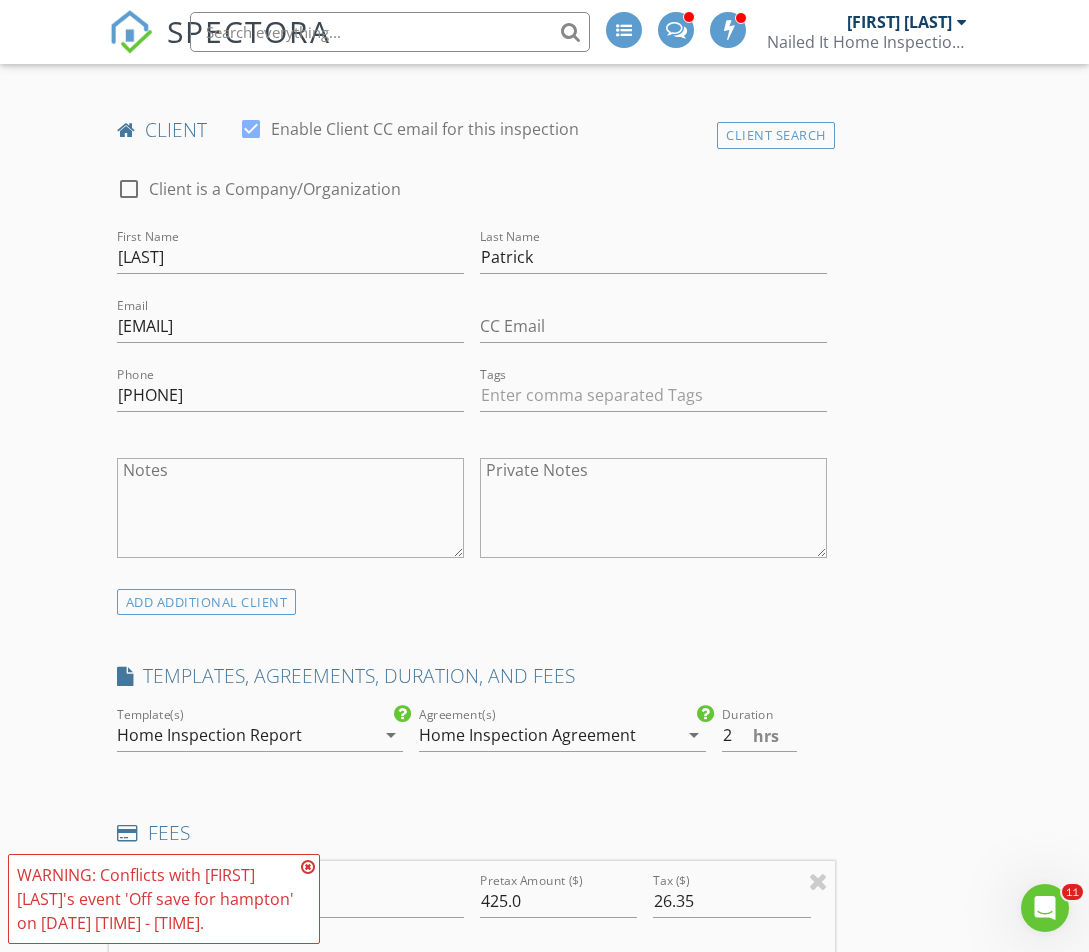 click at bounding box center (308, 867) 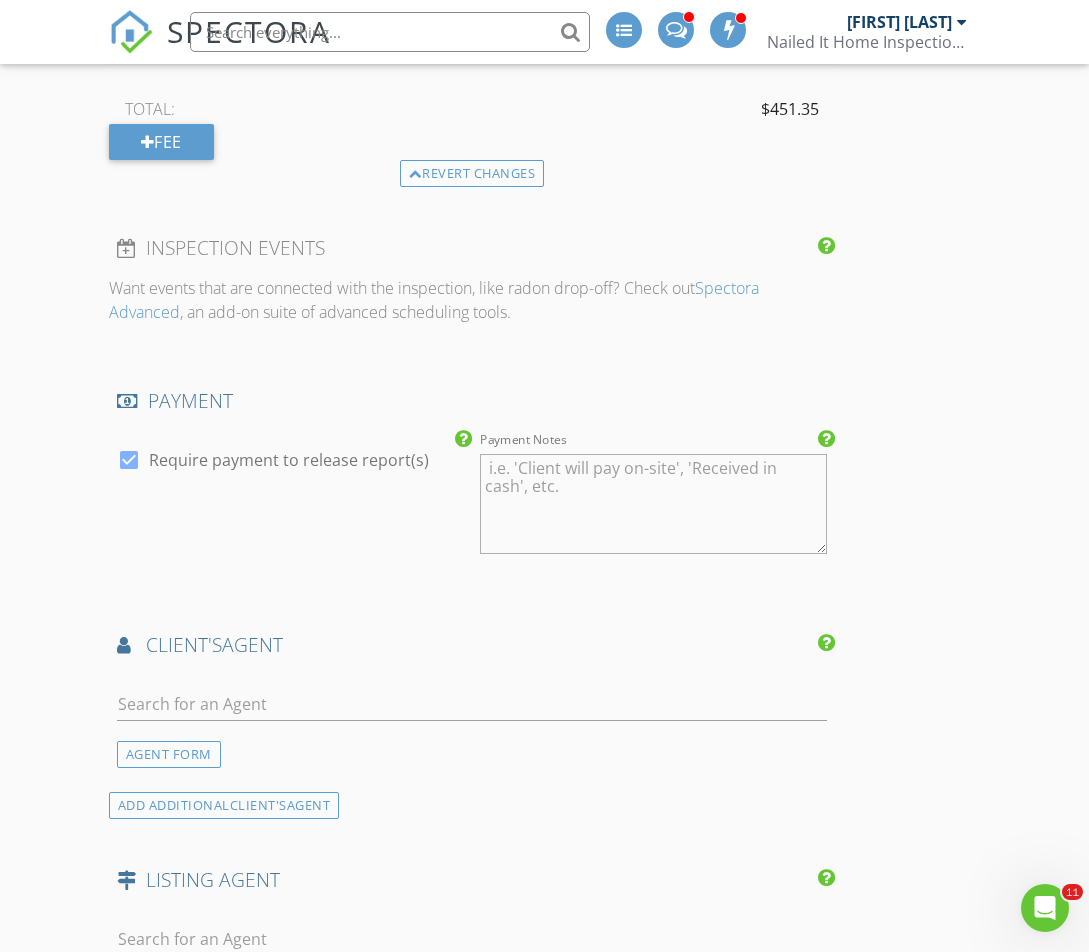 scroll, scrollTop: 2018, scrollLeft: 0, axis: vertical 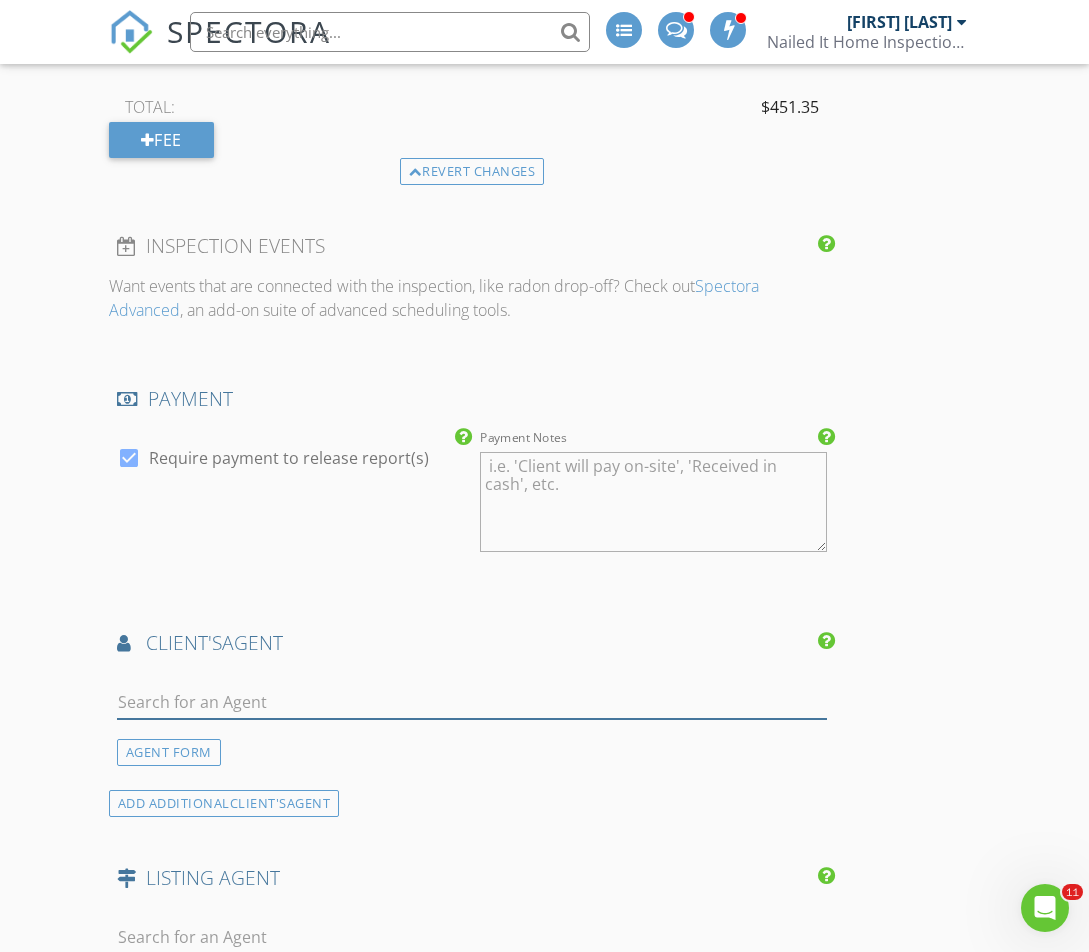 click at bounding box center (472, 702) 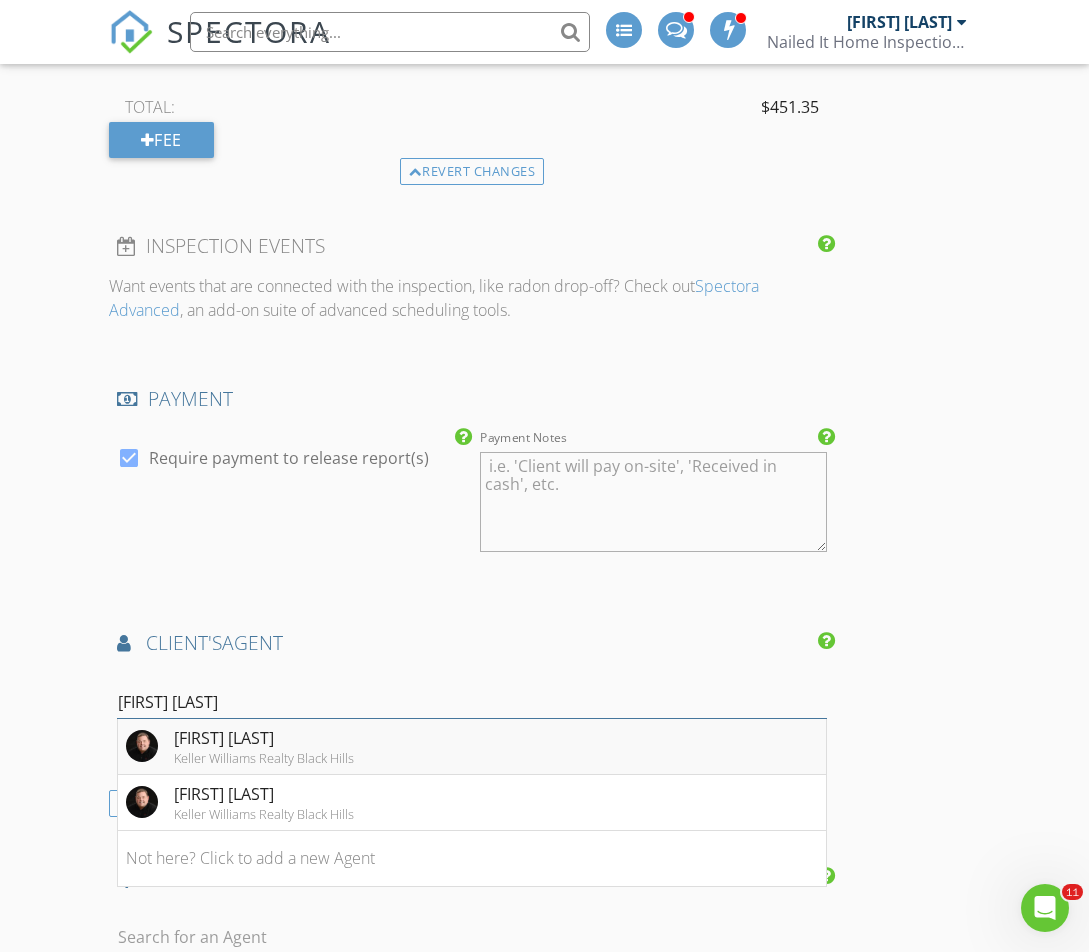 type on "Kevin andre" 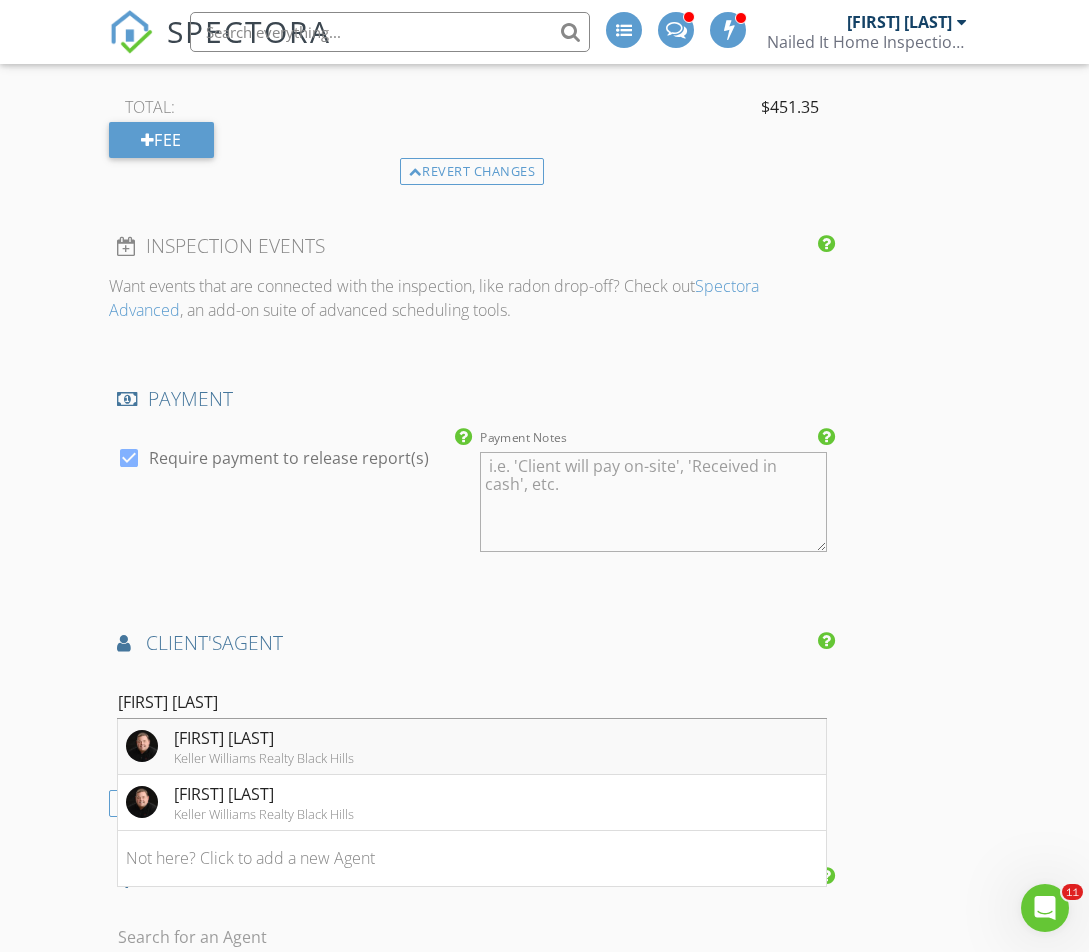 click on "Kevin Andreson" at bounding box center (264, 738) 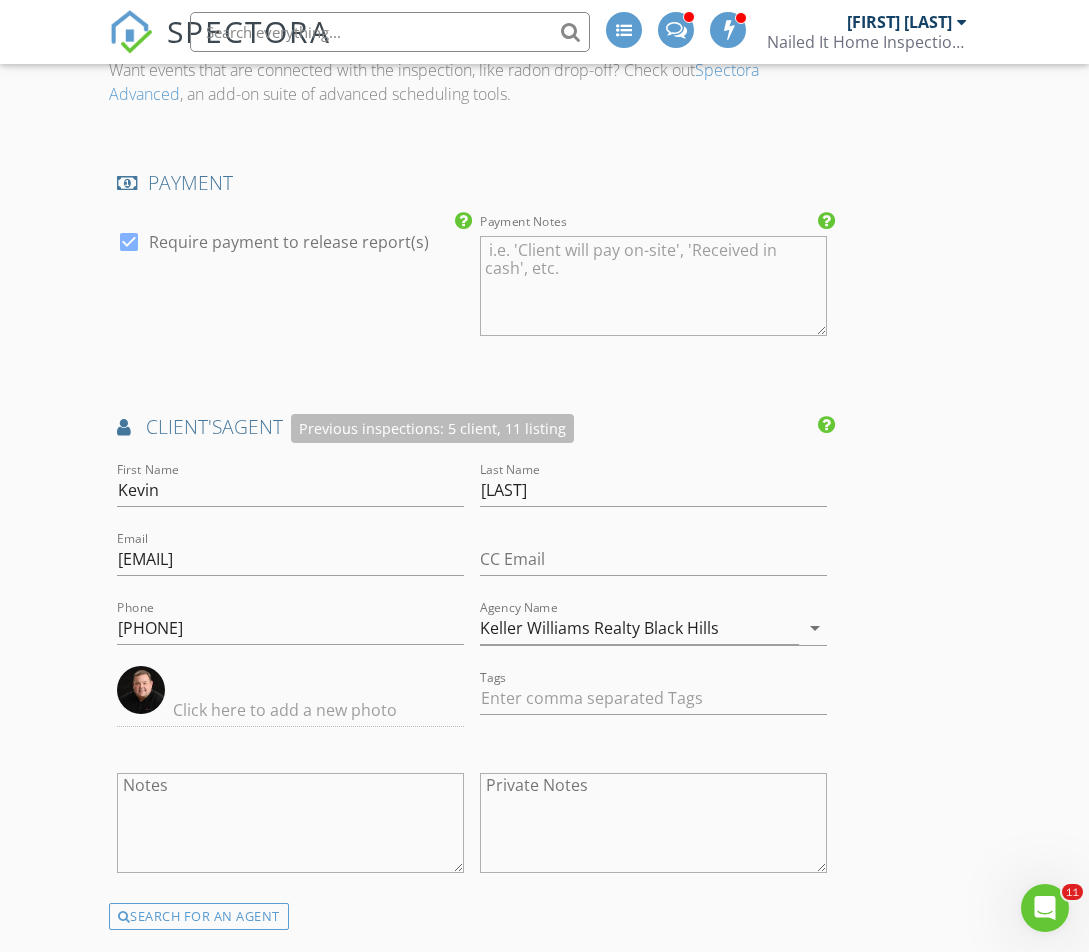 scroll, scrollTop: 2265, scrollLeft: 0, axis: vertical 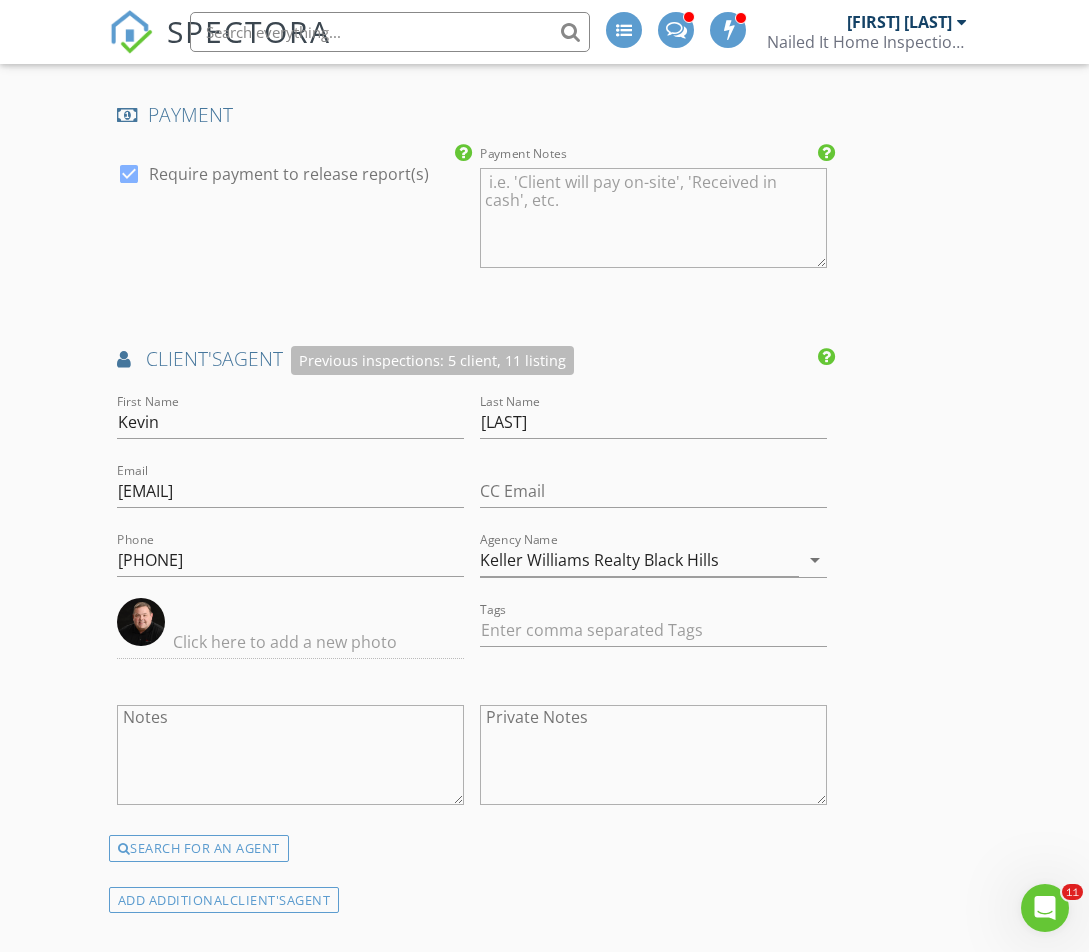 drag, startPoint x: 240, startPoint y: 834, endPoint x: 248, endPoint y: 813, distance: 22.472204 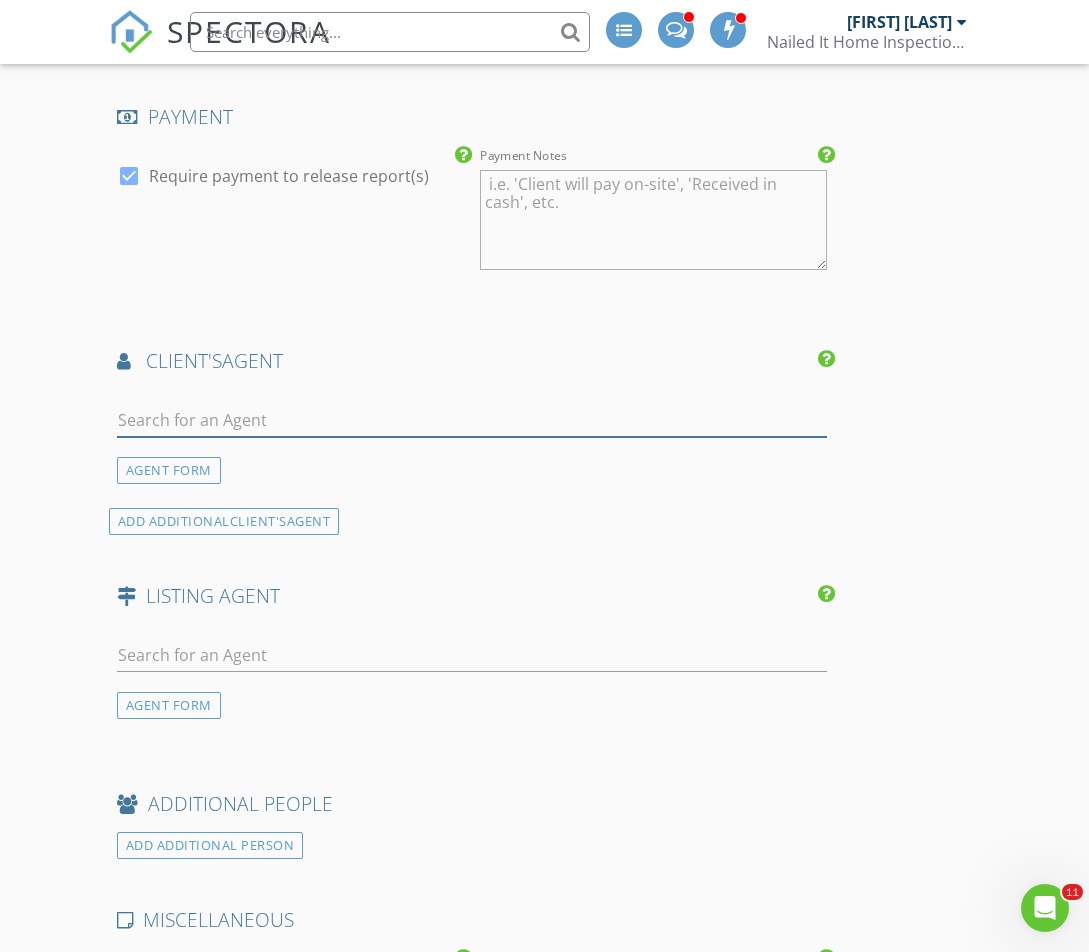click at bounding box center [472, 420] 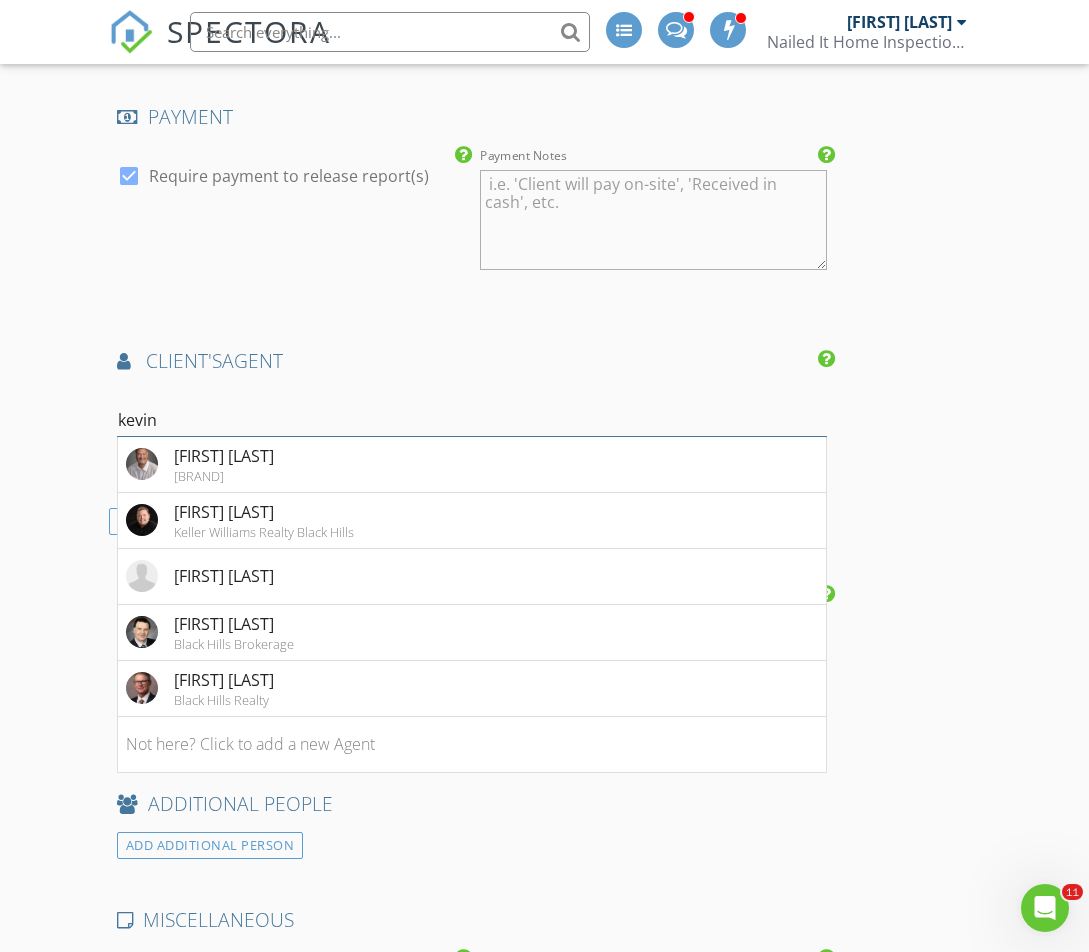 type on "Kevin" 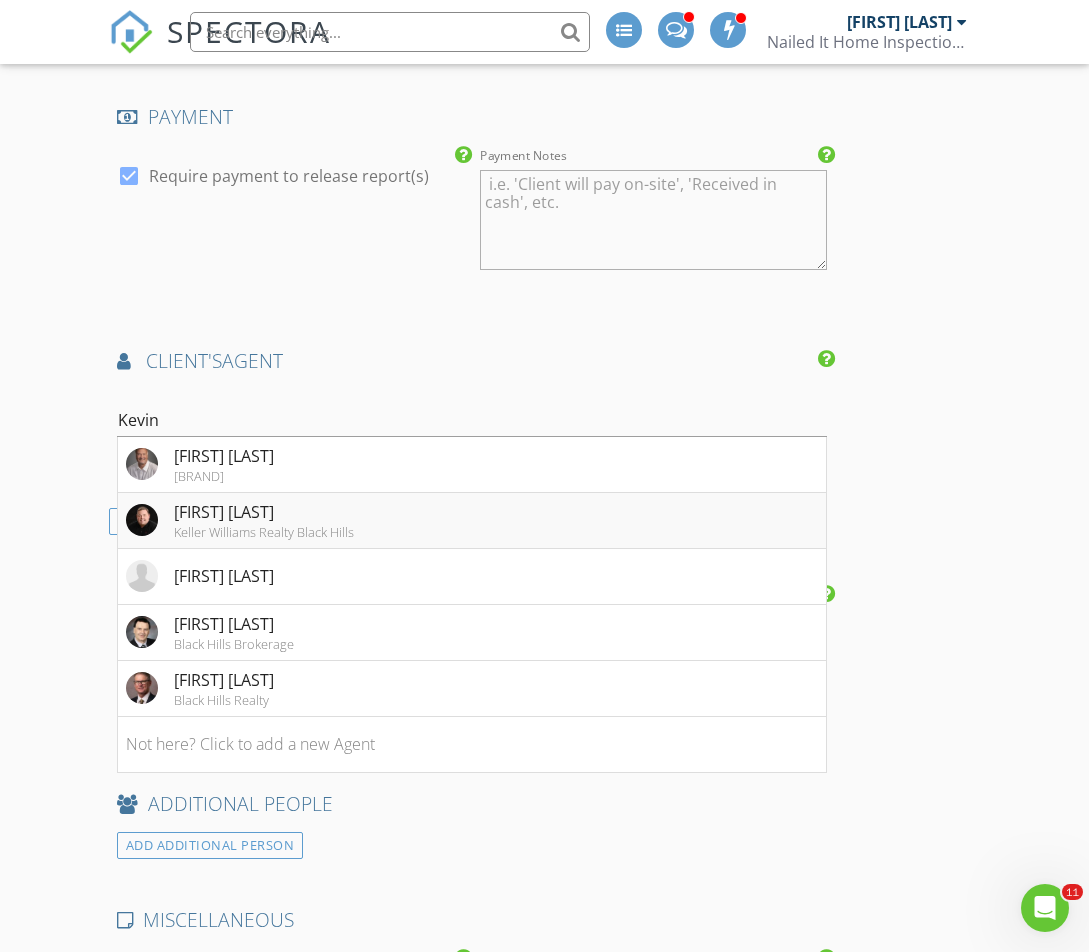 drag, startPoint x: 277, startPoint y: 410, endPoint x: 273, endPoint y: 515, distance: 105.076164 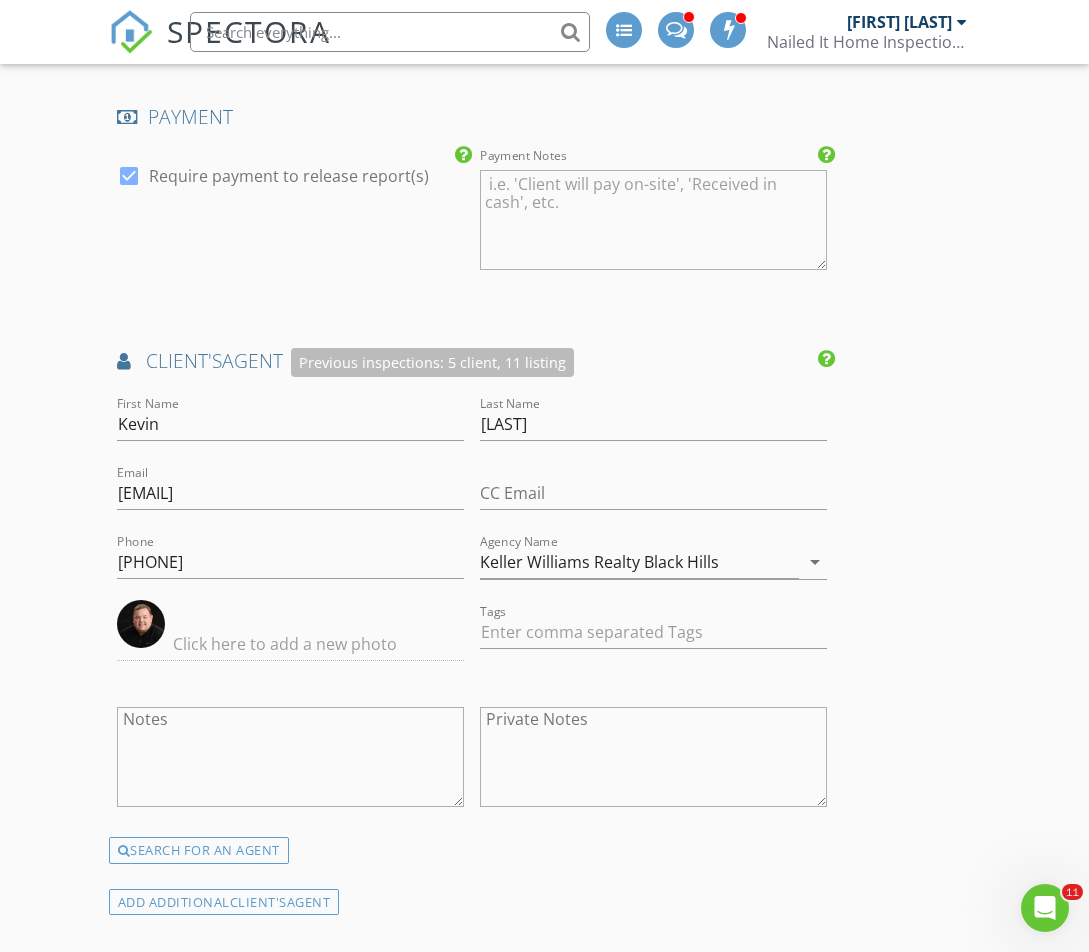 scroll, scrollTop: 2309, scrollLeft: 0, axis: vertical 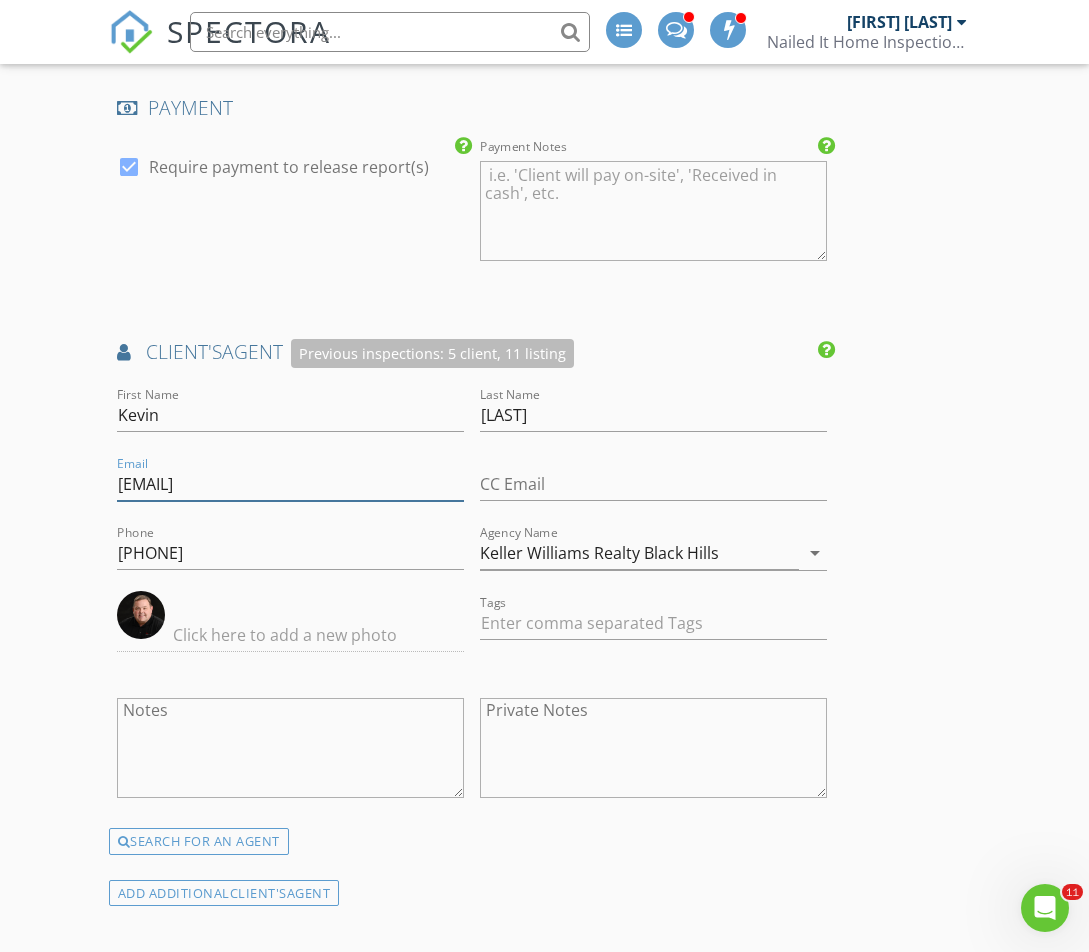 click on "[EMAIL]@[DOMAIN].com" at bounding box center (290, 484) 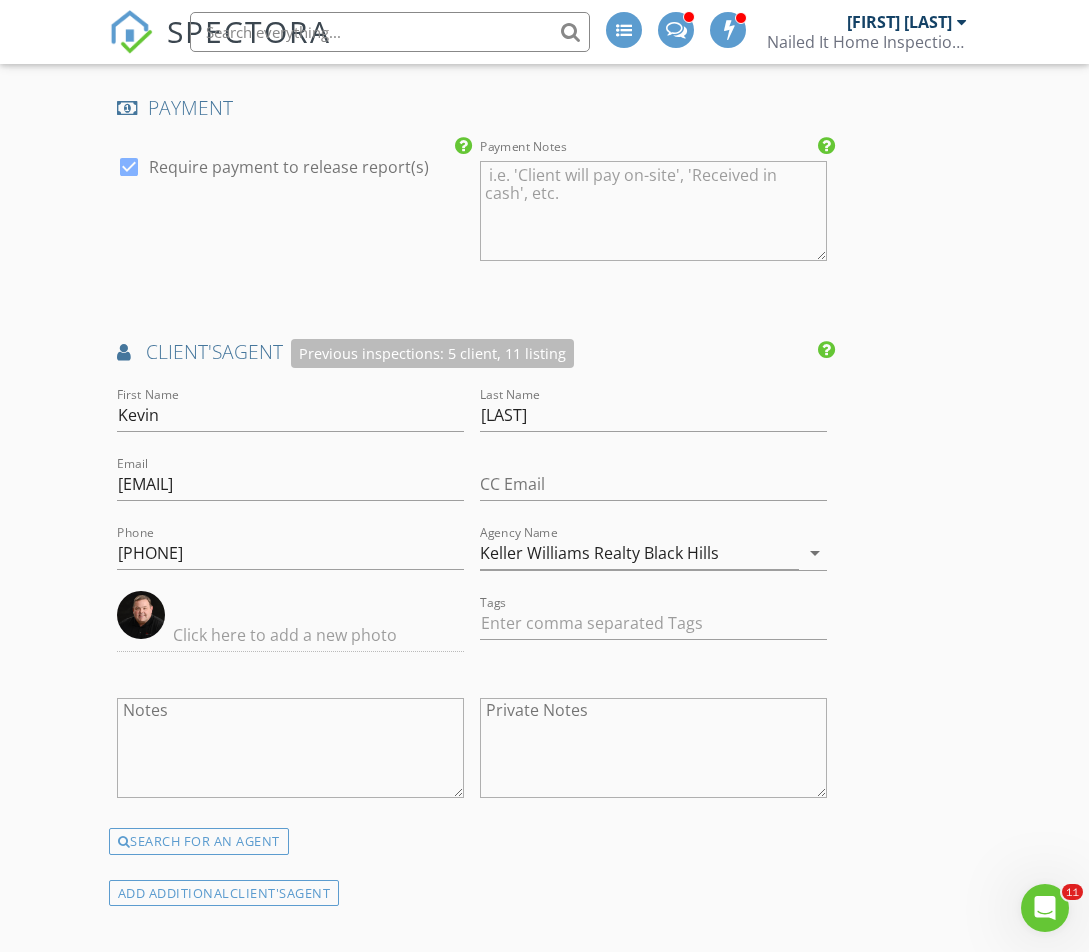 drag, startPoint x: 964, startPoint y: 488, endPoint x: 700, endPoint y: 556, distance: 272.61694 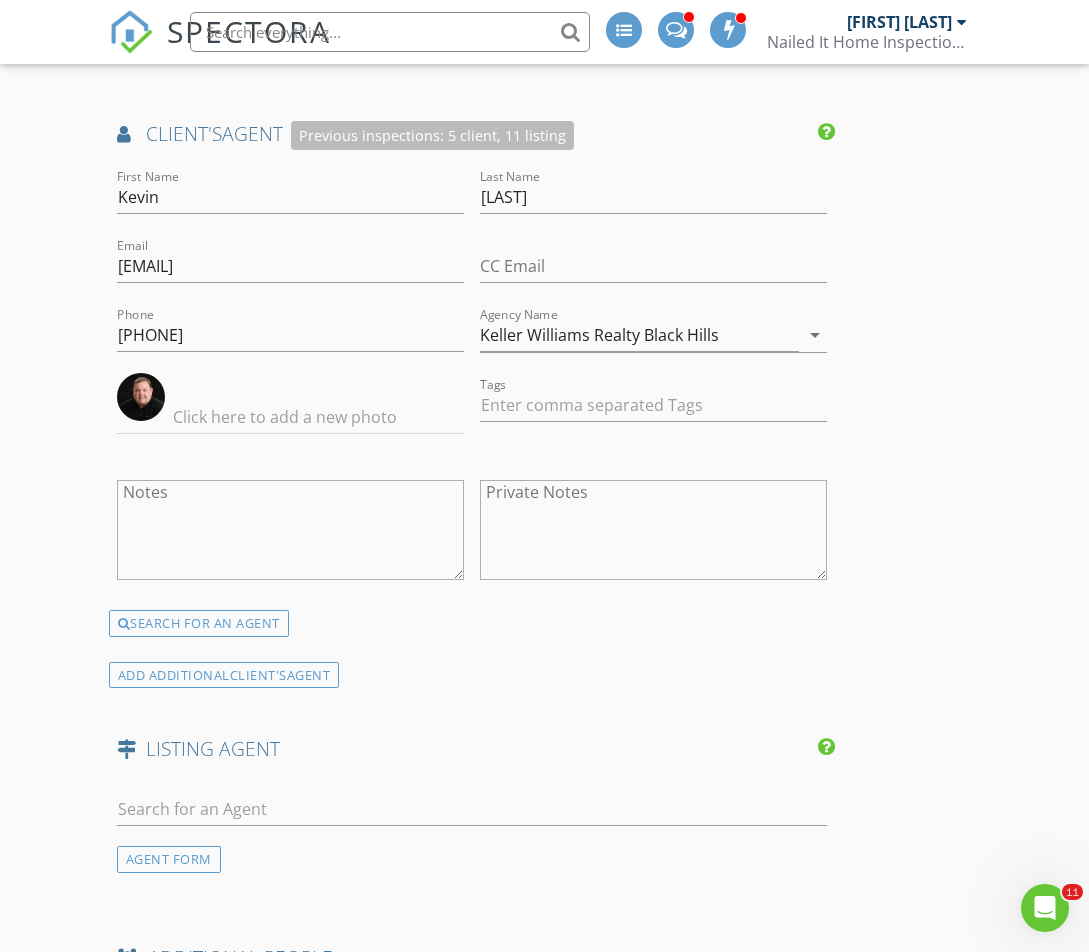 scroll, scrollTop: 2637, scrollLeft: 0, axis: vertical 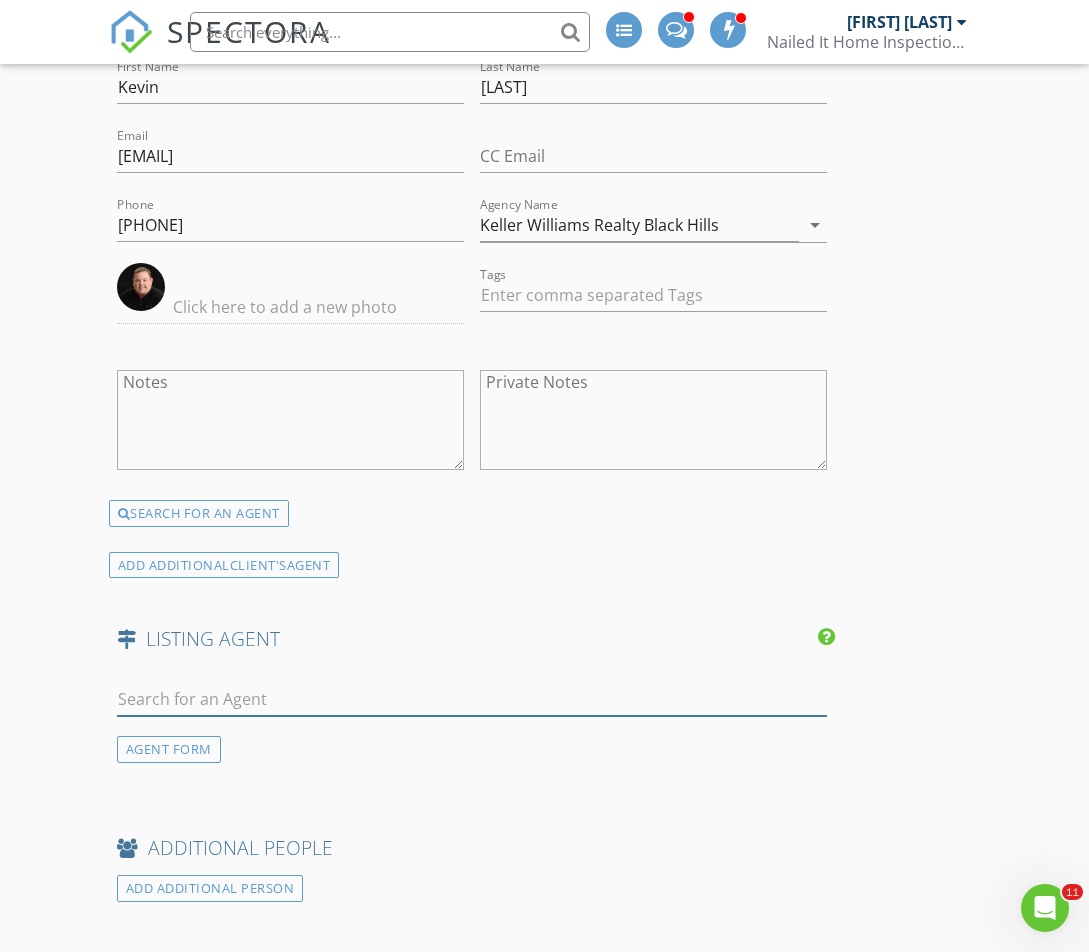 click at bounding box center [472, 699] 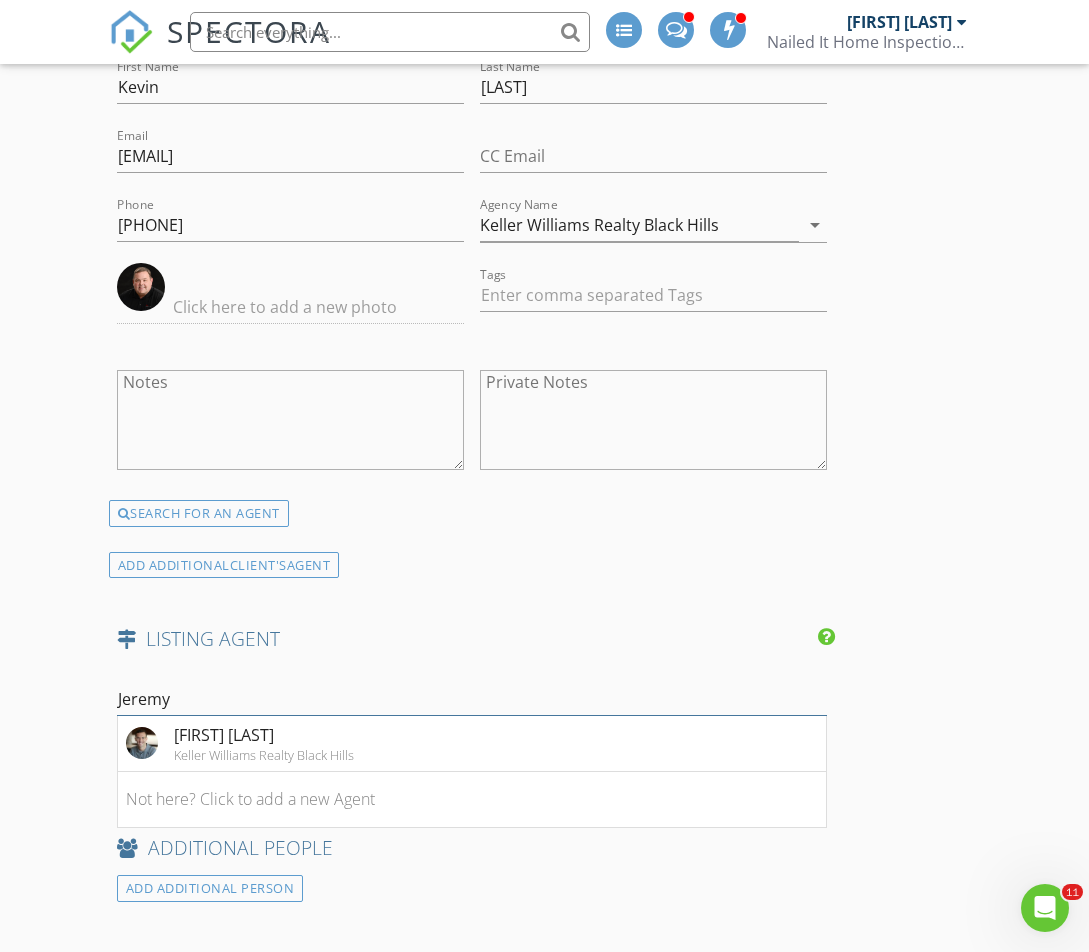 type on "Jeremy" 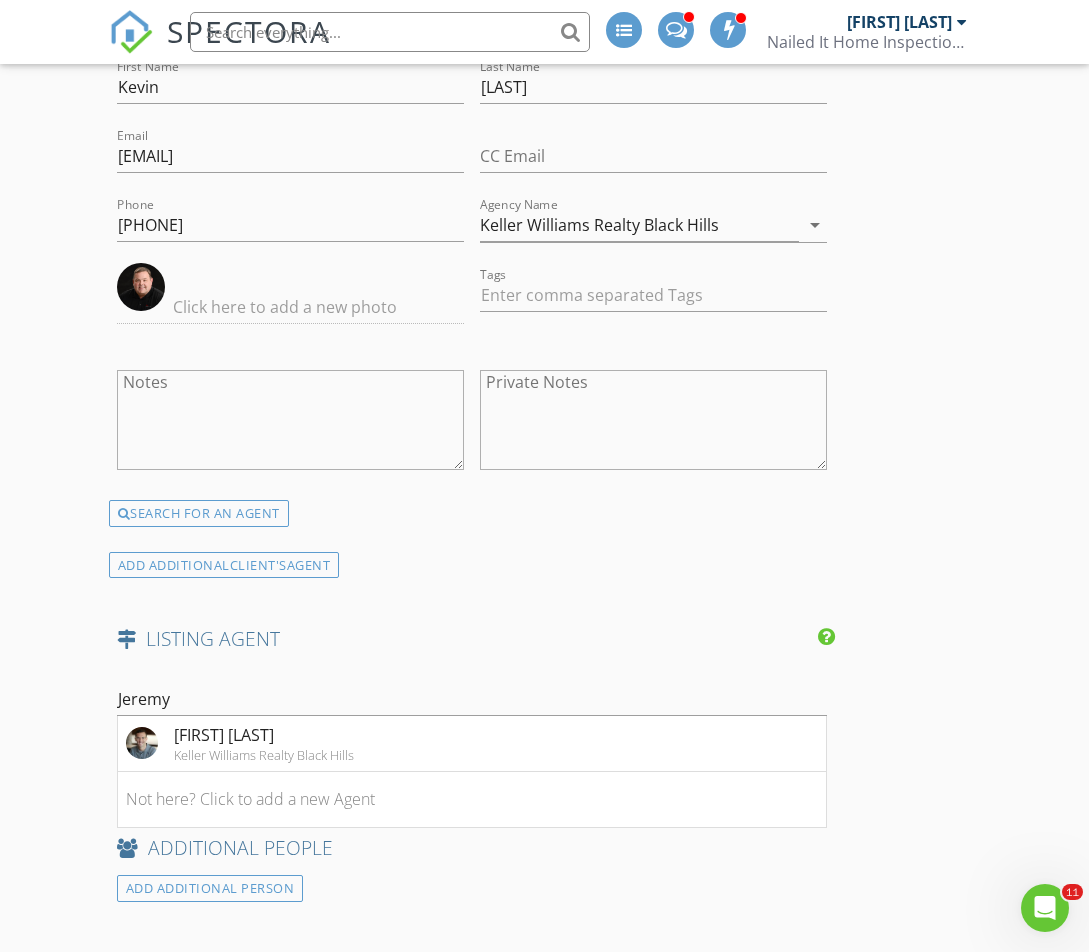 drag, startPoint x: 233, startPoint y: 694, endPoint x: 351, endPoint y: 753, distance: 131.92801 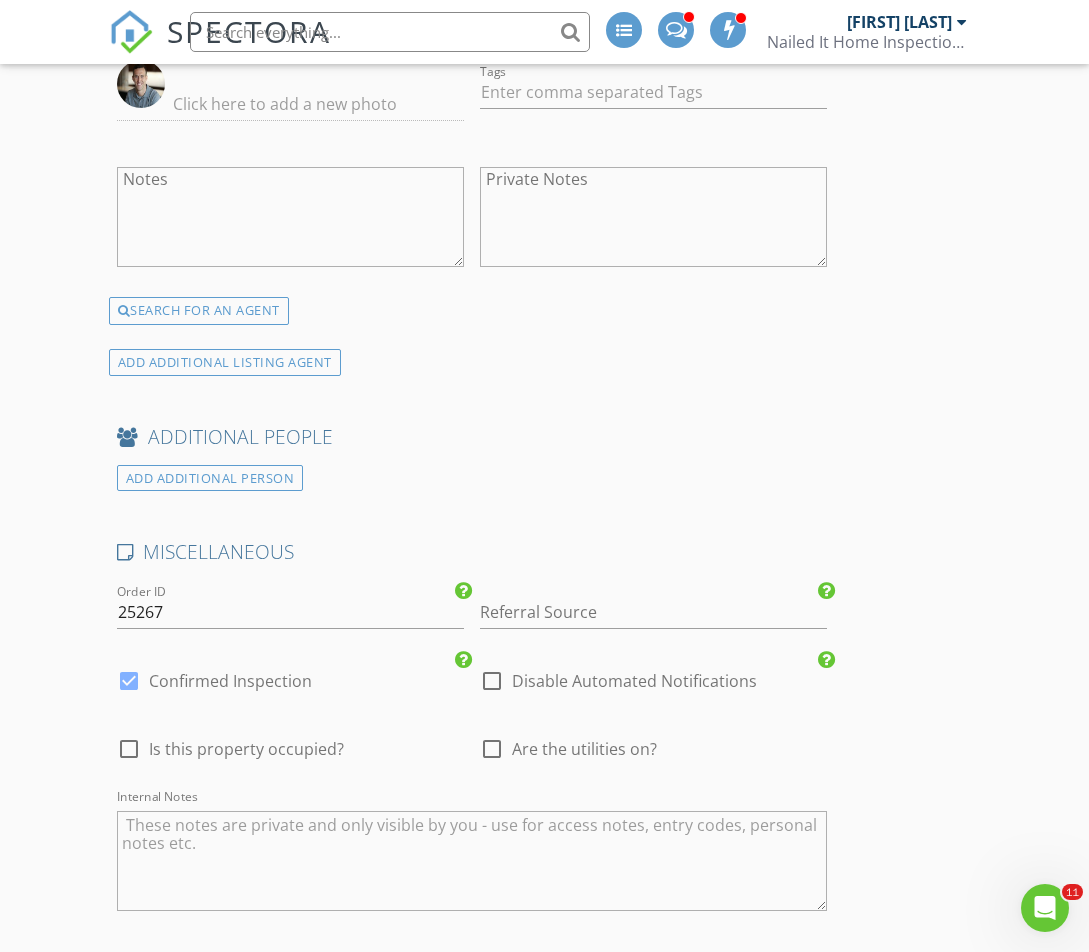 scroll, scrollTop: 3455, scrollLeft: 0, axis: vertical 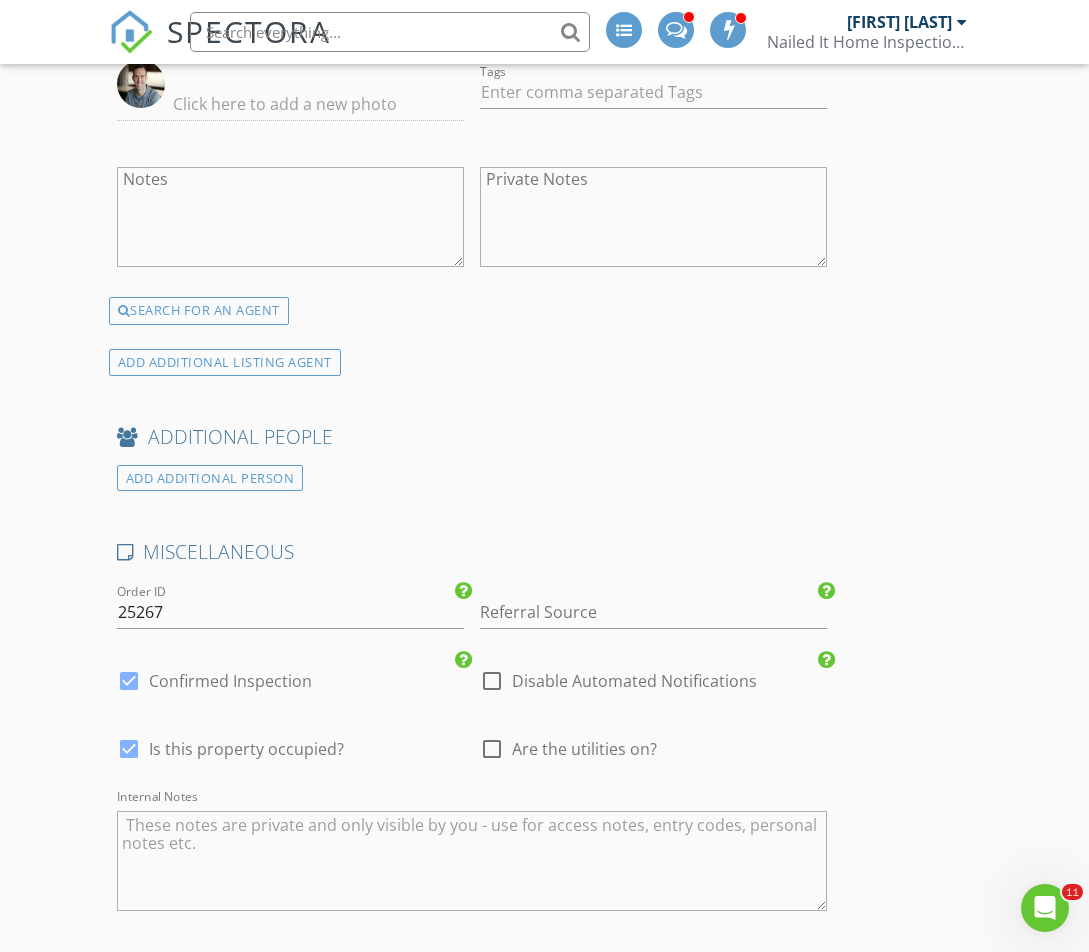 click on "Are the utilities on?" at bounding box center (584, 749) 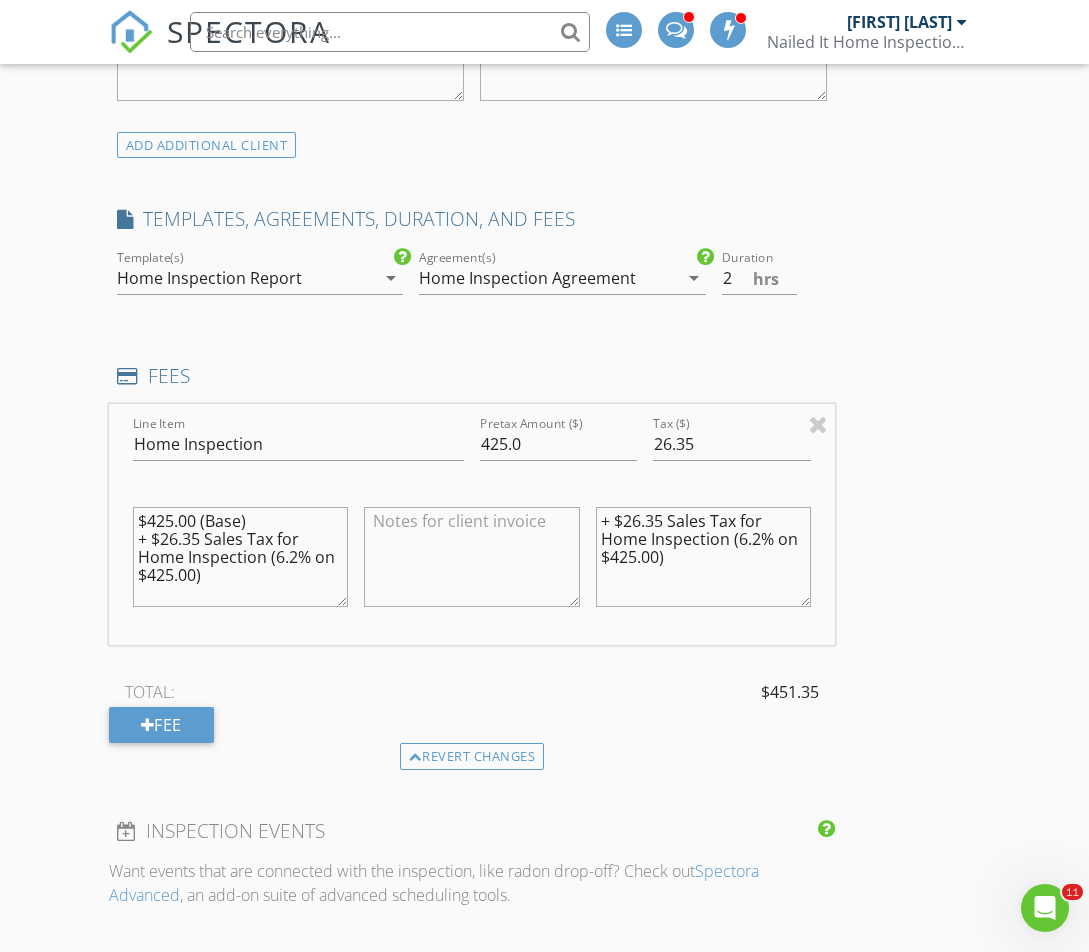 scroll, scrollTop: 1431, scrollLeft: 1, axis: both 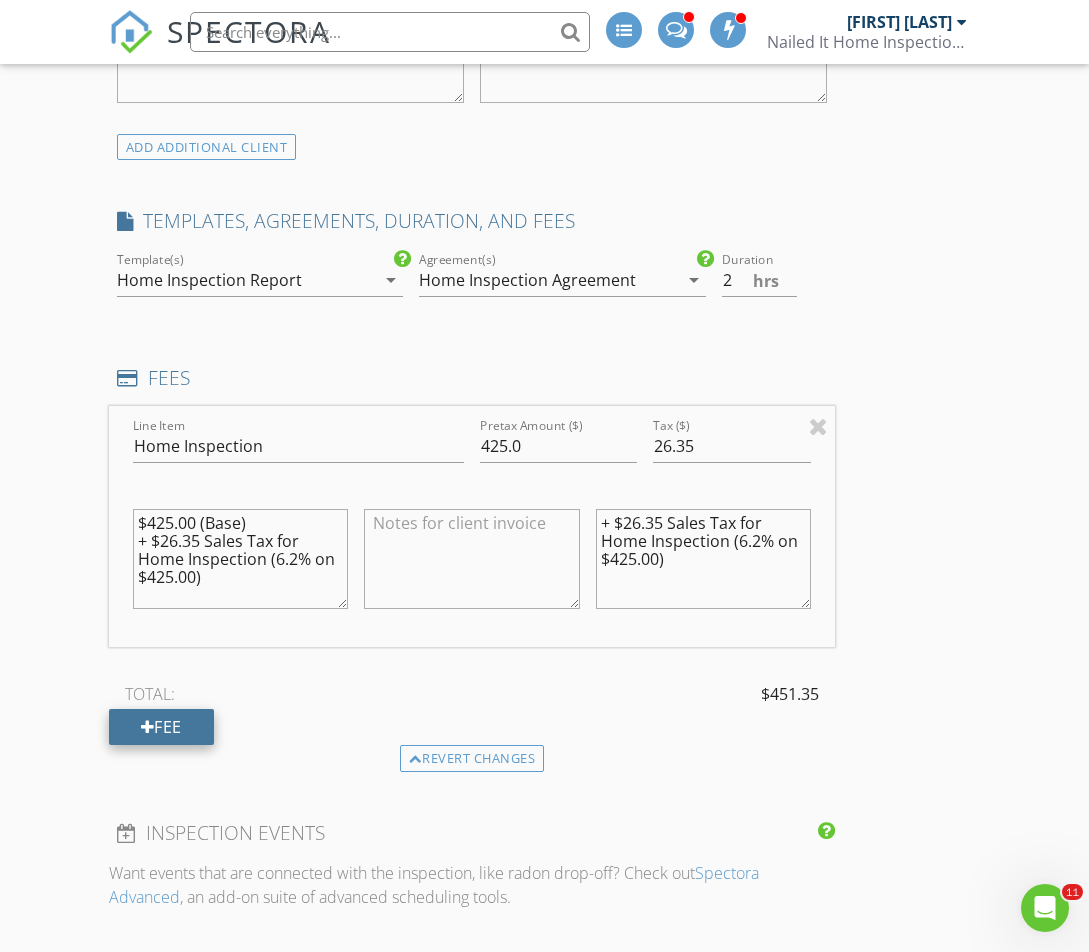 click on "Fee" at bounding box center (161, 727) 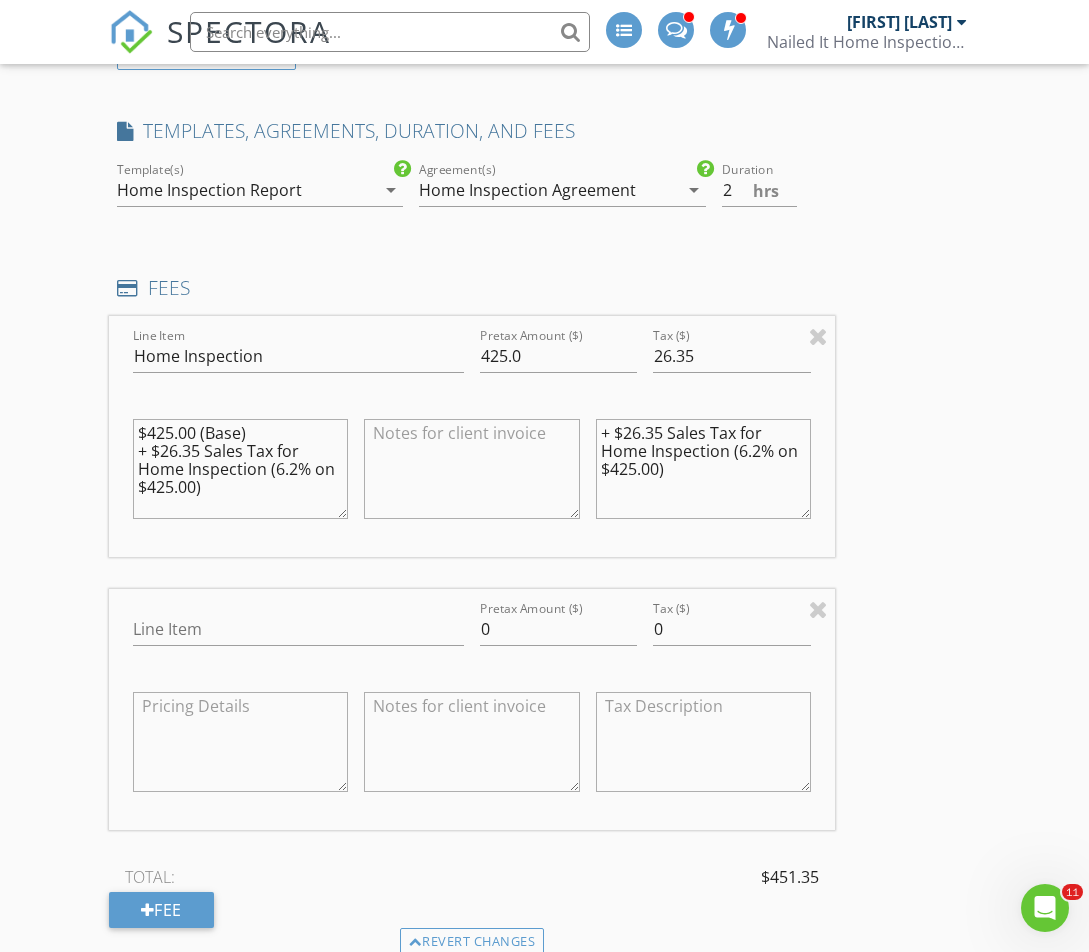 scroll, scrollTop: 1521, scrollLeft: 0, axis: vertical 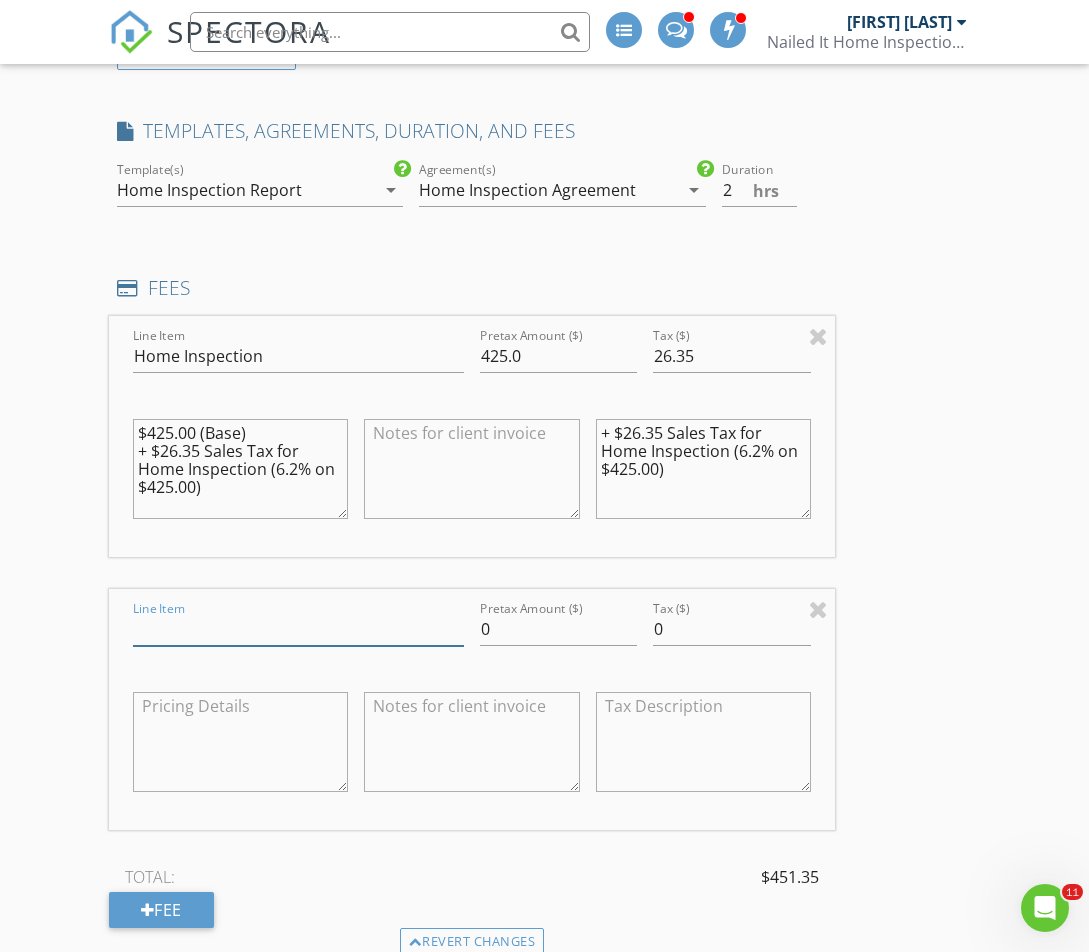 click on "Line Item" at bounding box center (298, 629) 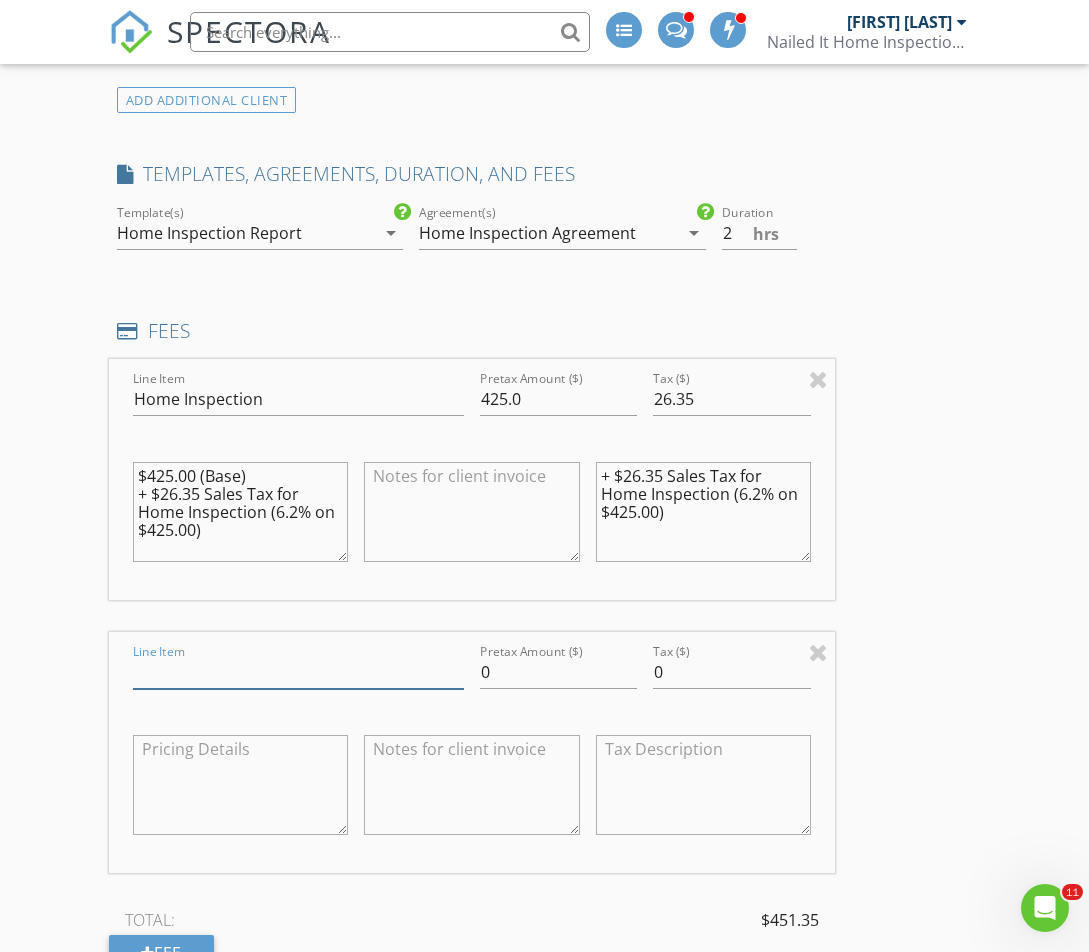 scroll, scrollTop: 1477, scrollLeft: 0, axis: vertical 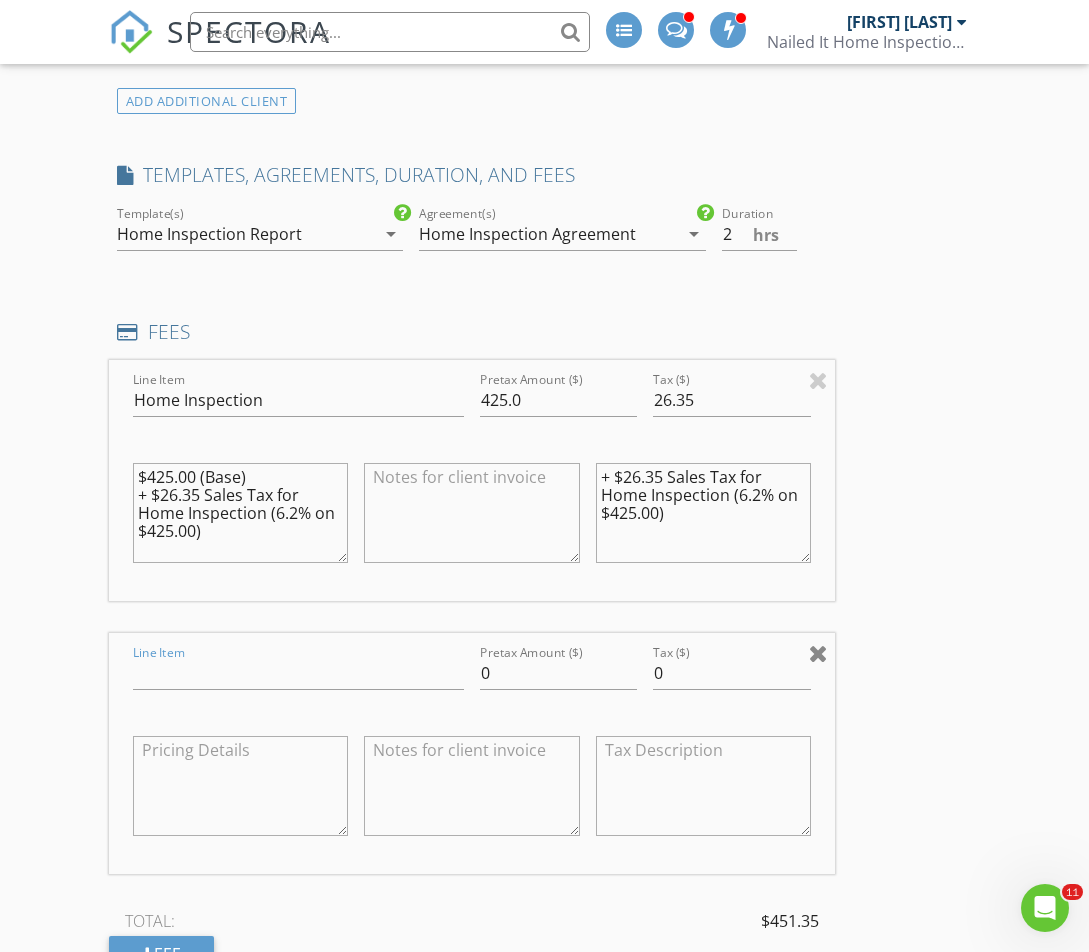 click at bounding box center (818, 653) 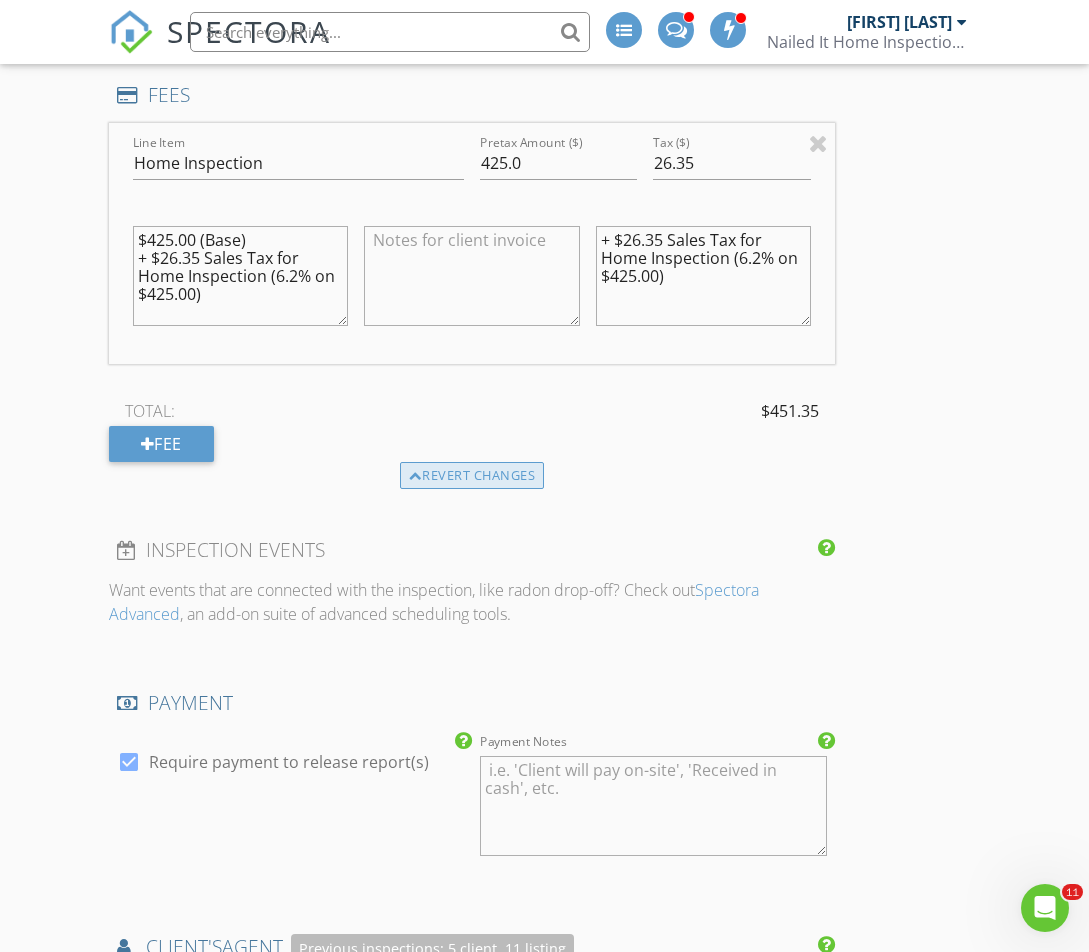 scroll, scrollTop: 1710, scrollLeft: 0, axis: vertical 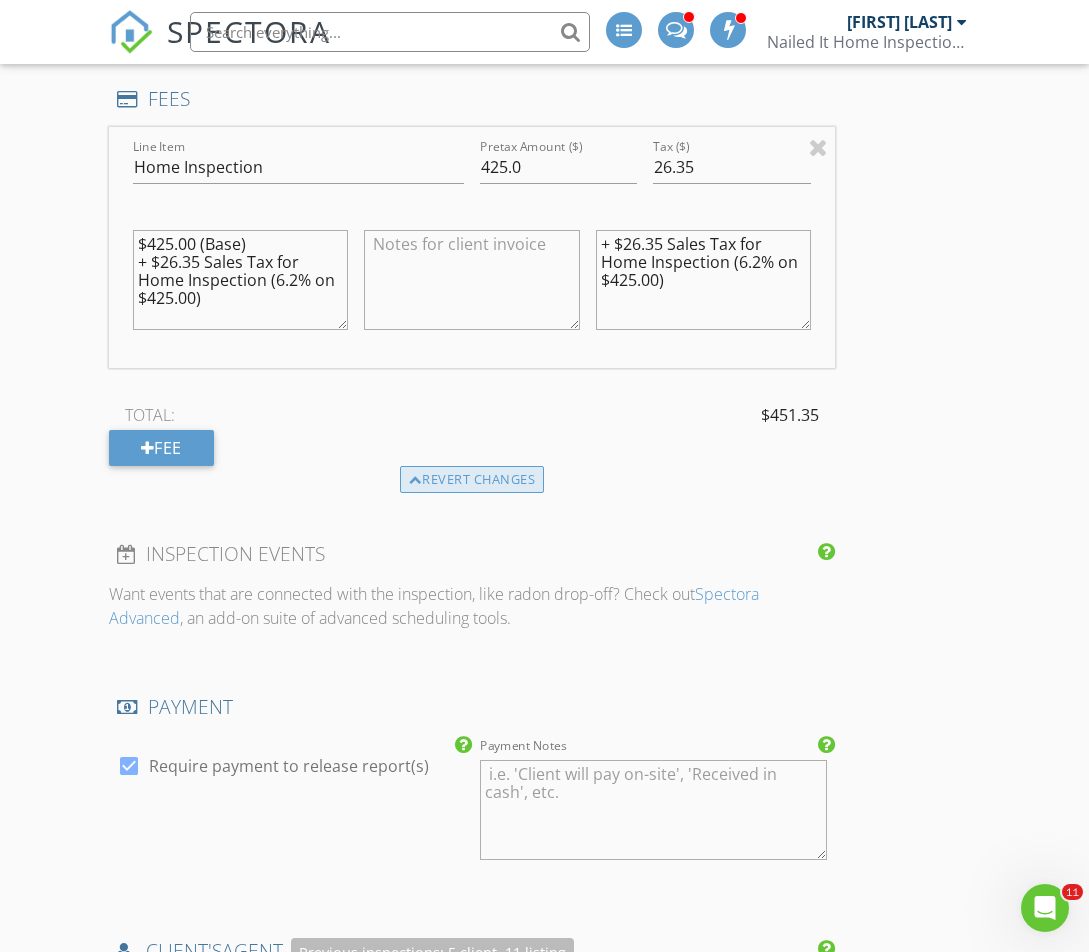click on "Revert changes" at bounding box center (472, 480) 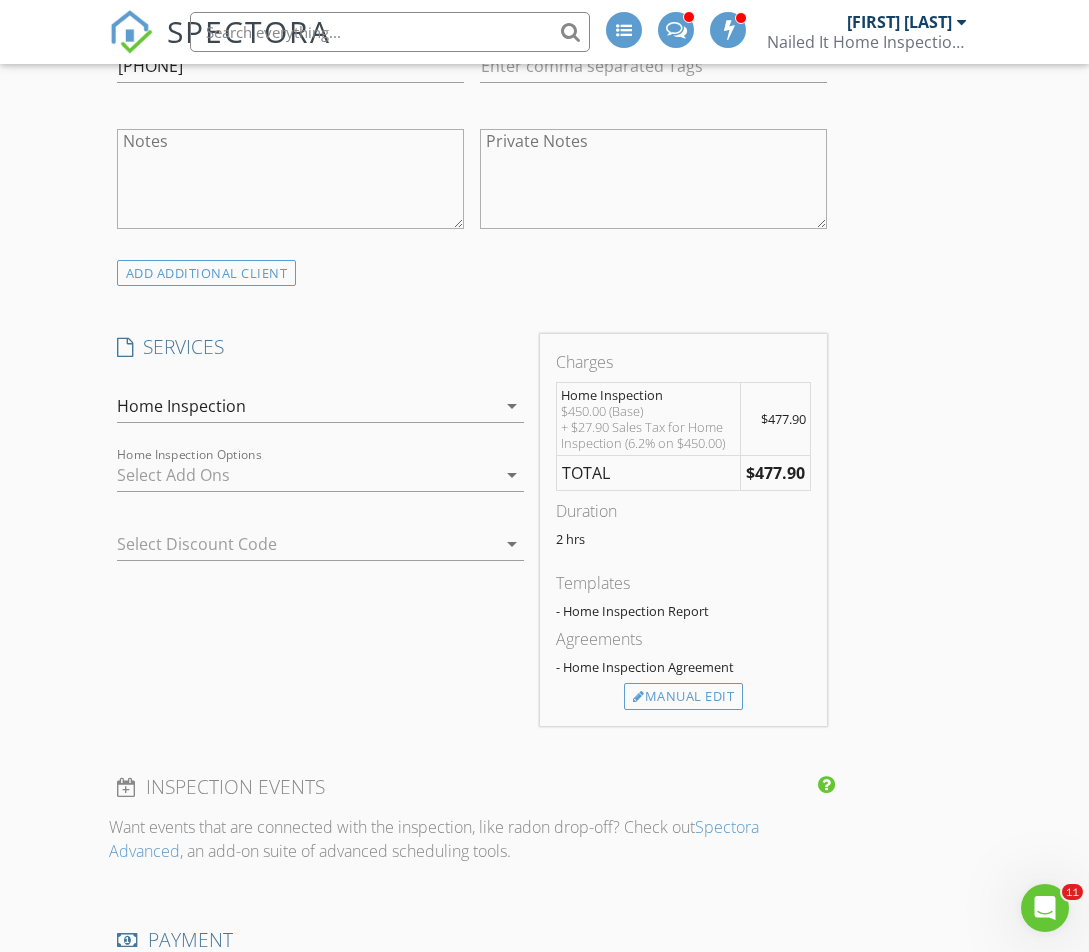 scroll, scrollTop: 1300, scrollLeft: 0, axis: vertical 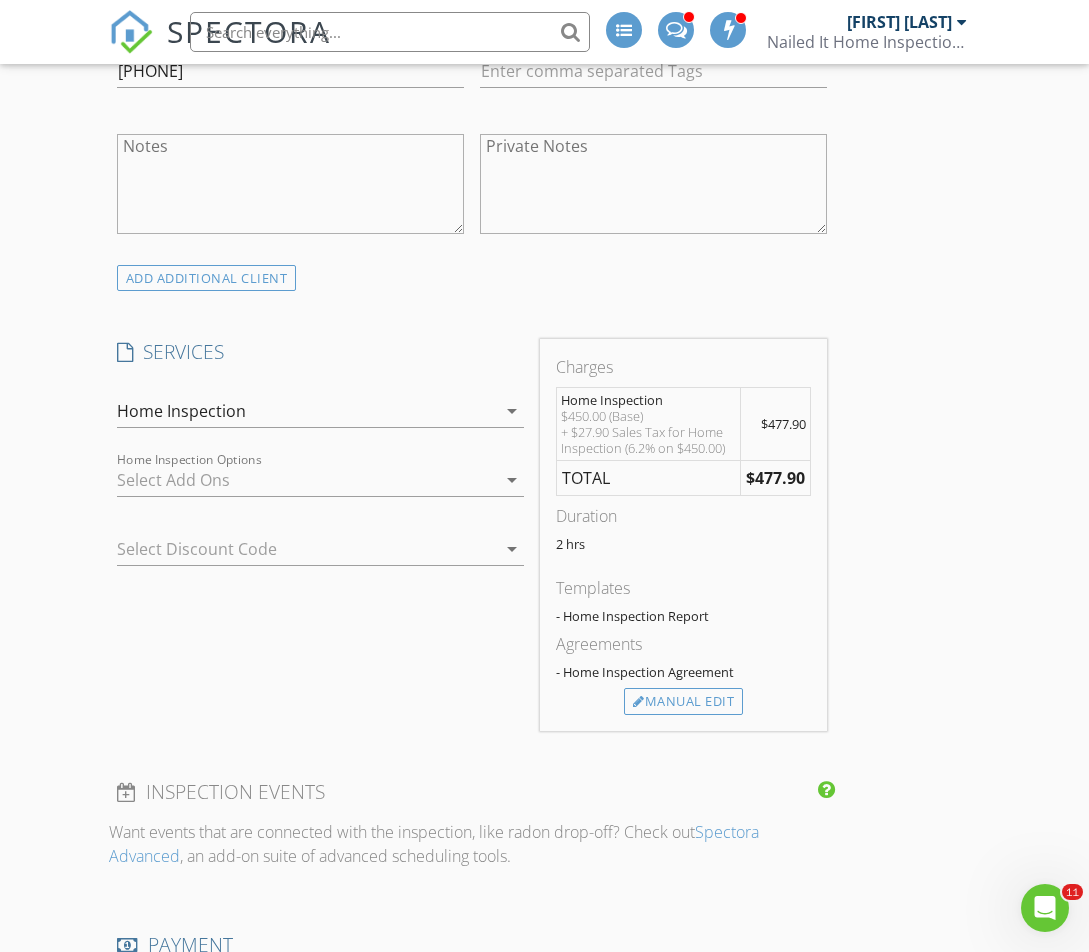 click at bounding box center [306, 480] 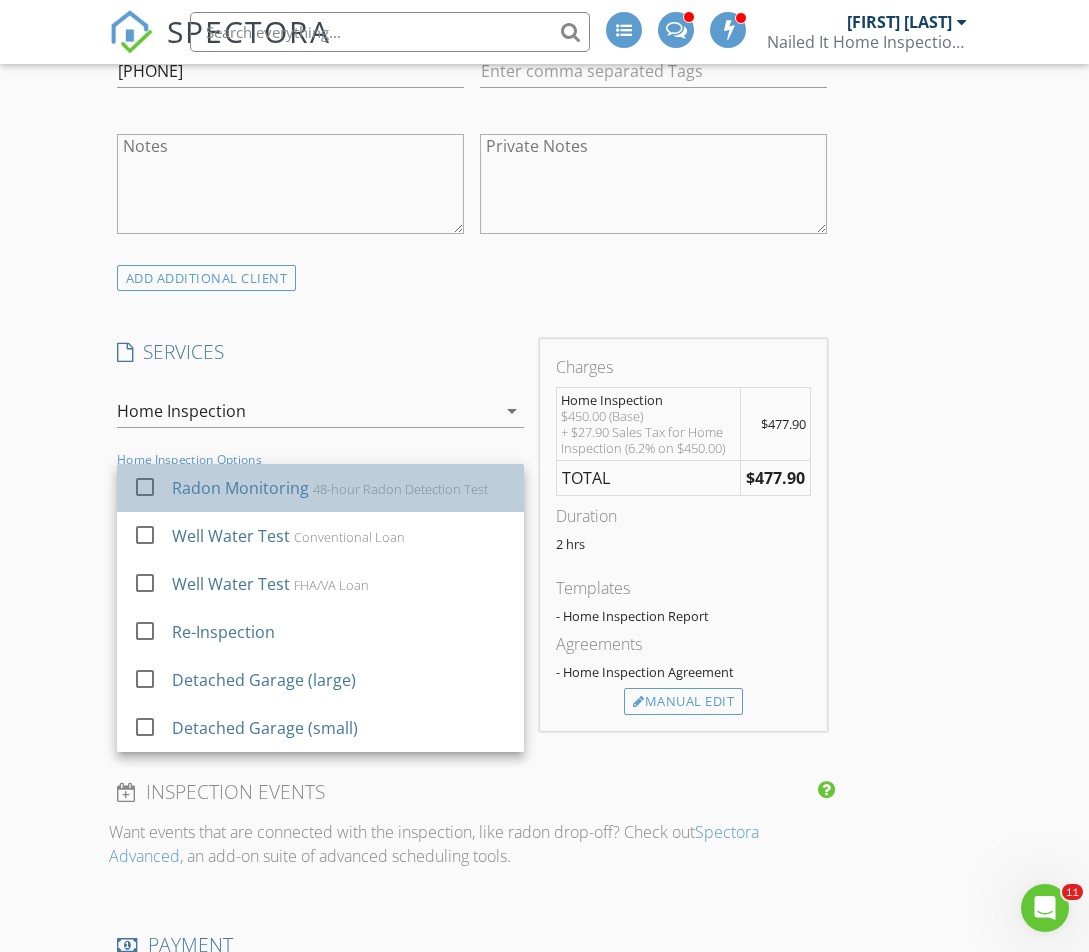 click on "48-hour Radon Detection Test" at bounding box center [400, 489] 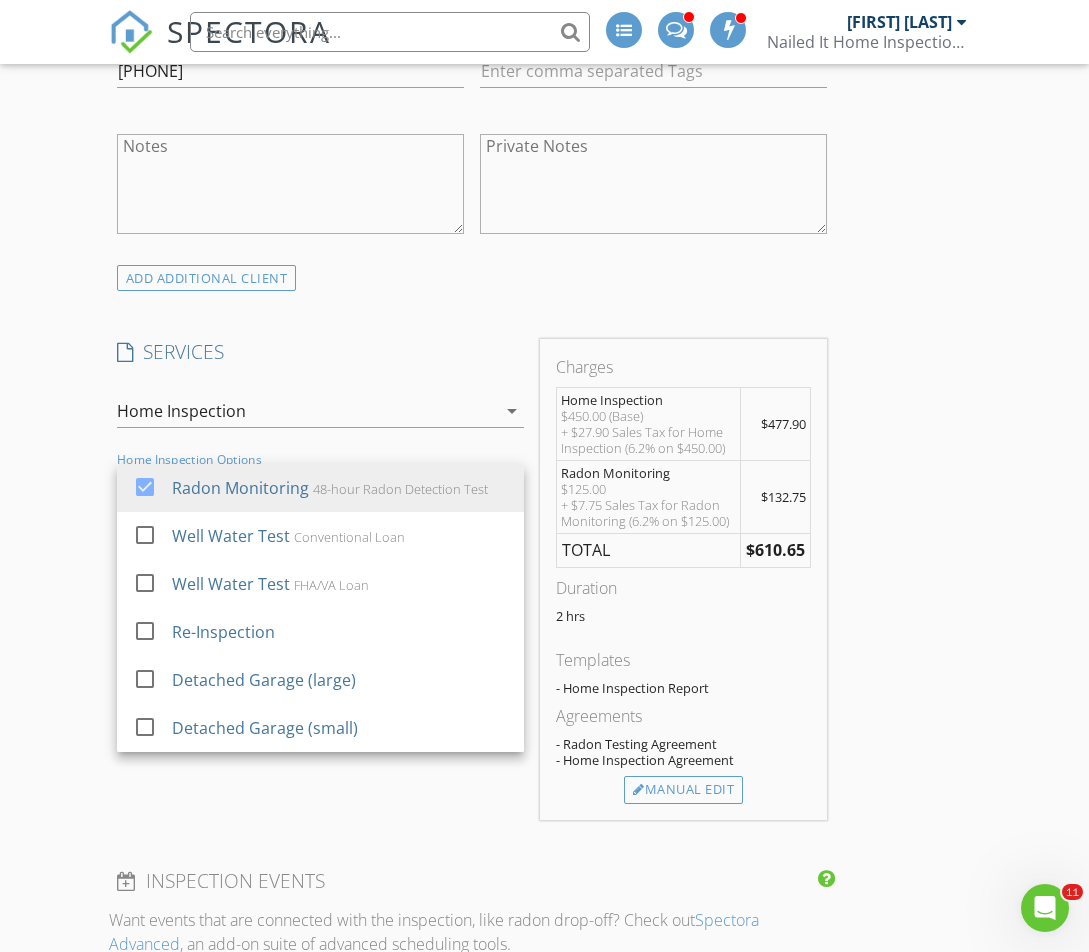 click on "INSPECTOR(S)
check_box   Nick Slanina   PRIMARY   Nick Slanina arrow_drop_down   check_box_outline_blank Nick Slanina specifically requested
Date/Time
08/12/2025 1:00 PM
Location
Address Search       Address 4902 Stoney Brook Ct   Unit   City Rapid City   State SD   Zip 57702   County Pennington     Square Feet 1641   Year Built 1985   Foundation arrow_drop_down     Nick Slanina     9.4 miles     (16 minutes)
client
check_box Enable Client CC email for this inspection   Client Search     check_box_outline_blank Client is a Company/Organization     First Name Roxie   Last Name Patrick   Email grammyrox@me.com   CC Email   Phone 661-304-0172         Tags         Notes   Private Notes
ADD ADDITIONAL client
SERVICES
check_box   Home Inspection   check_box_outline_blank" at bounding box center [544, 1197] 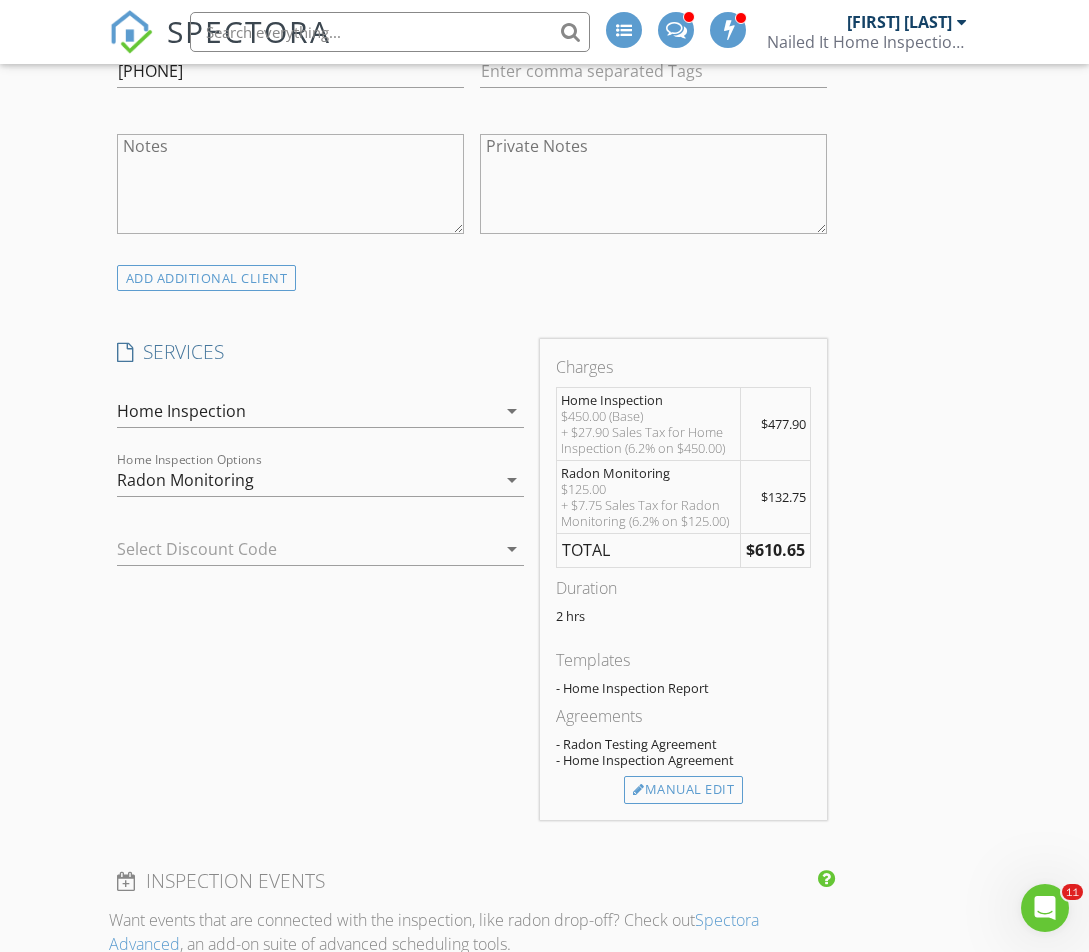 click on "Select Discount Code arrow_drop_down" at bounding box center (320, 559) 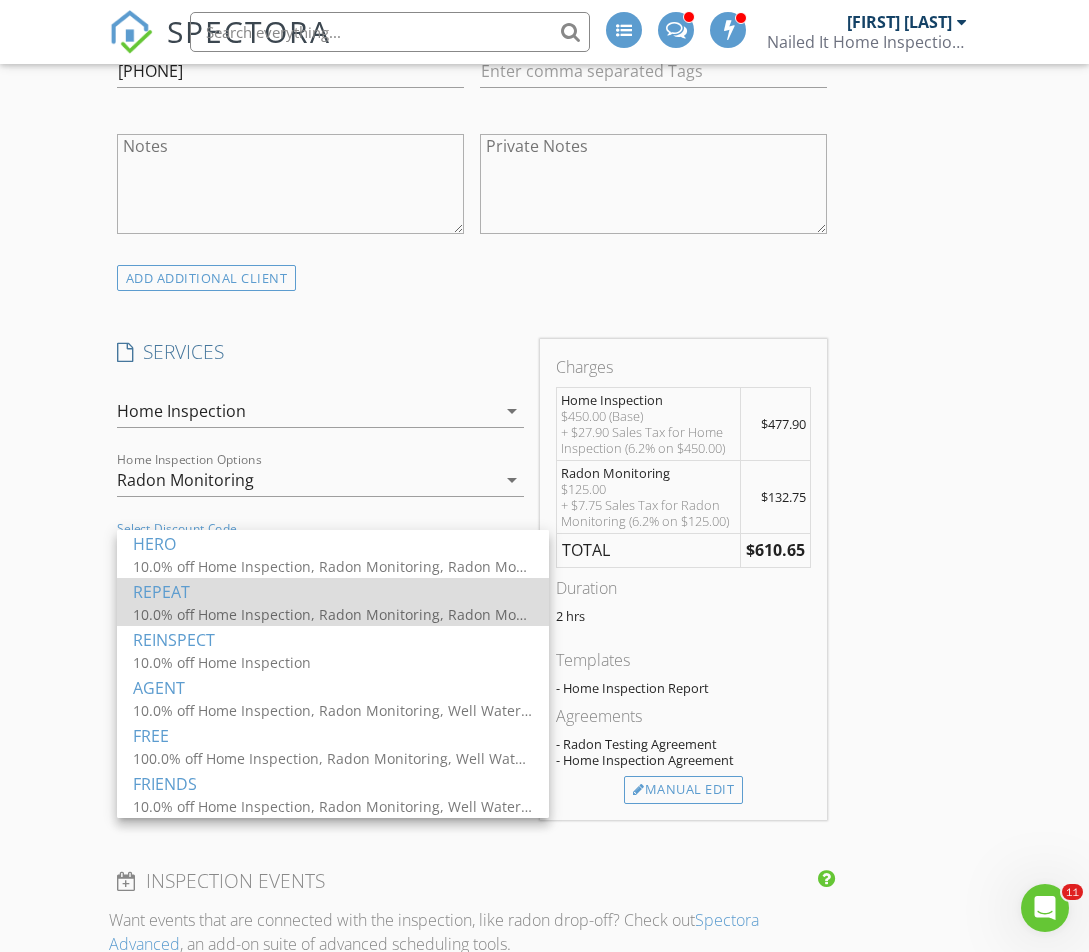 click on "10.0% off Home Inspection, Radon Monitoring, Radon Monitoring, Well Water Test, Duplex, Well Water Test, Triplex, Fourplex, Detached Garage (large), Detached Garage (small)" at bounding box center [333, 614] 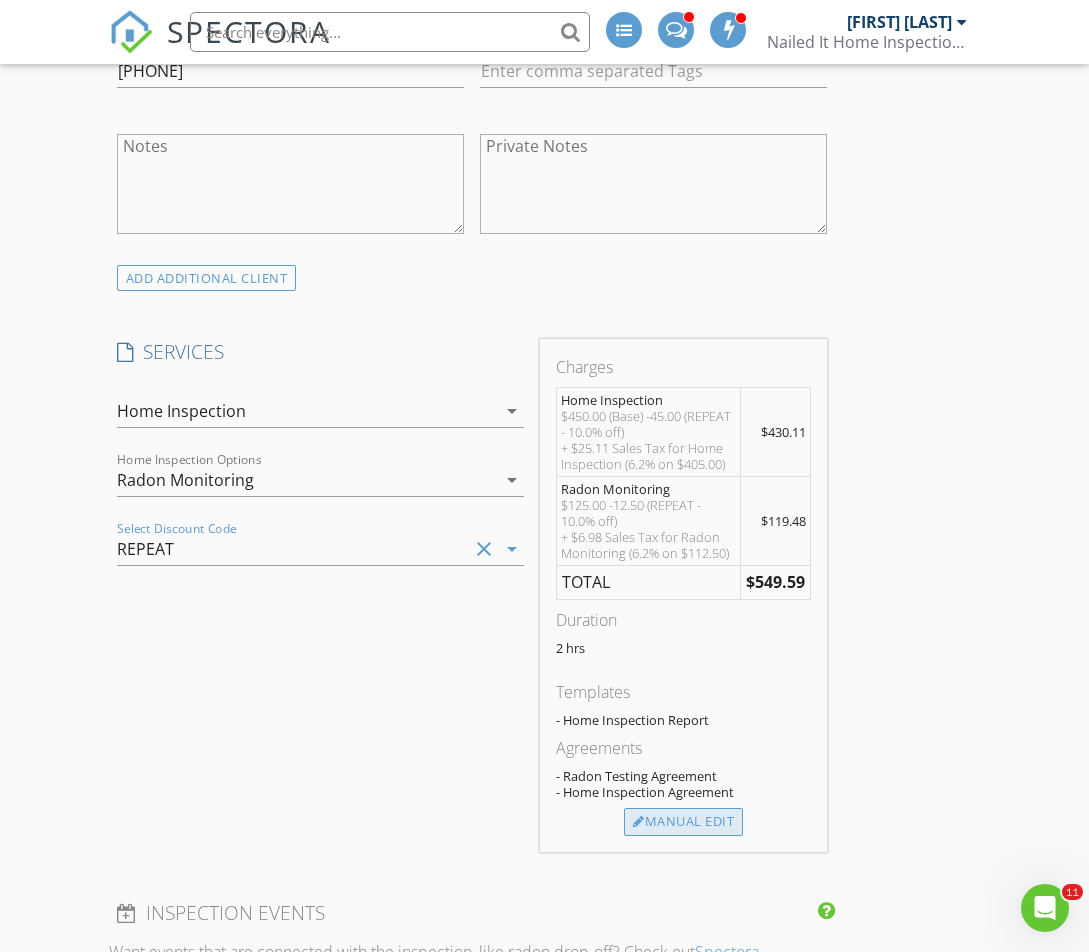 click on "Manual Edit" at bounding box center [683, 822] 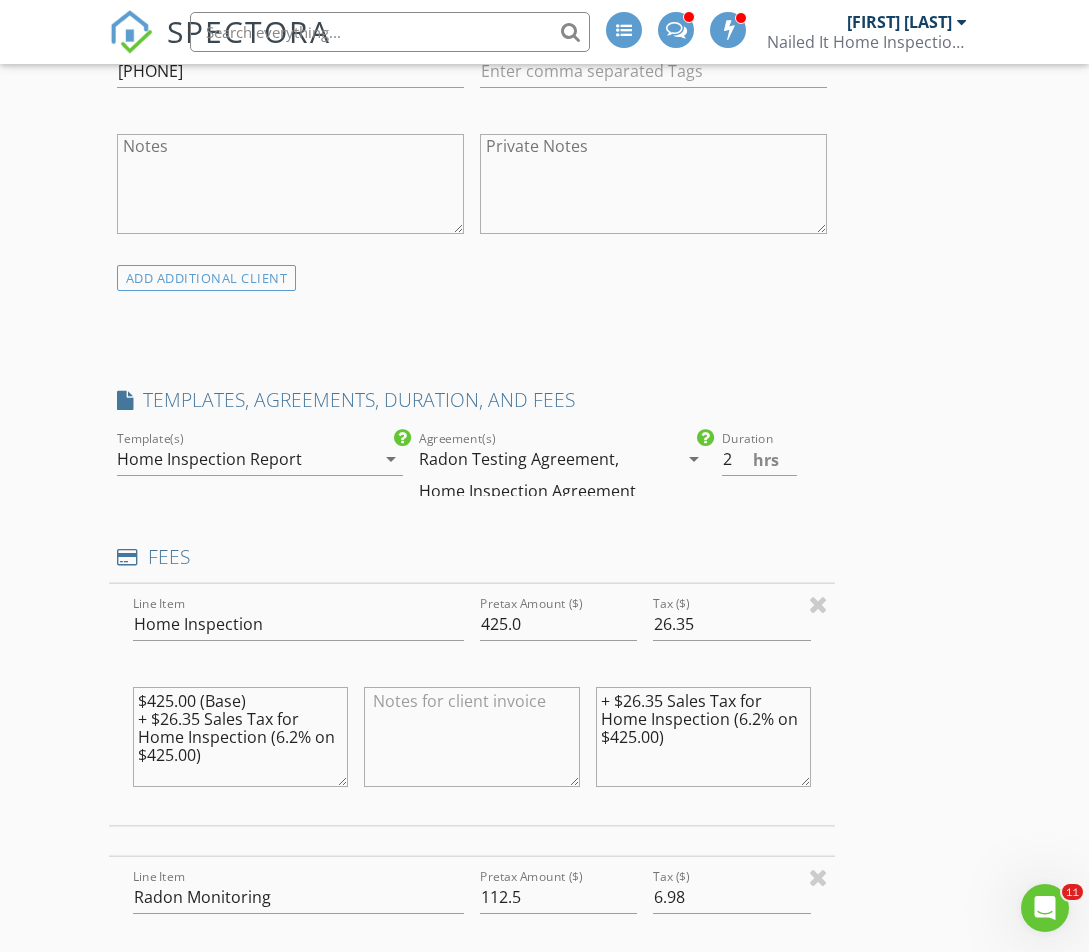 type on "405.0" 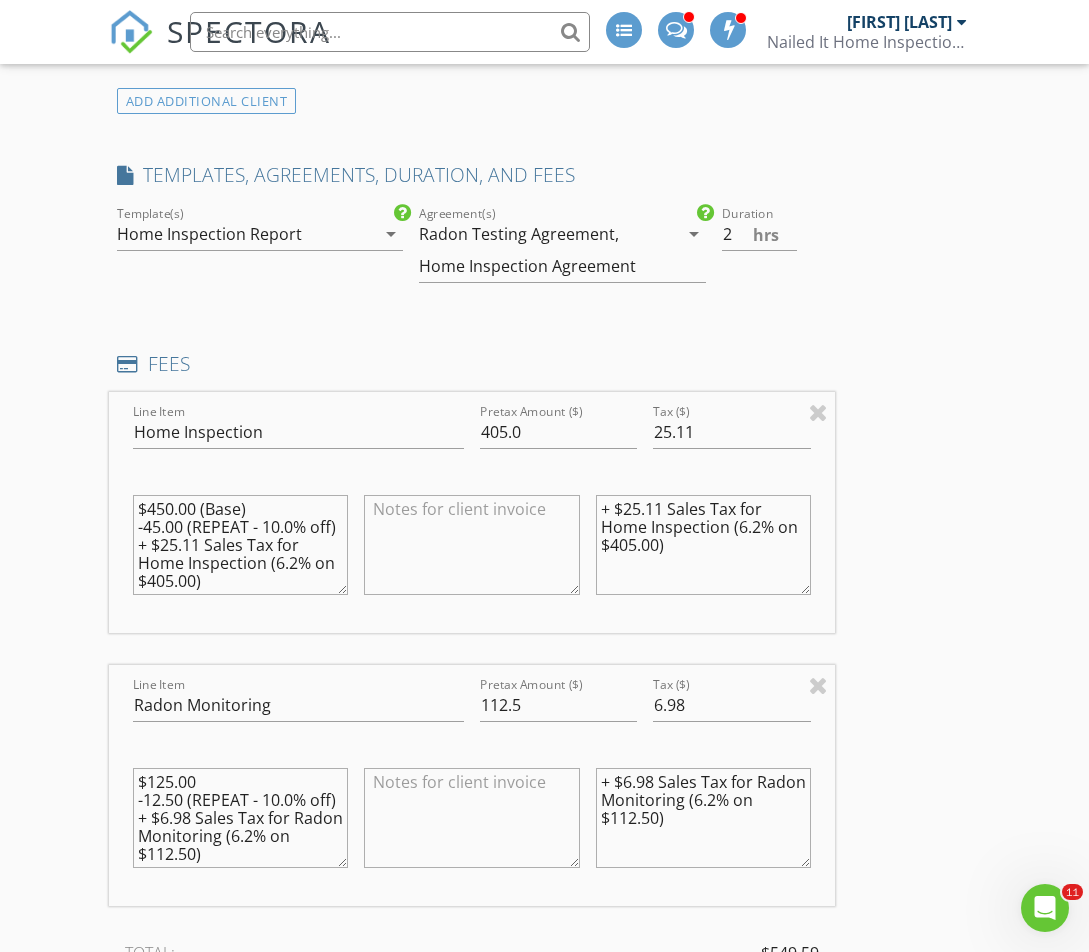 scroll, scrollTop: 1513, scrollLeft: 0, axis: vertical 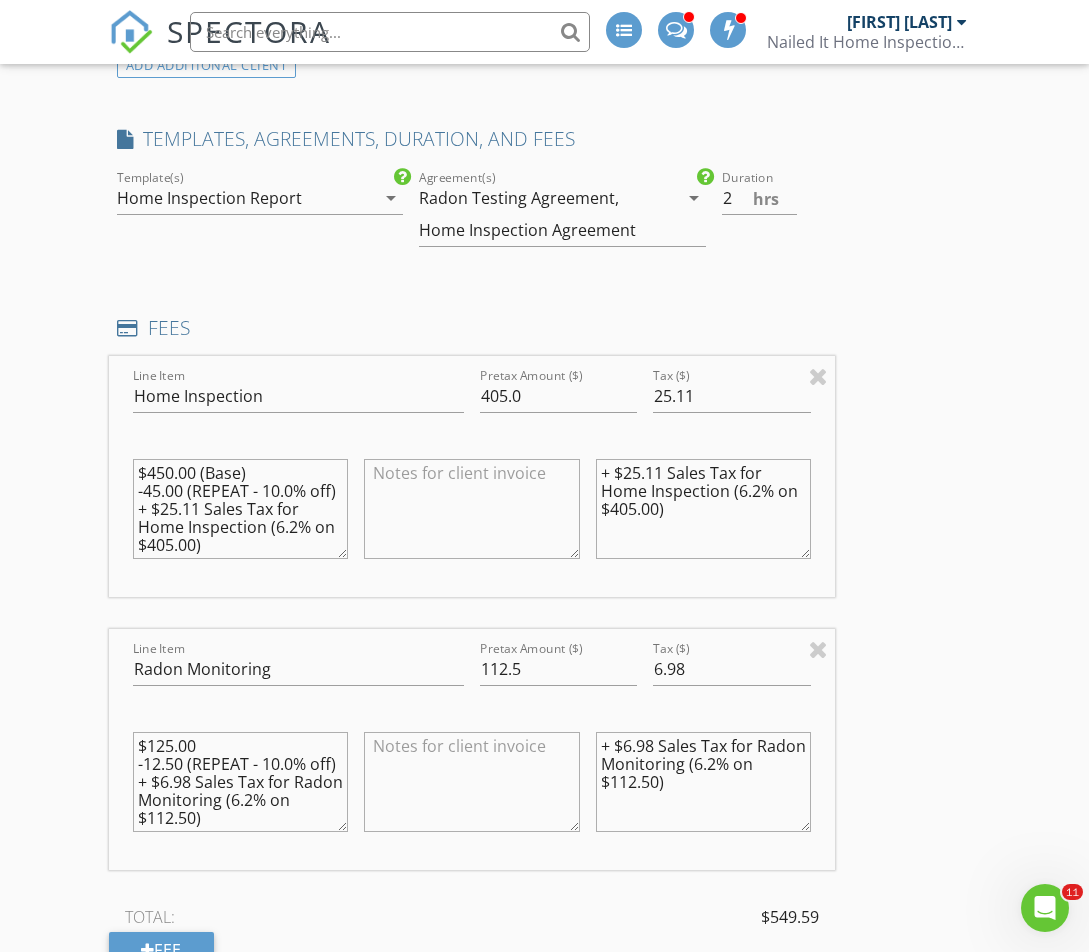 drag, startPoint x: 157, startPoint y: 465, endPoint x: 172, endPoint y: 462, distance: 15.297058 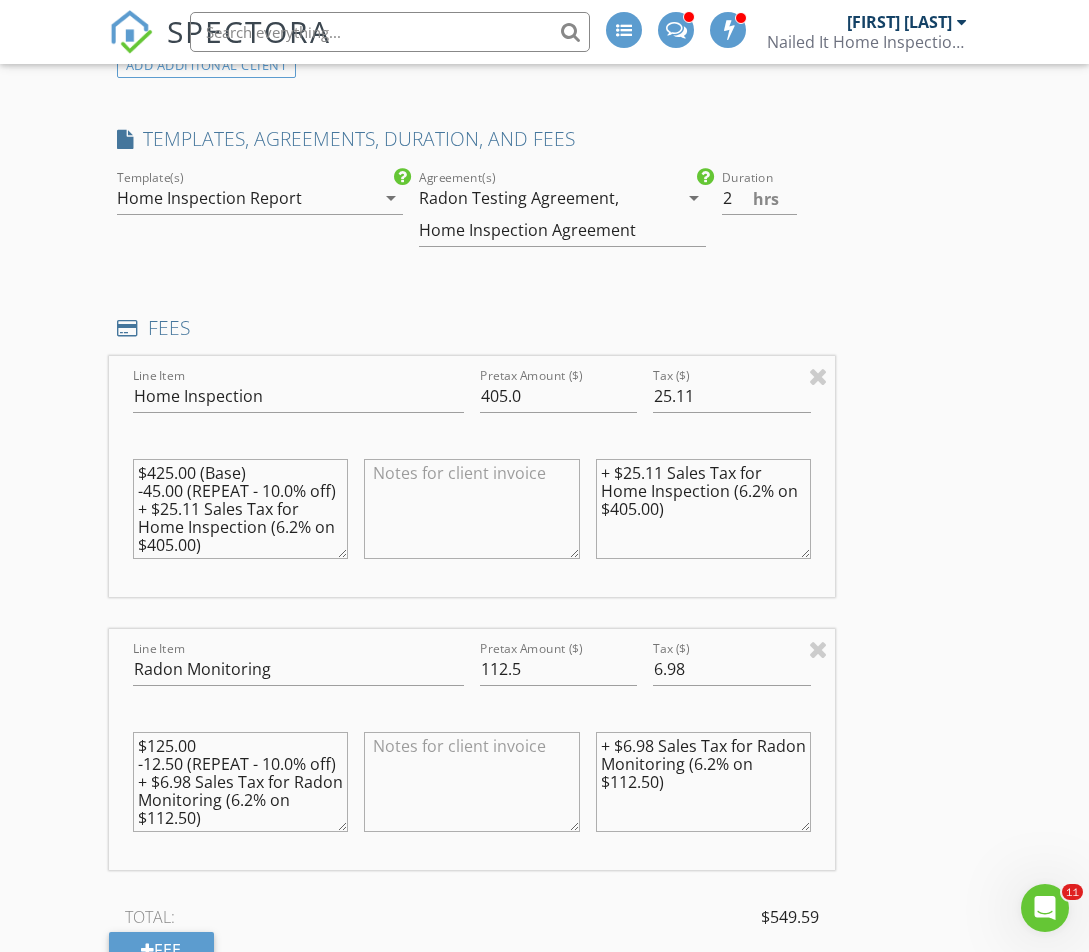 drag, startPoint x: 154, startPoint y: 488, endPoint x: 180, endPoint y: 485, distance: 26.172504 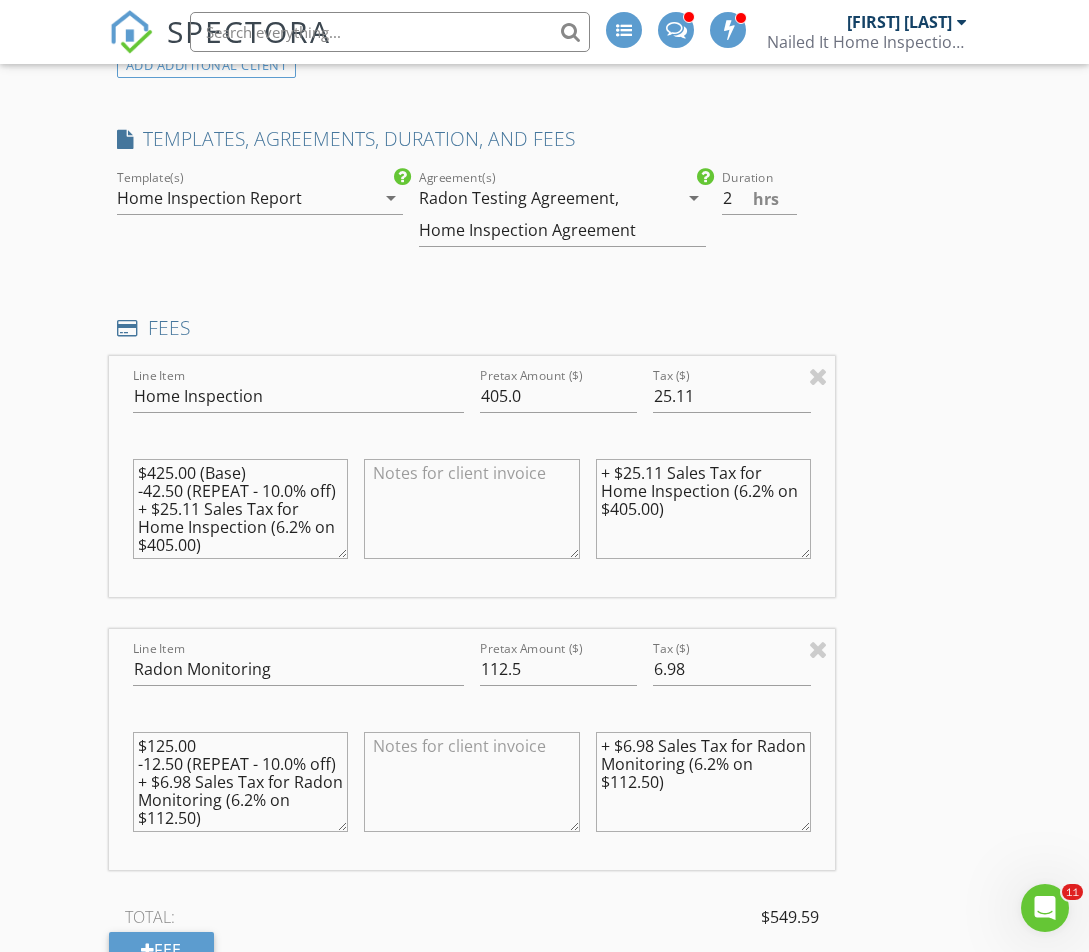 scroll, scrollTop: 0, scrollLeft: 0, axis: both 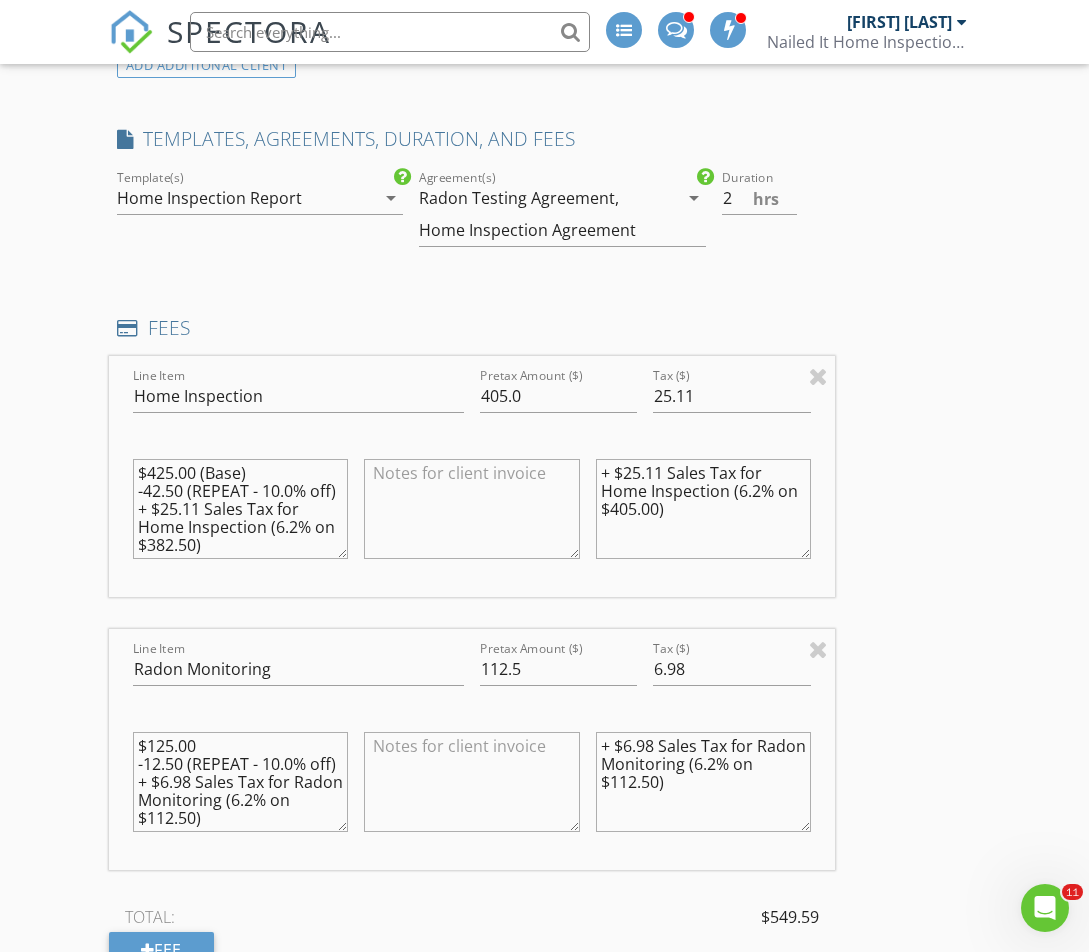 drag, startPoint x: 163, startPoint y: 506, endPoint x: 196, endPoint y: 503, distance: 33.13608 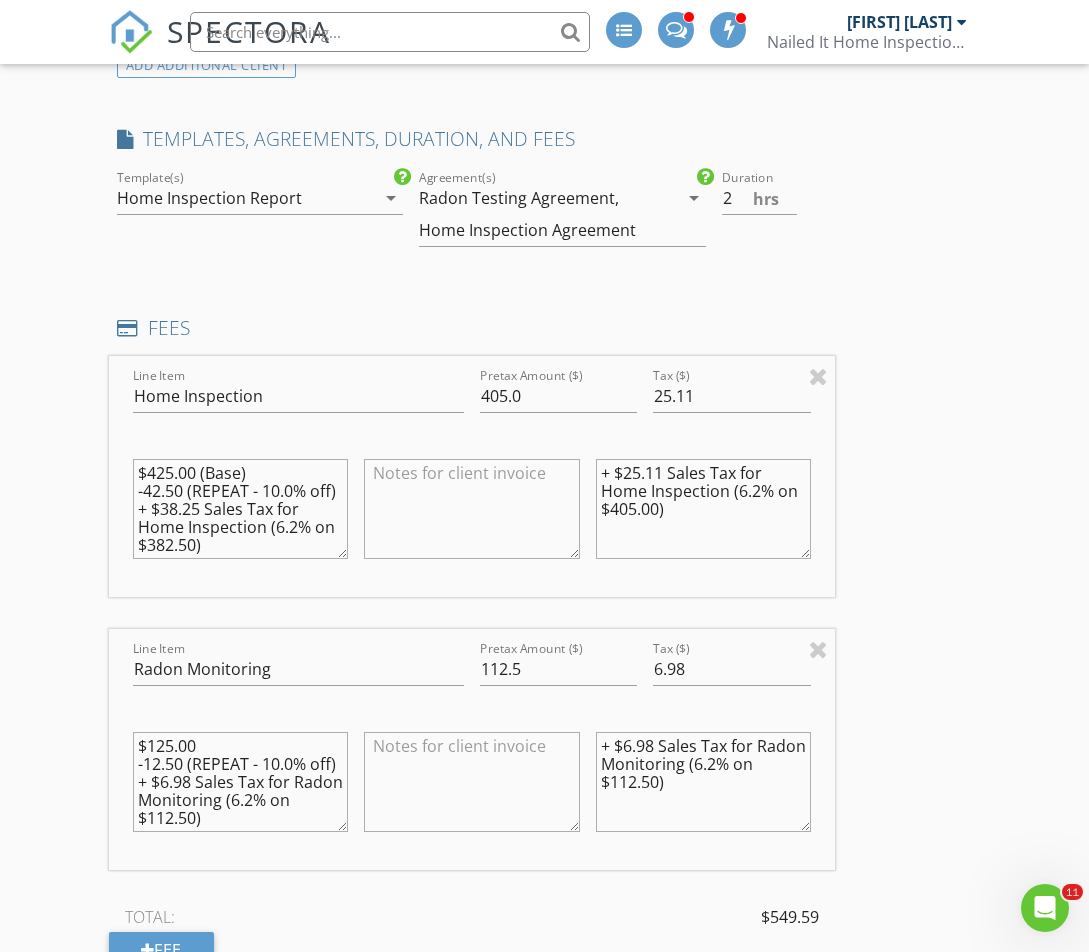 type on "$425.00 (Base)
-42.50 (REPEAT - 10.0% off)
+ $38.25 Sales Tax for Home Inspection (6.2% on $382.50)" 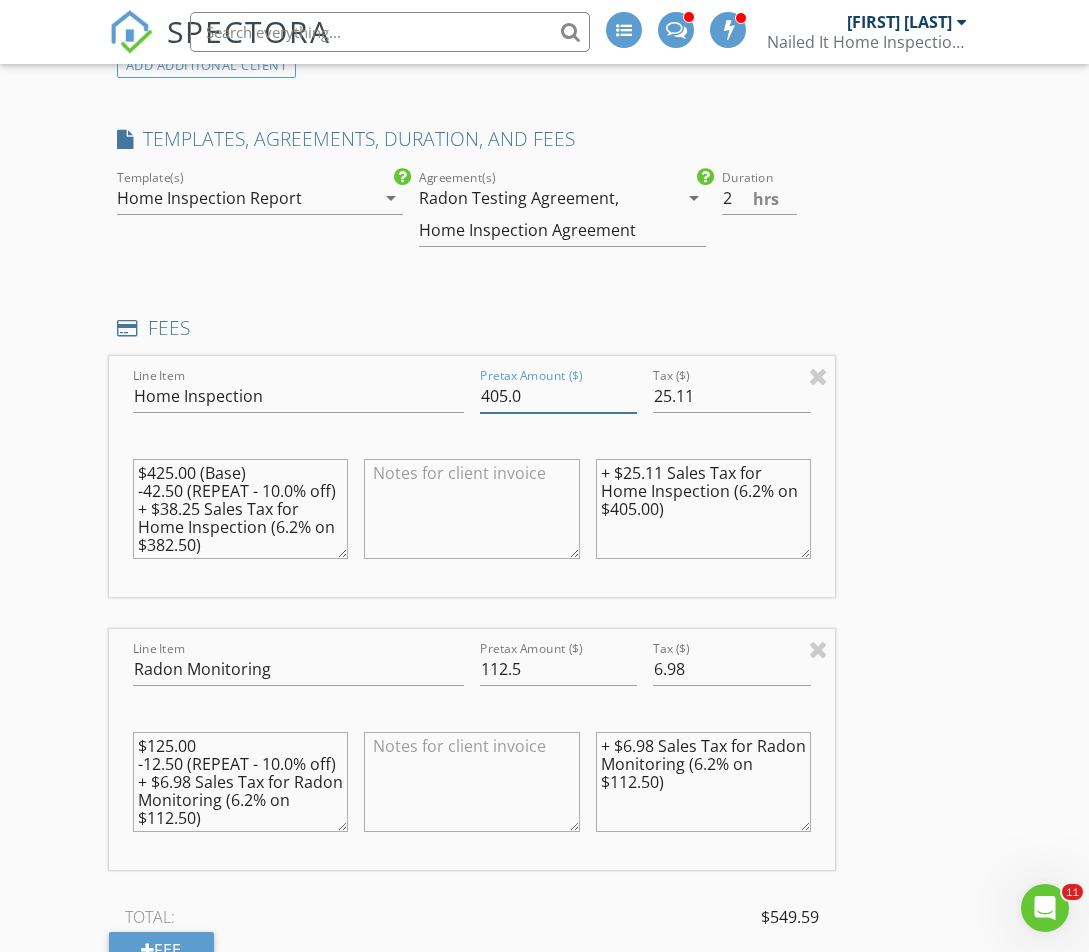 drag, startPoint x: 477, startPoint y: 388, endPoint x: 420, endPoint y: 382, distance: 57.31492 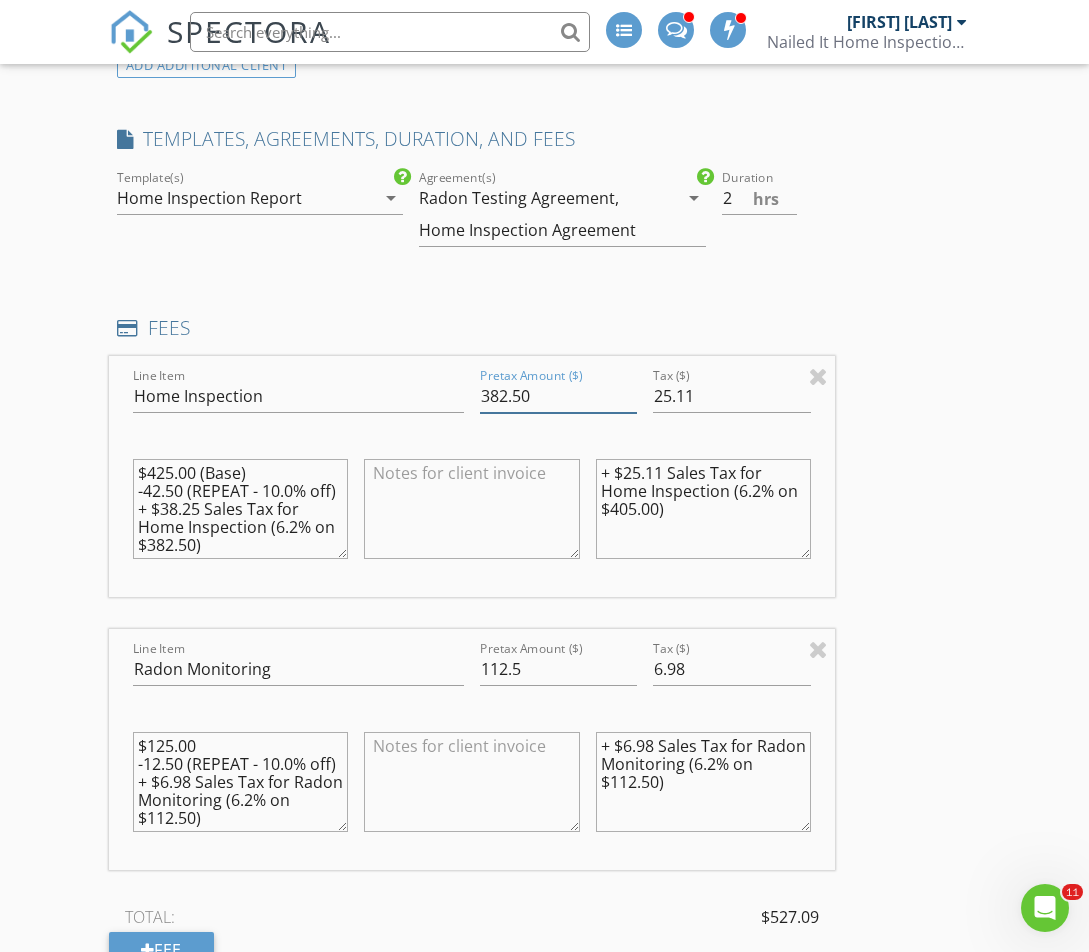 type on "382.50" 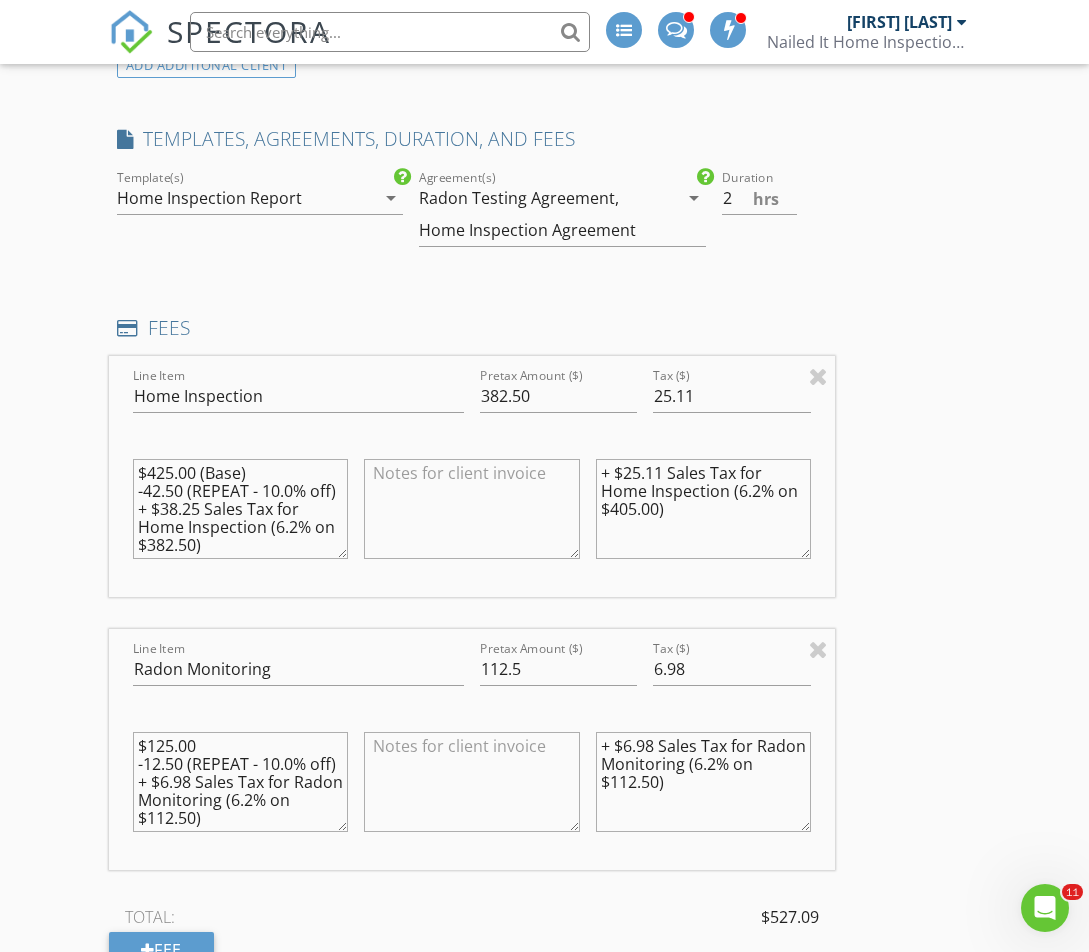 drag, startPoint x: 164, startPoint y: 504, endPoint x: 198, endPoint y: 503, distance: 34.0147 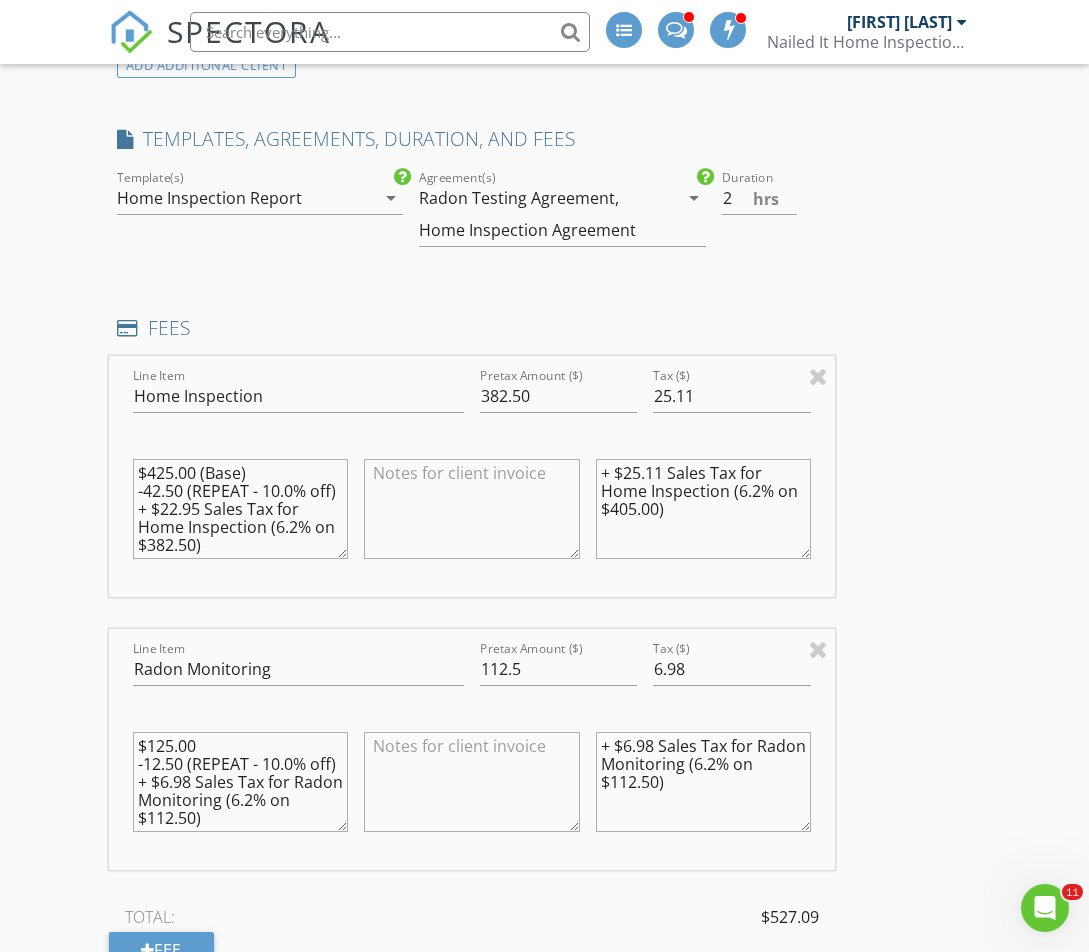 drag, startPoint x: 170, startPoint y: 504, endPoint x: 198, endPoint y: 503, distance: 28.01785 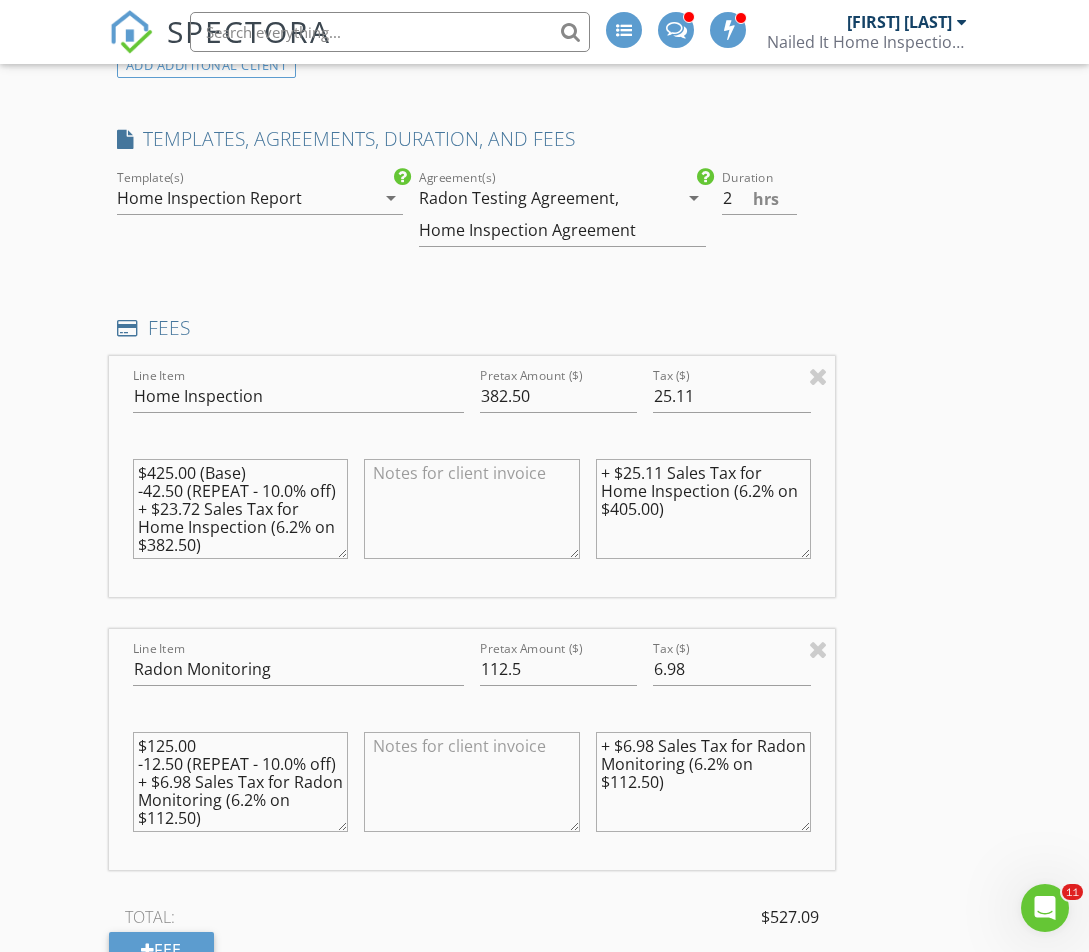 type on "$425.00 (Base)
-42.50 (REPEAT - 10.0% off)
+ $23.72 Sales Tax for Home Inspection (6.2% on $382.50)" 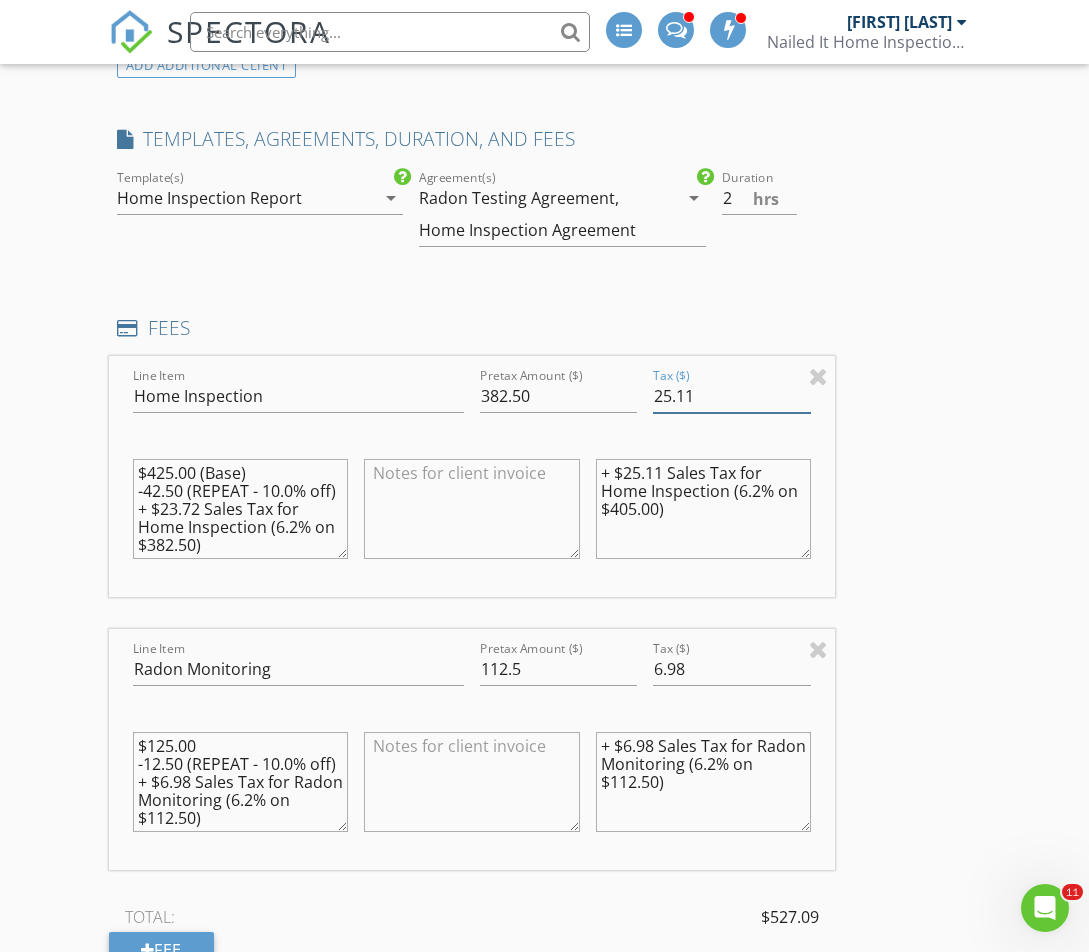 drag, startPoint x: 665, startPoint y: 385, endPoint x: 701, endPoint y: 386, distance: 36.013885 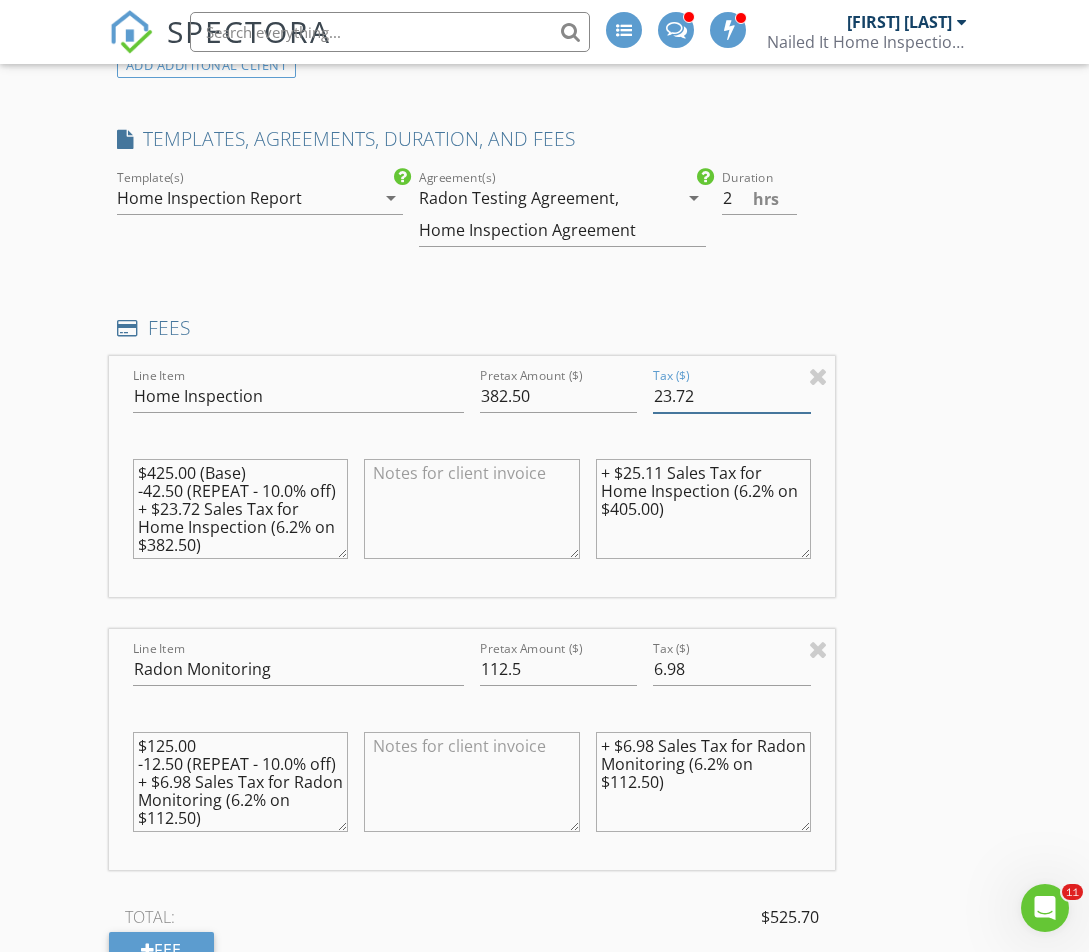 type on "23.72" 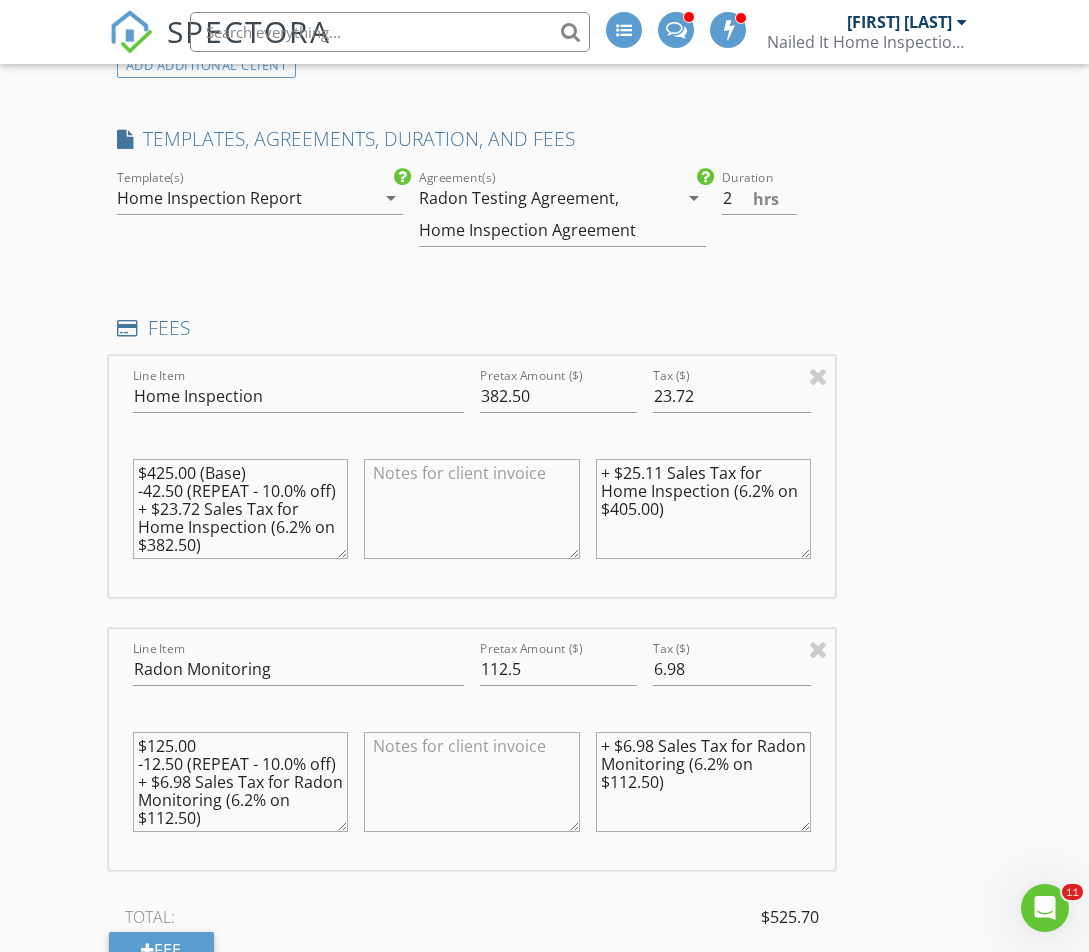 drag, startPoint x: 633, startPoint y: 467, endPoint x: 662, endPoint y: 464, distance: 29.15476 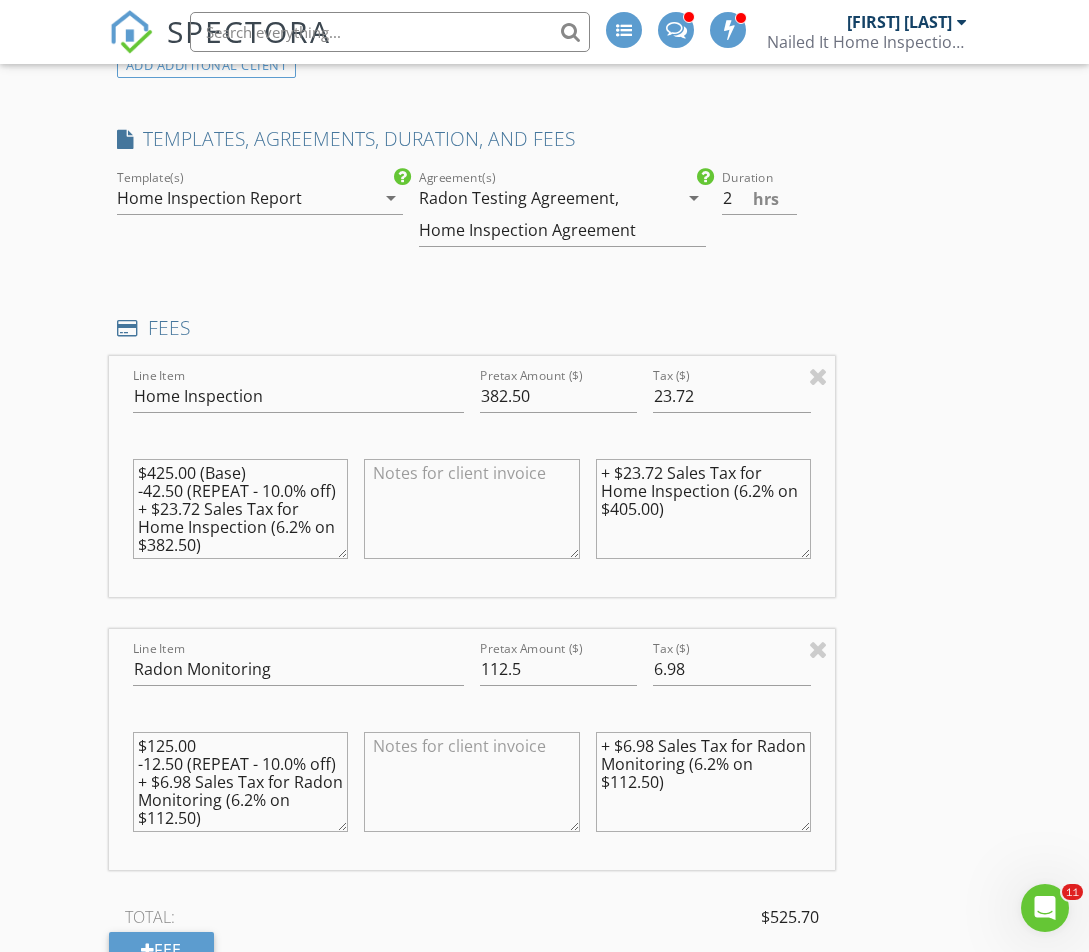 drag, startPoint x: 615, startPoint y: 499, endPoint x: 631, endPoint y: 499, distance: 16 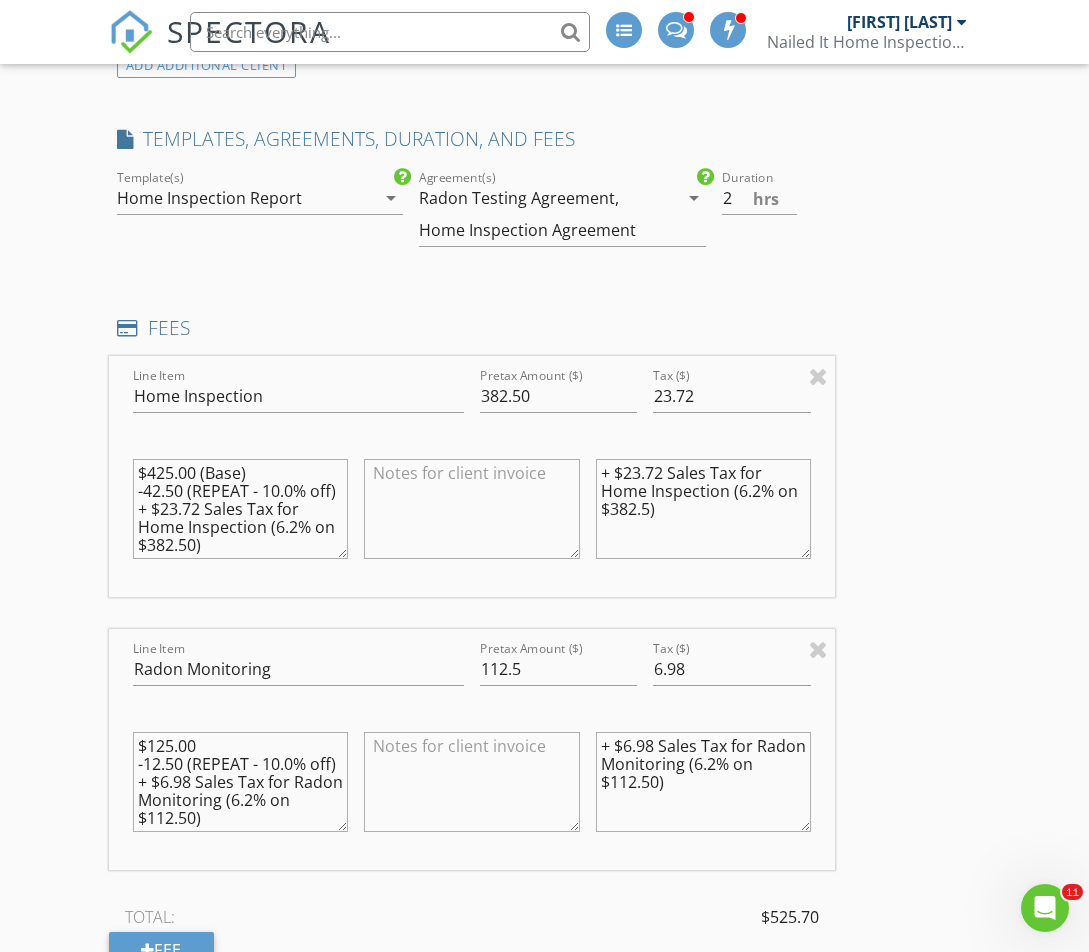 type on "+ $23.72 Sales Tax for Home Inspection (6.2% on $382.50)" 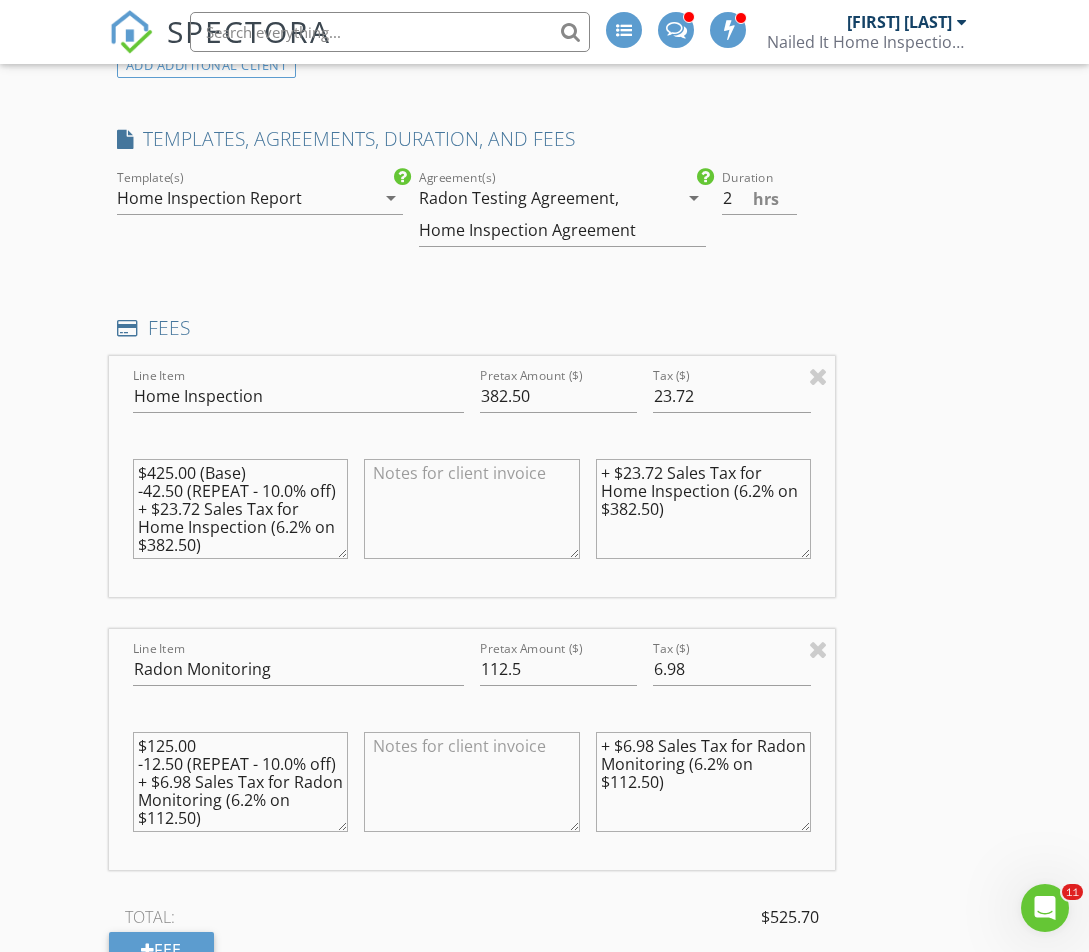 click on "+ $23.72 Sales Tax for Home Inspection (6.2% on $382.50)" at bounding box center [703, 509] 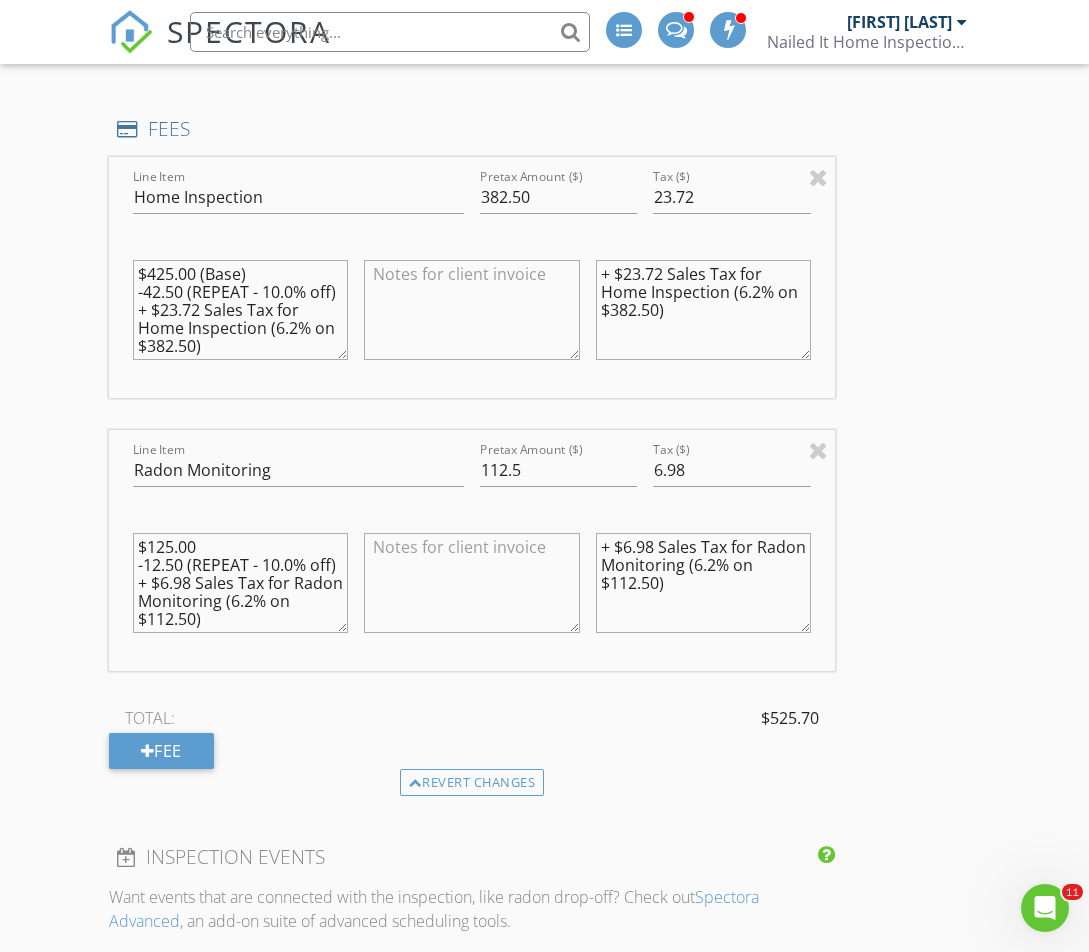 scroll, scrollTop: 1720, scrollLeft: 0, axis: vertical 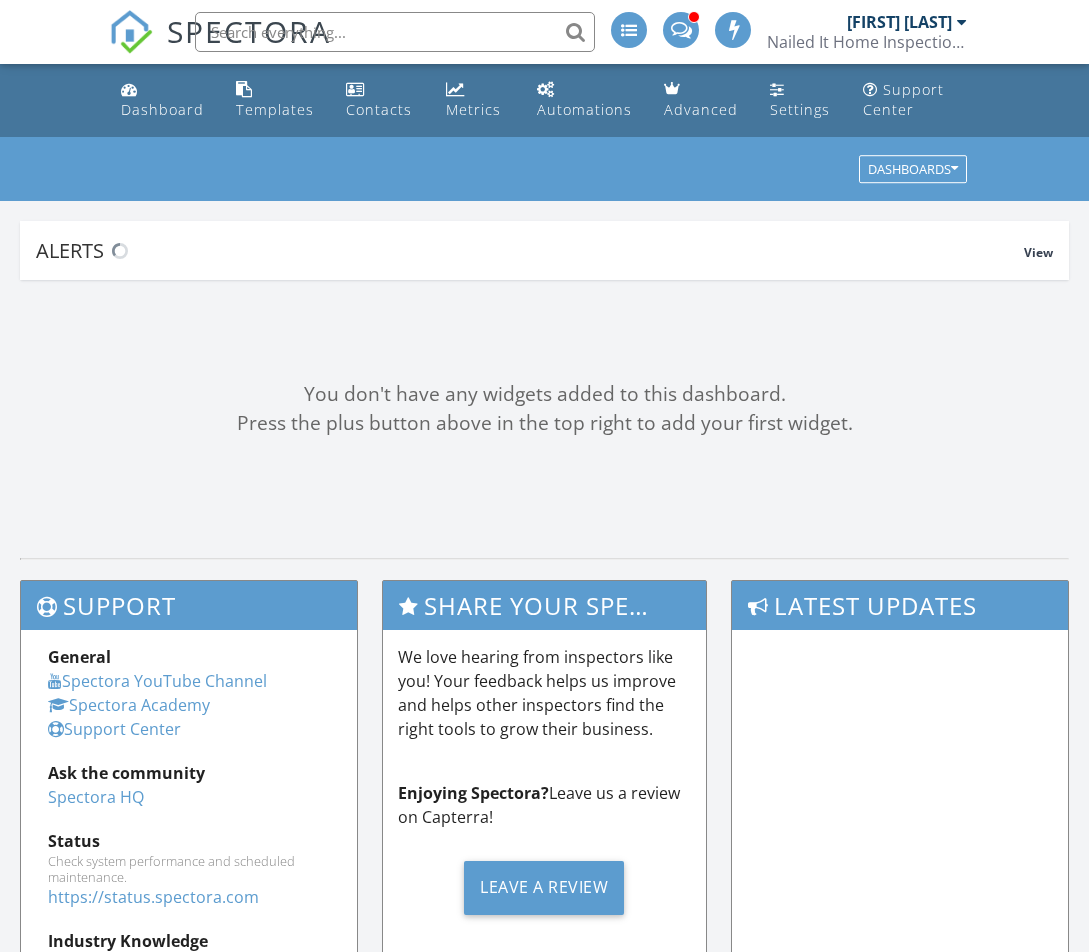click at bounding box center (395, 32) 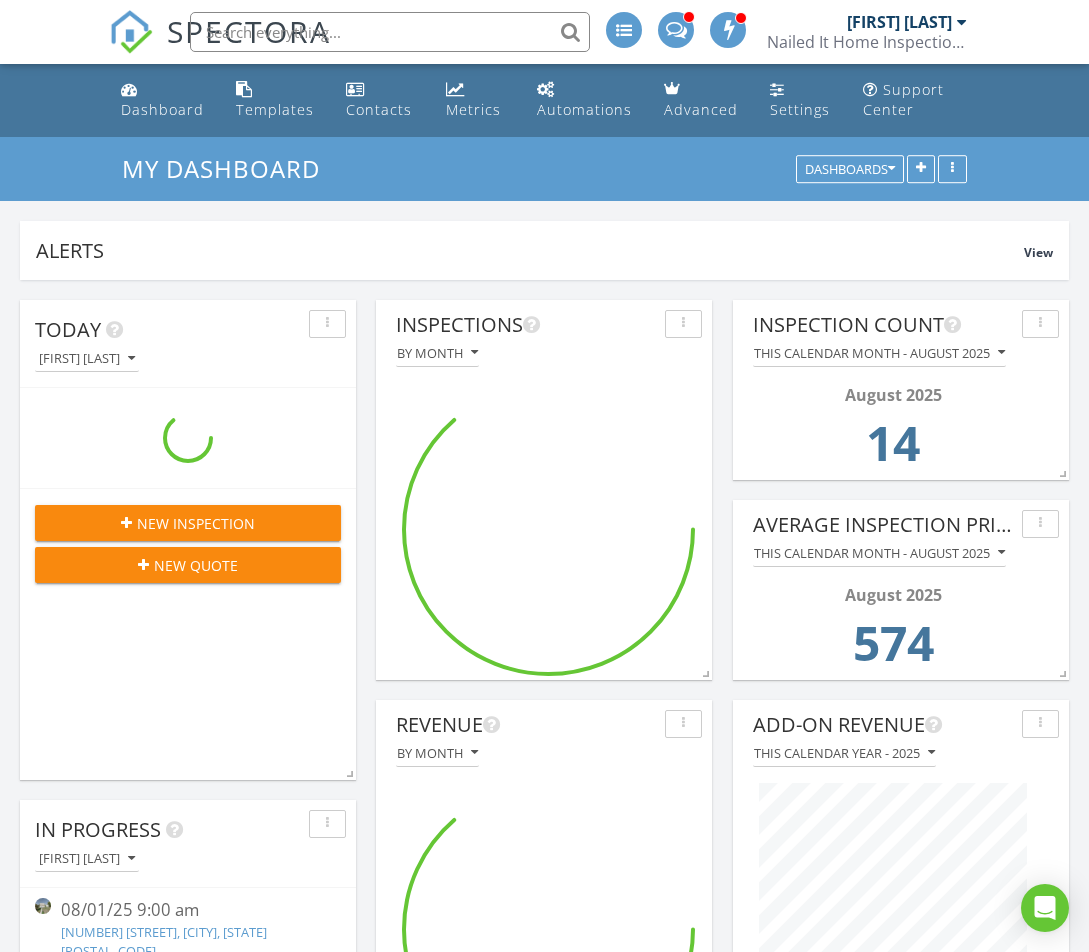 scroll, scrollTop: 10, scrollLeft: 10, axis: both 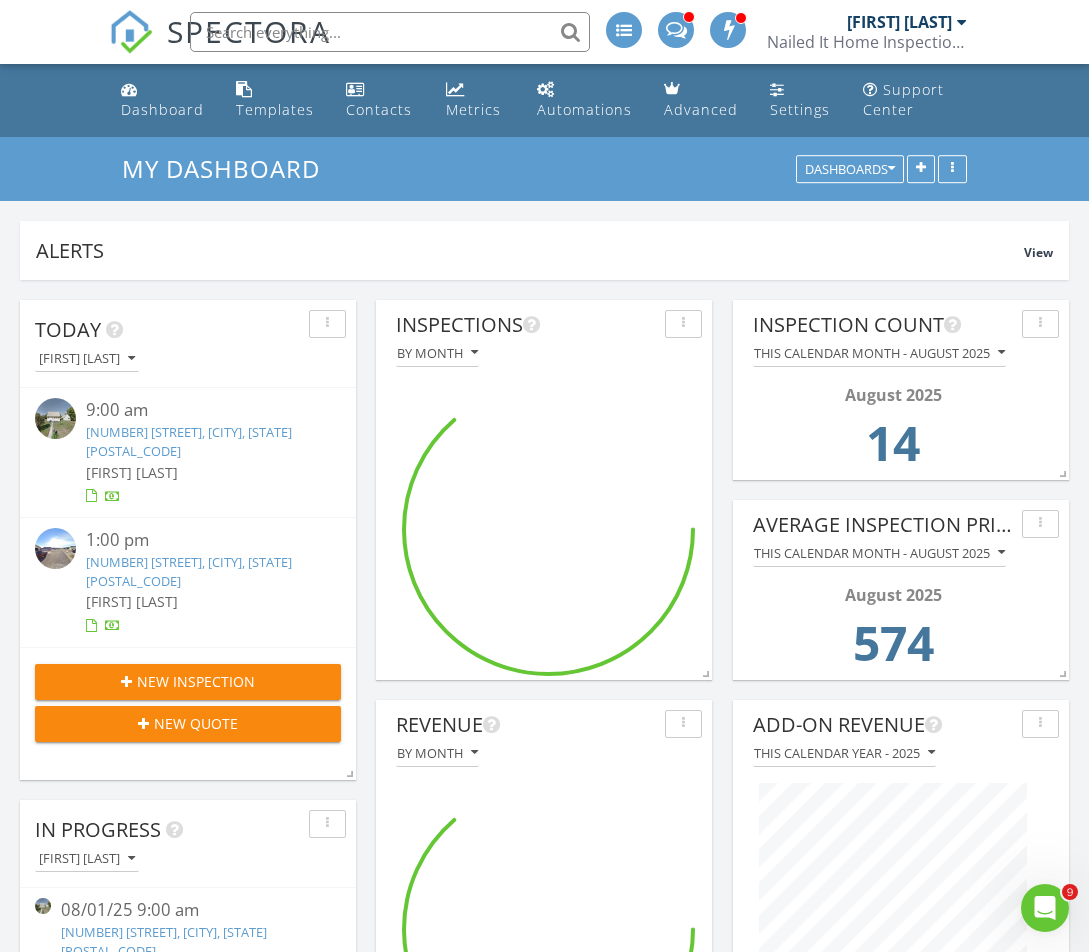 click at bounding box center (390, 32) 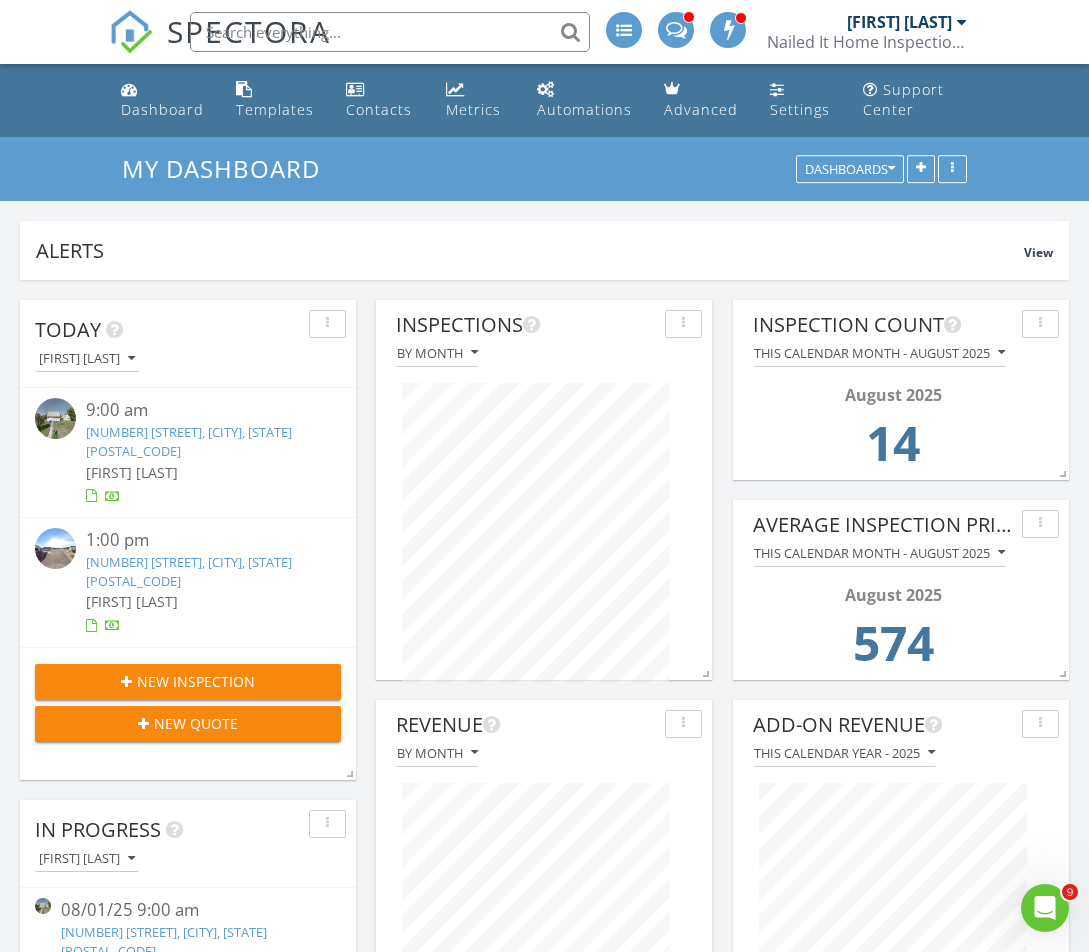 scroll, scrollTop: 999620, scrollLeft: 999664, axis: both 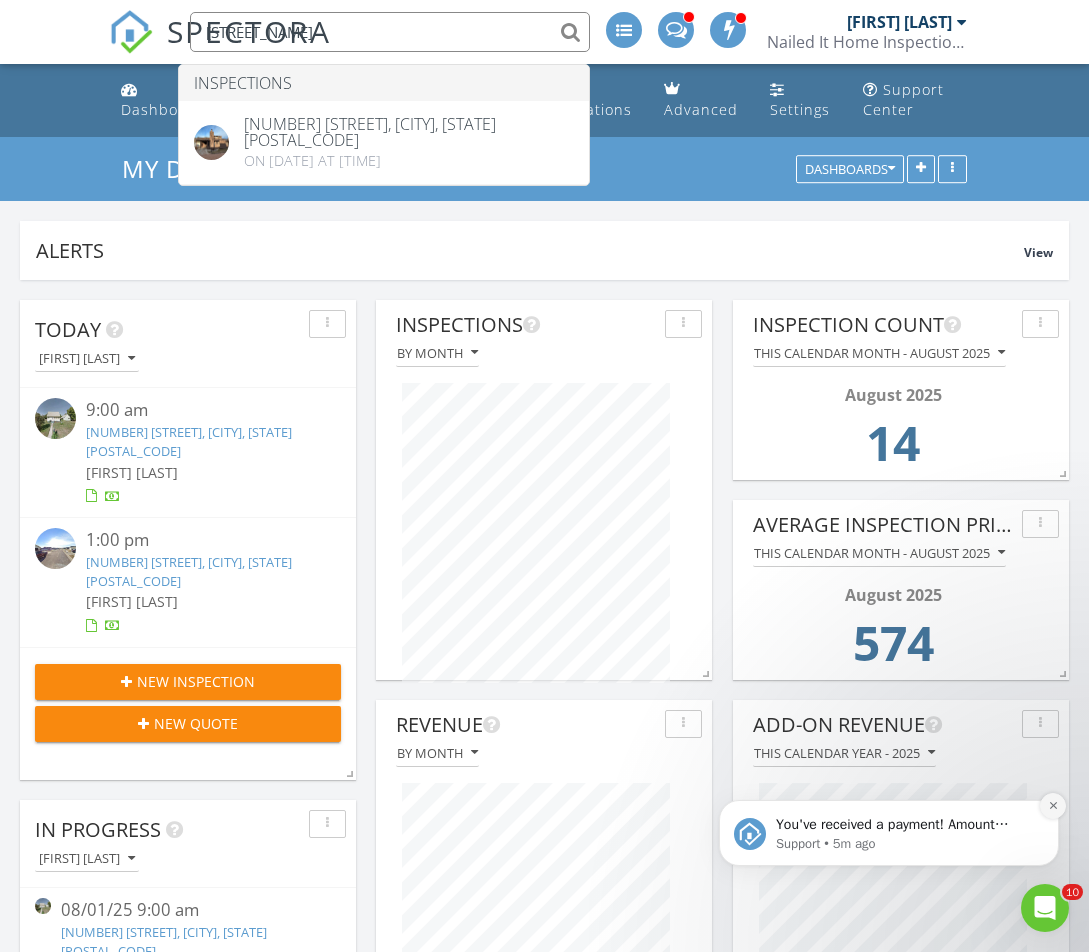 type on "[STREET_NAME]" 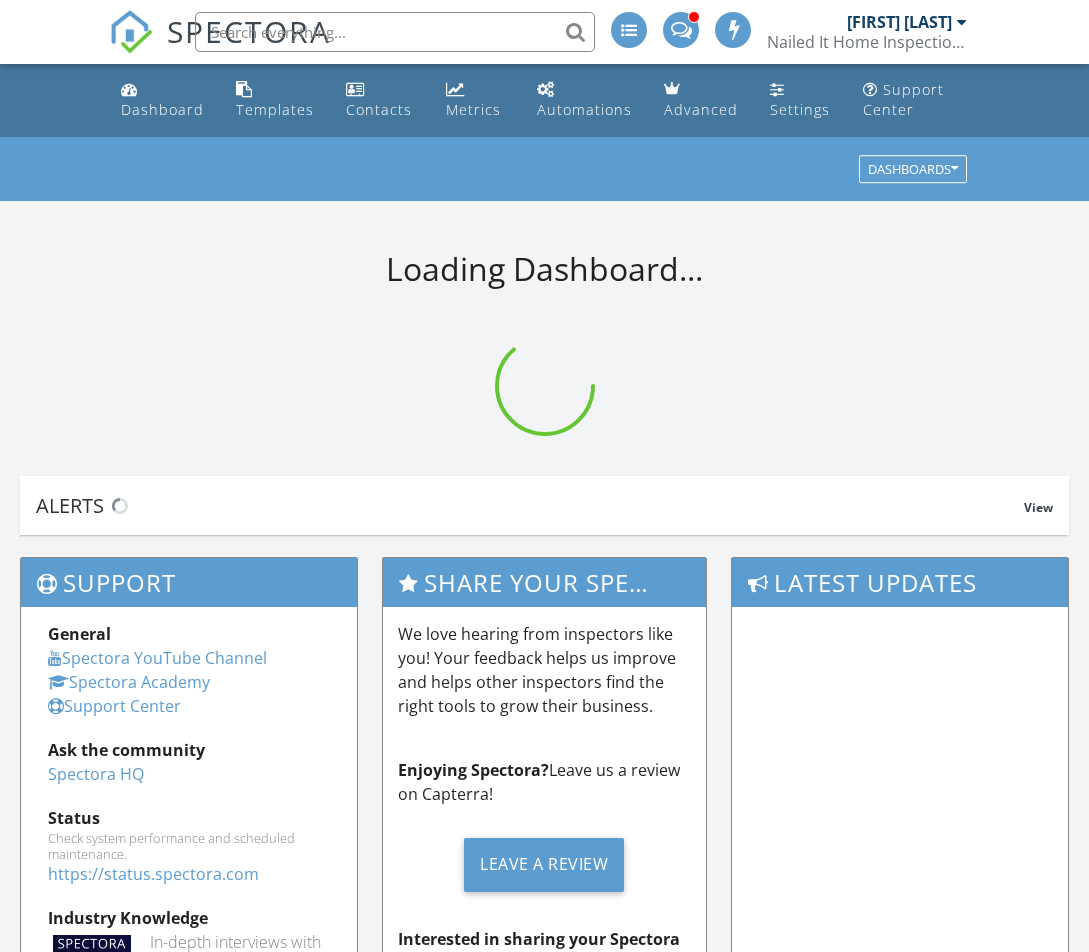 scroll, scrollTop: 0, scrollLeft: 0, axis: both 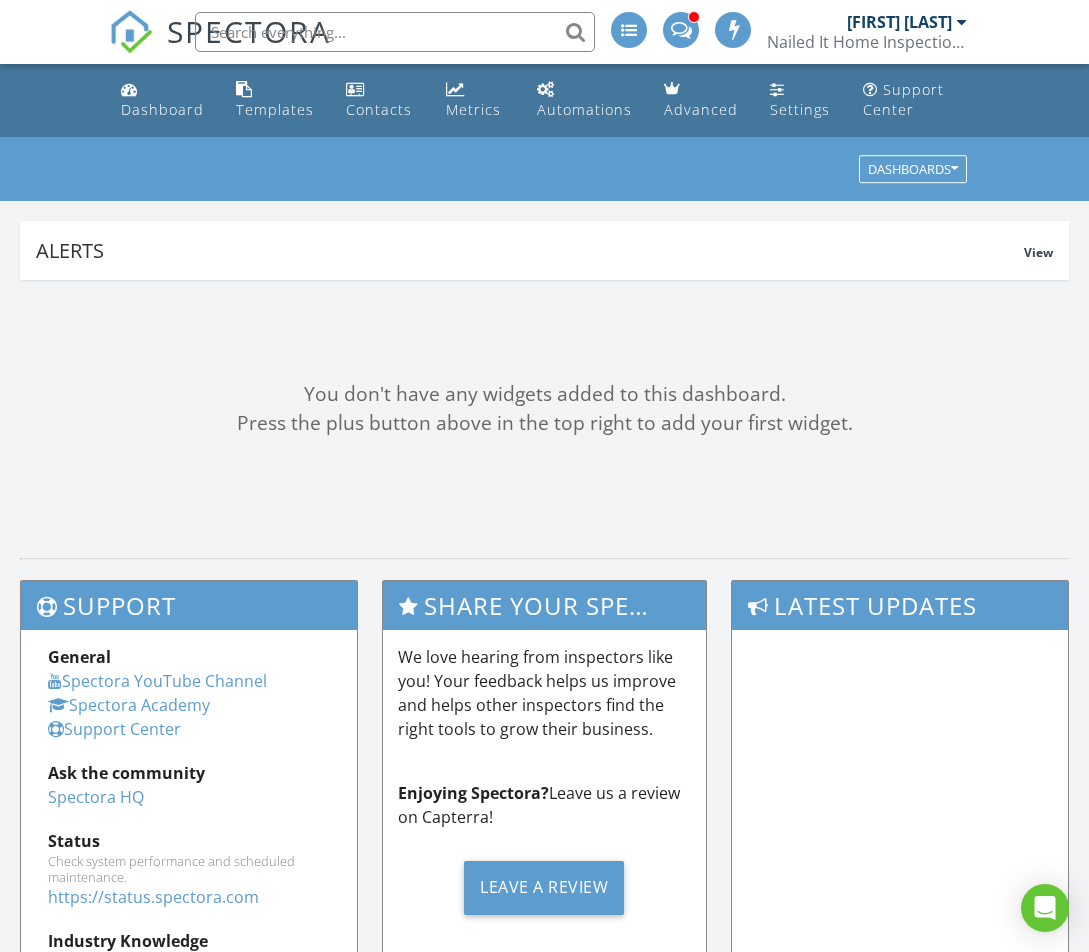 click at bounding box center (395, 32) 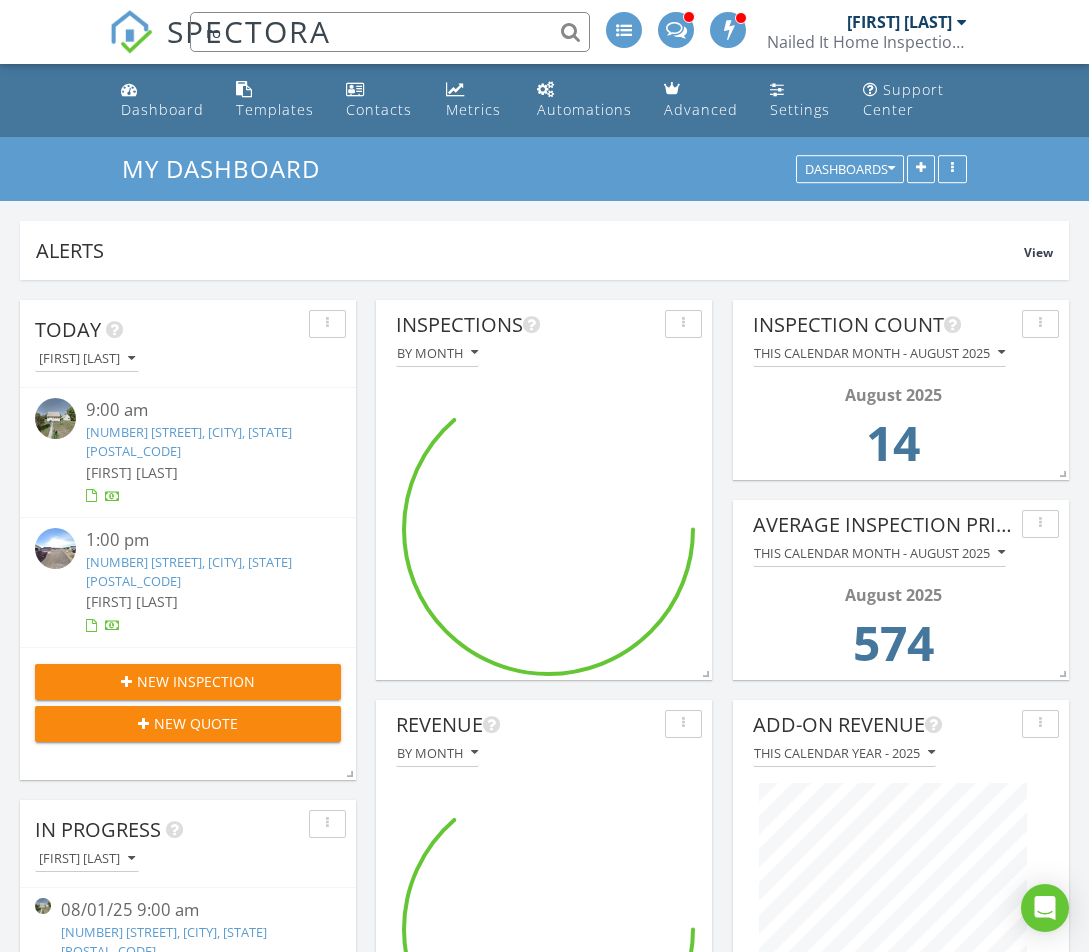 scroll, scrollTop: 10, scrollLeft: 10, axis: both 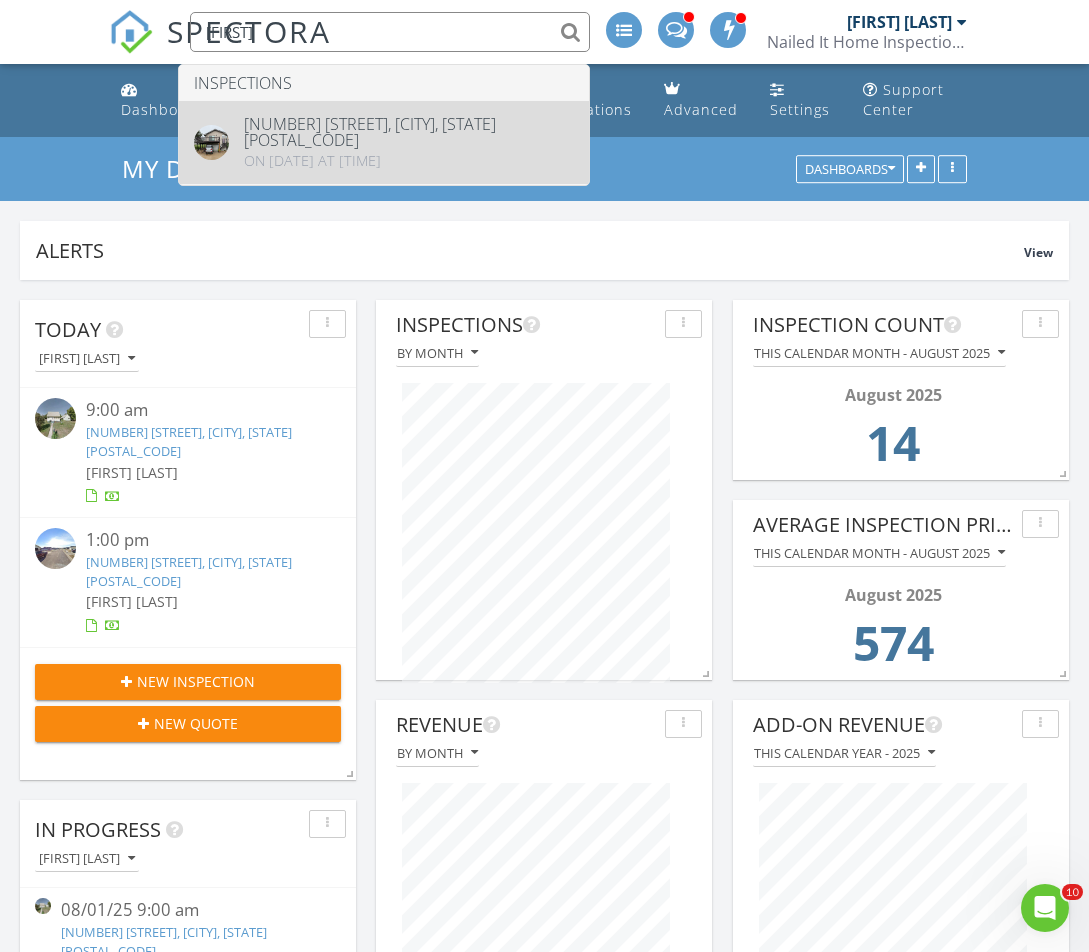 type on "[FIRST]" 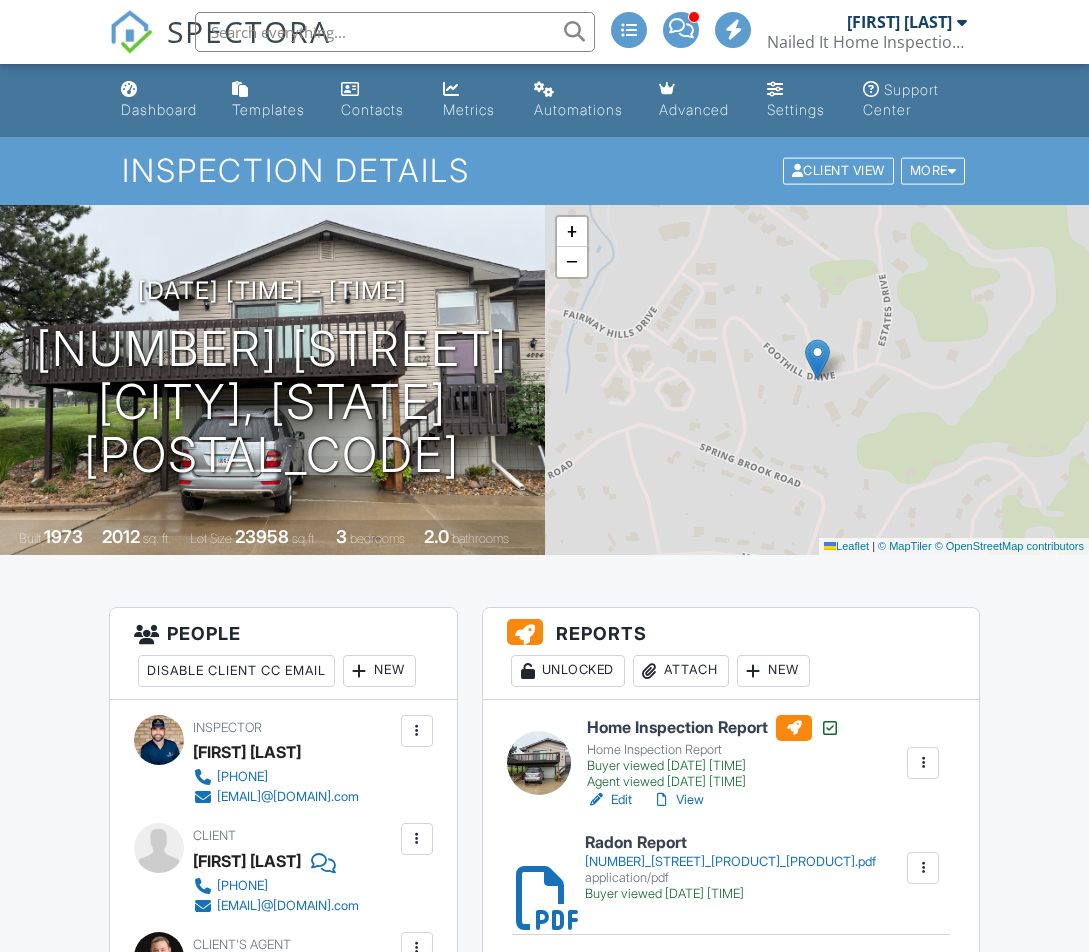 scroll, scrollTop: 817, scrollLeft: 0, axis: vertical 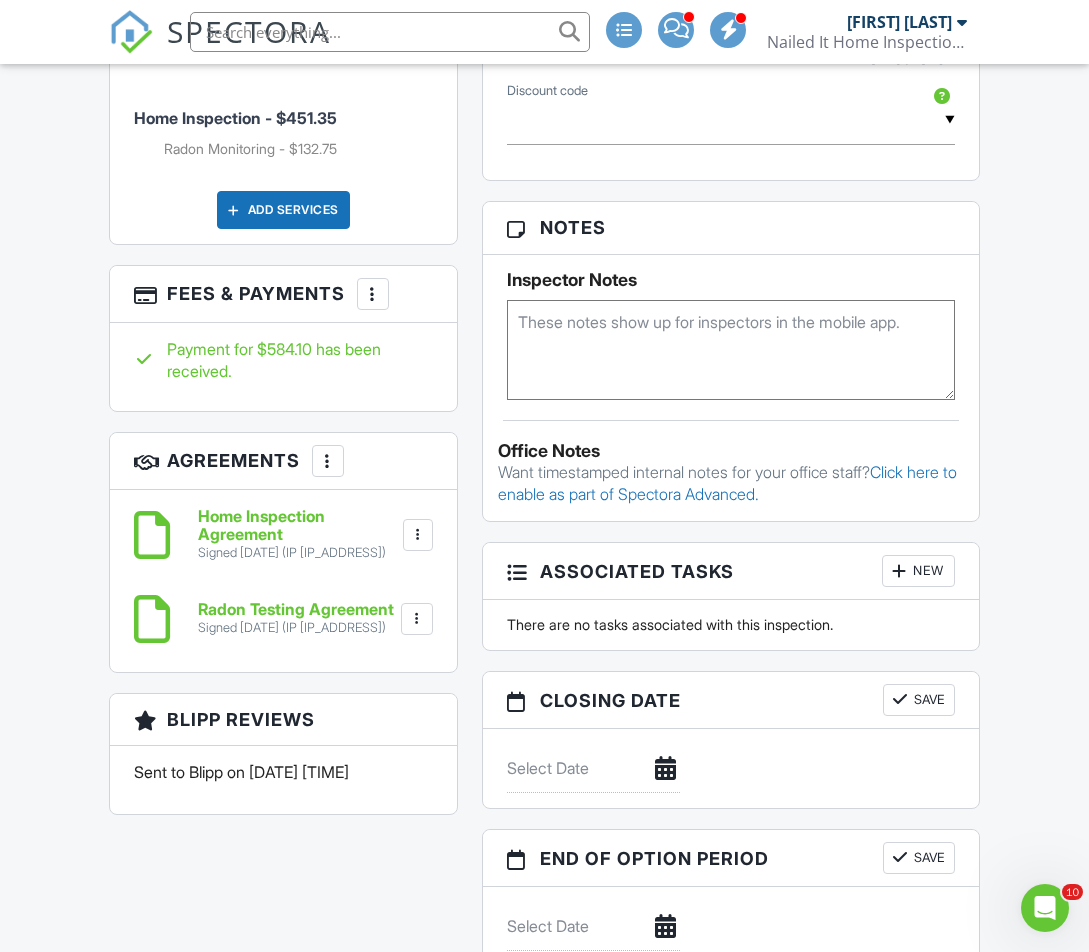 click at bounding box center (373, 294) 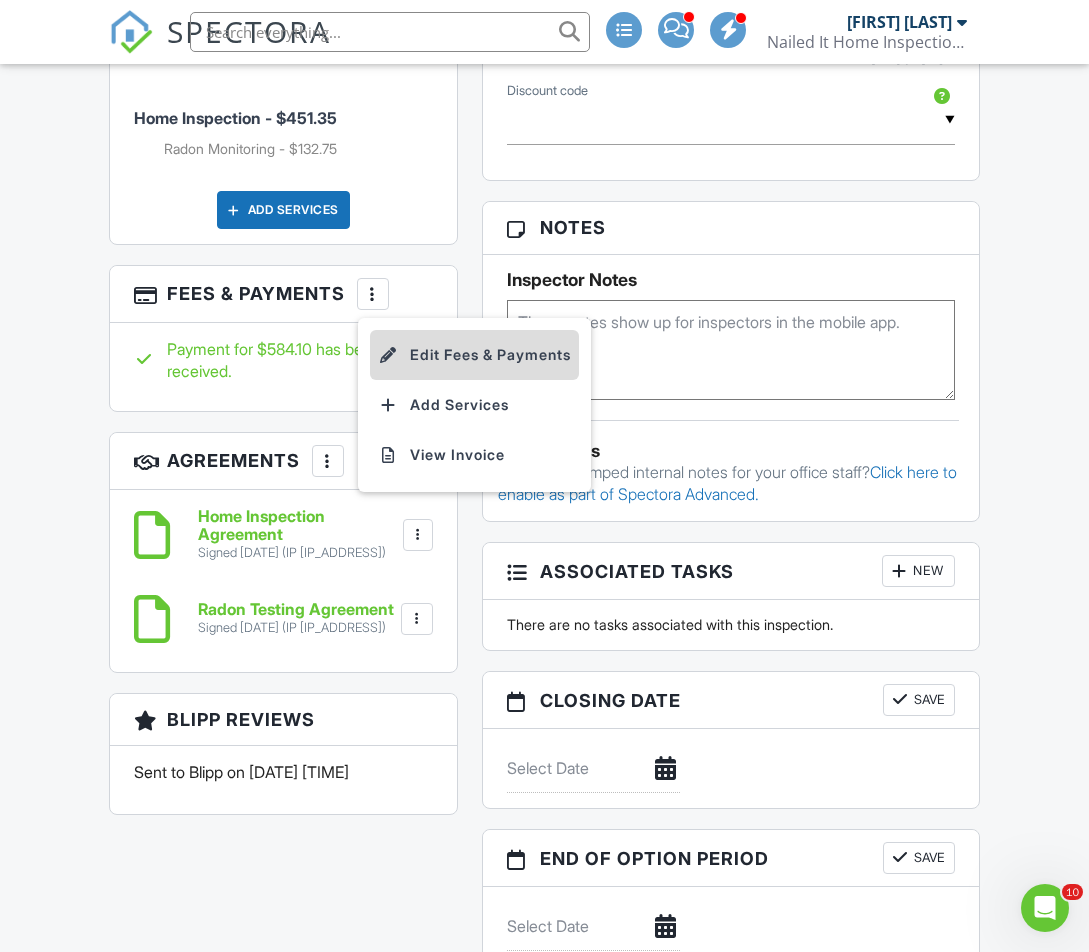 click on "Edit Fees & Payments" at bounding box center [474, 355] 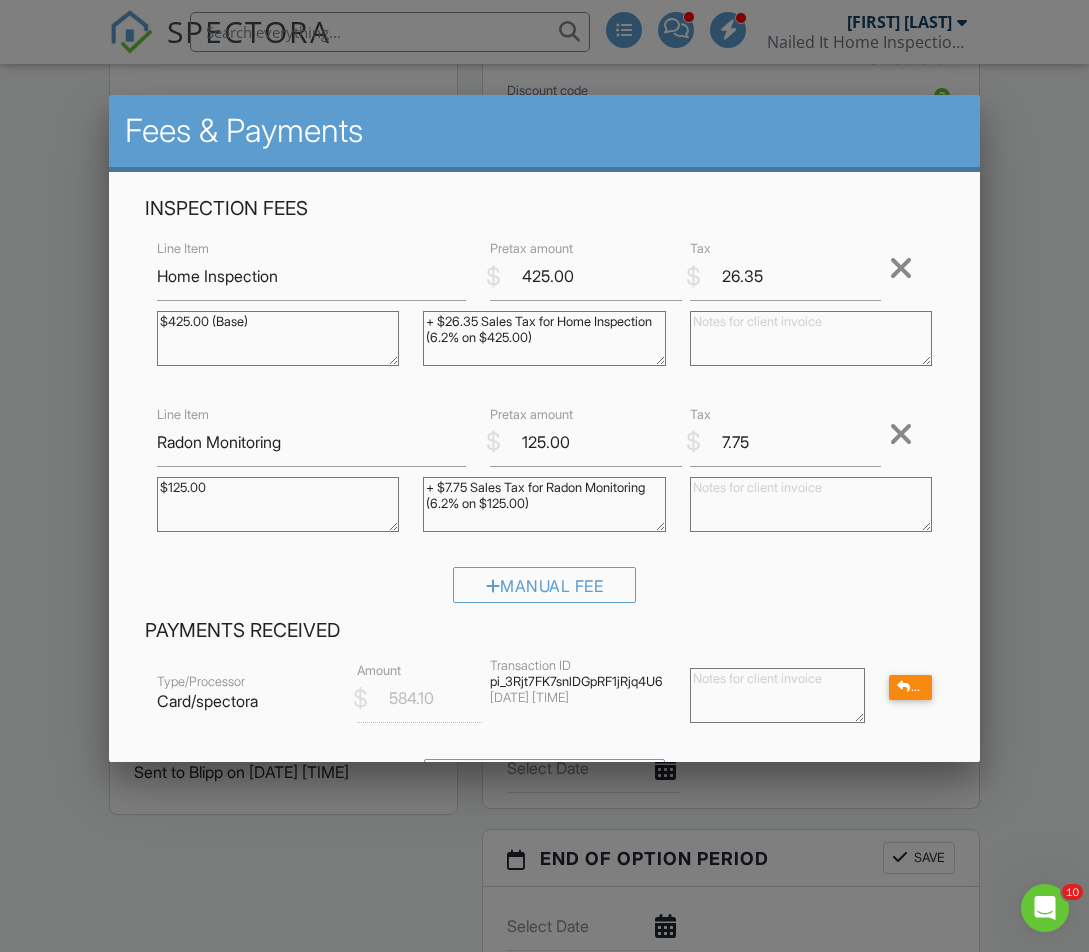 drag, startPoint x: 307, startPoint y: 326, endPoint x: 153, endPoint y: 320, distance: 154.11684 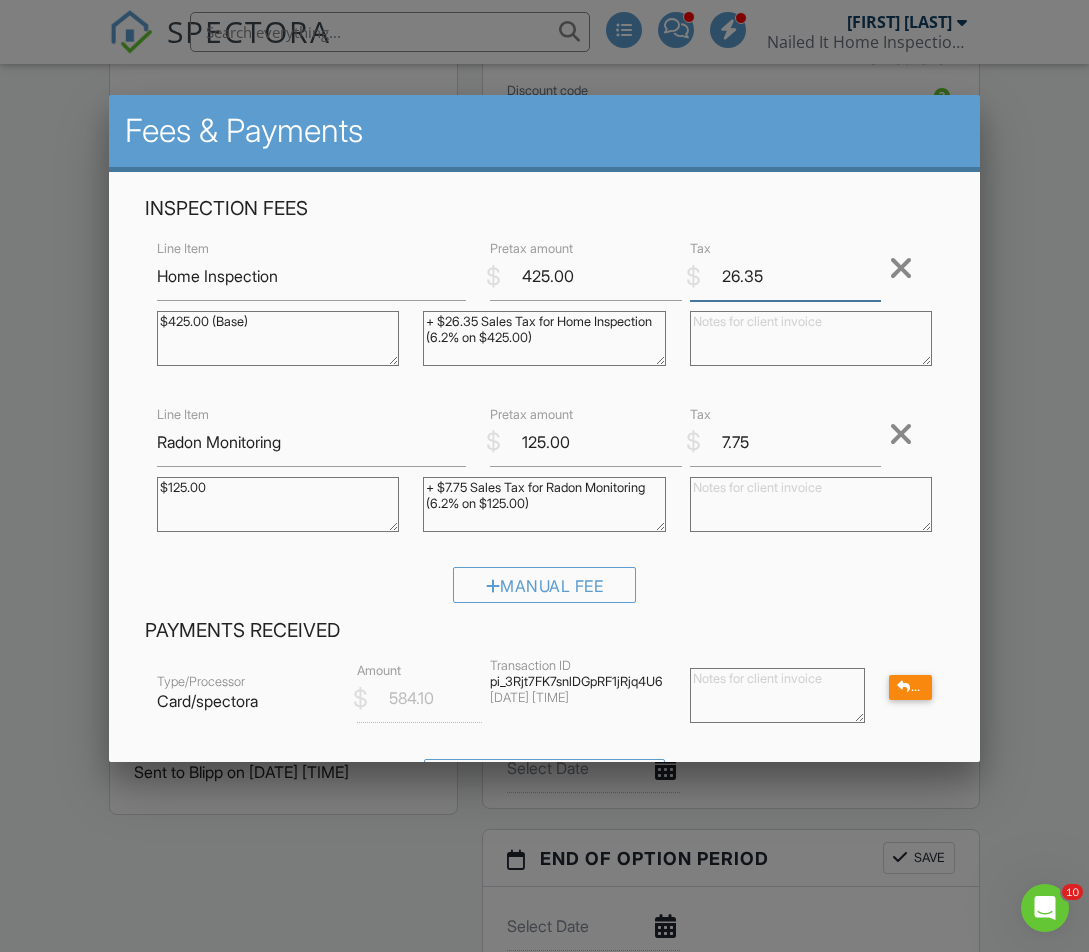 drag, startPoint x: 761, startPoint y: 275, endPoint x: 723, endPoint y: 273, distance: 38.052597 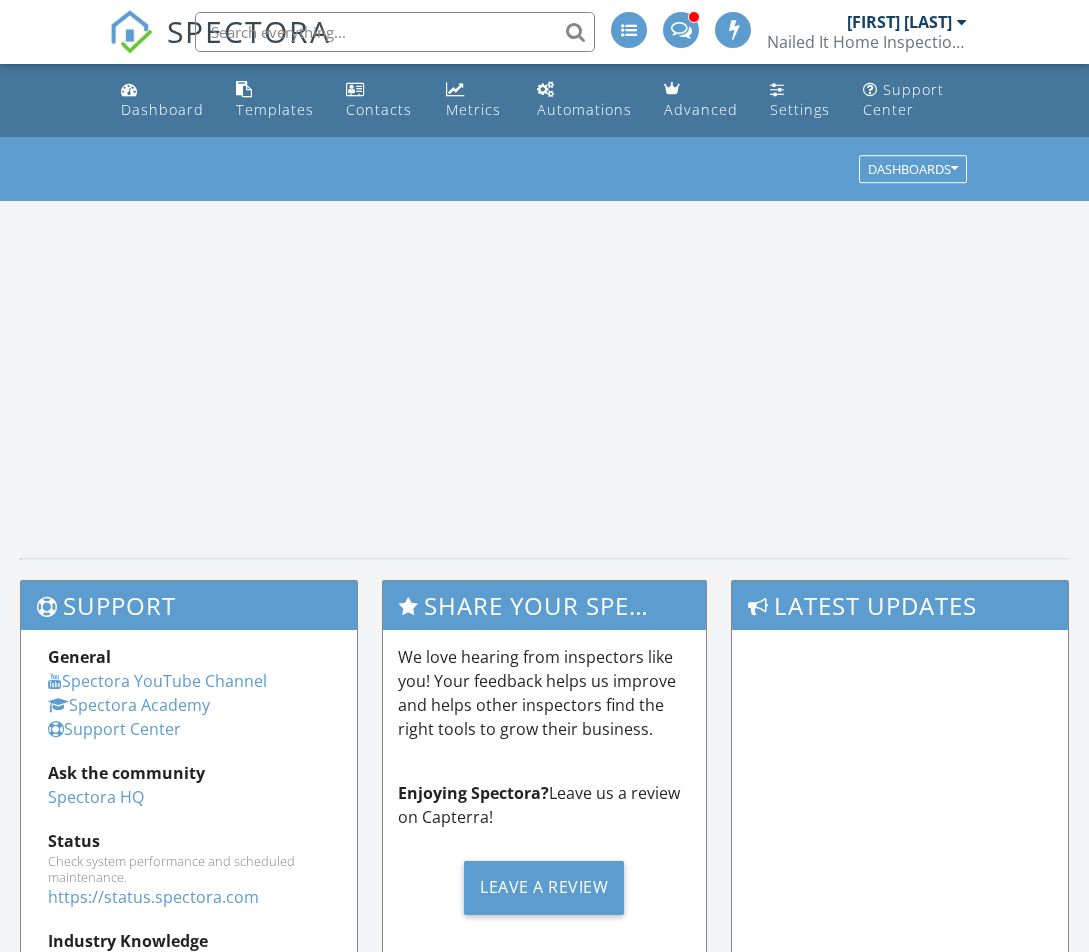 scroll, scrollTop: 0, scrollLeft: 0, axis: both 